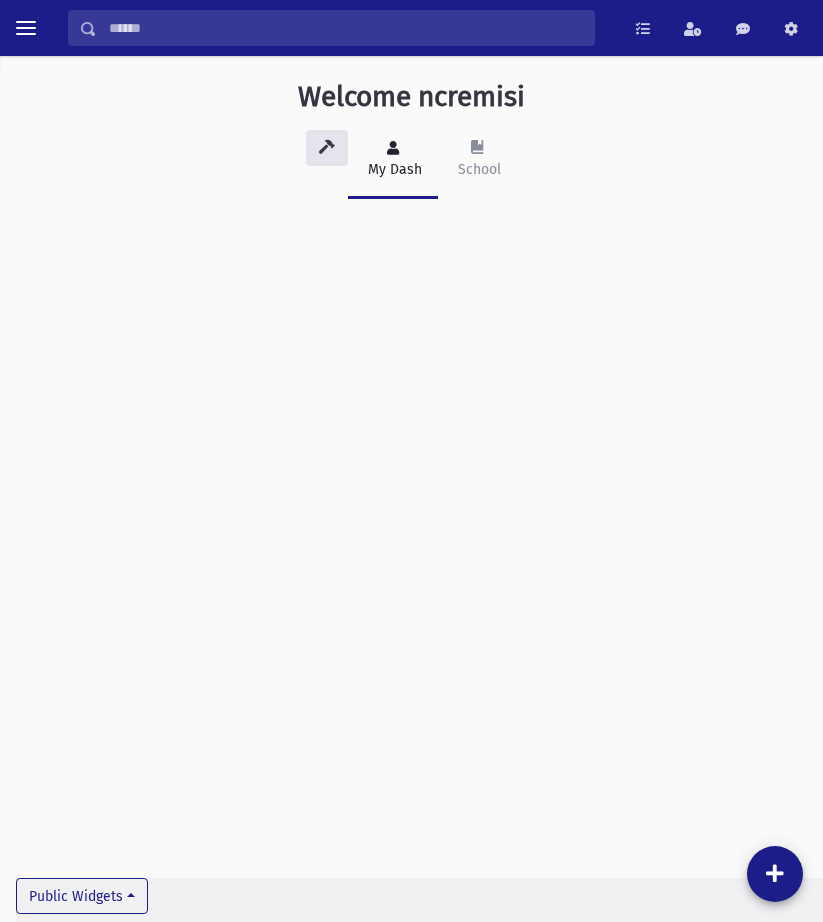 scroll, scrollTop: 0, scrollLeft: 0, axis: both 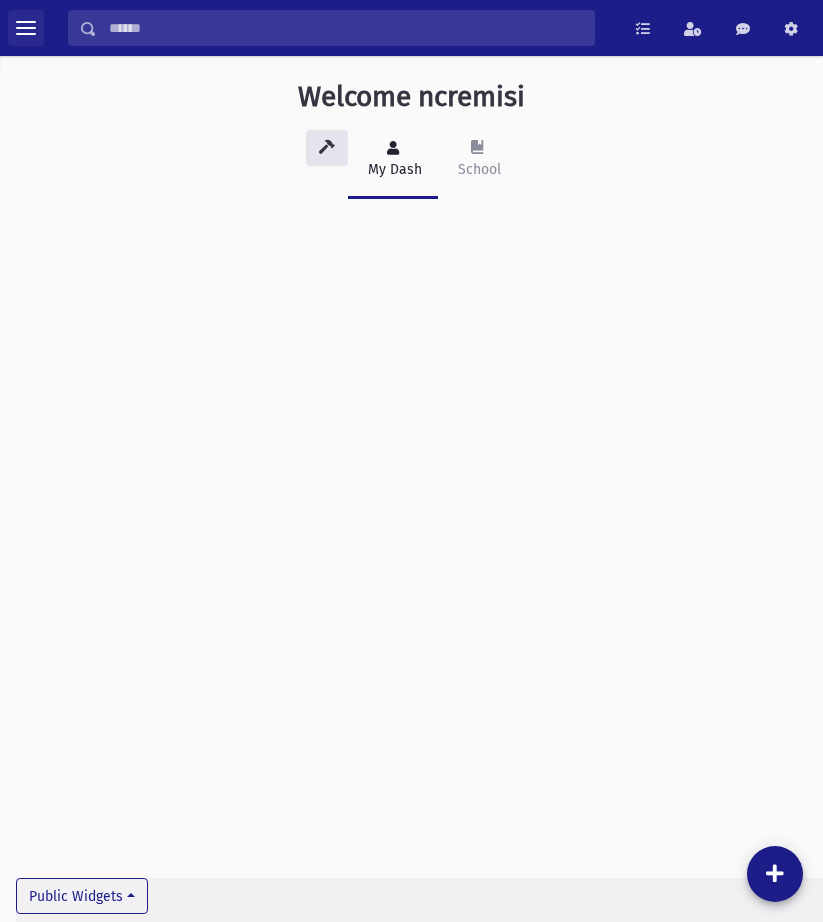 click at bounding box center (26, 28) 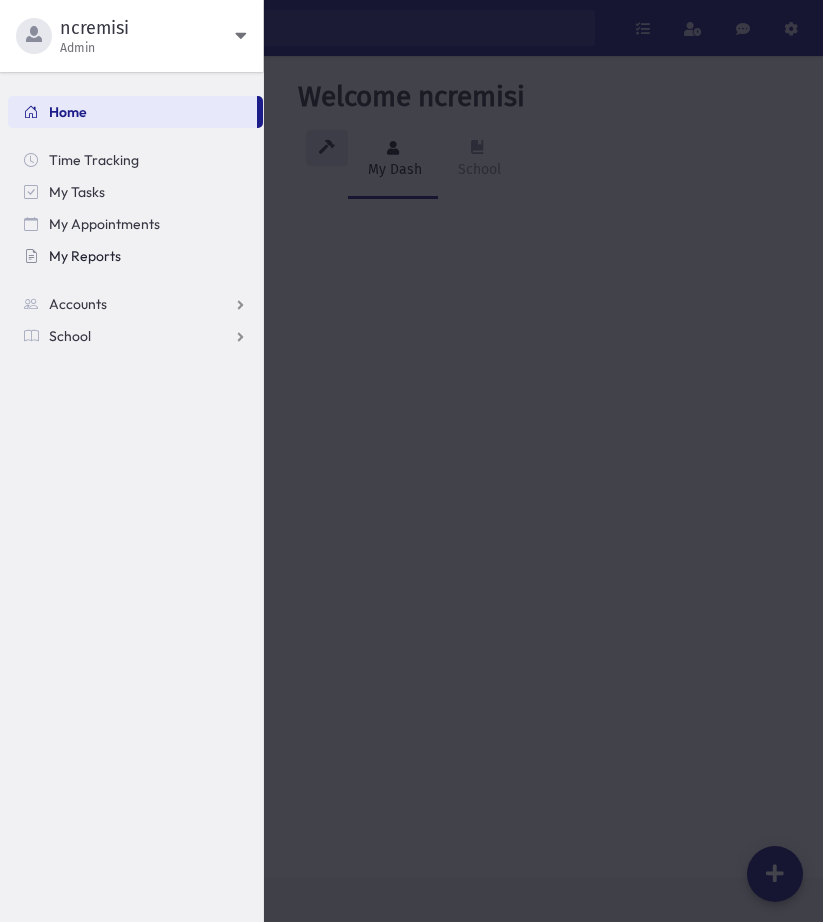 click on "My Reports" at bounding box center [85, 256] 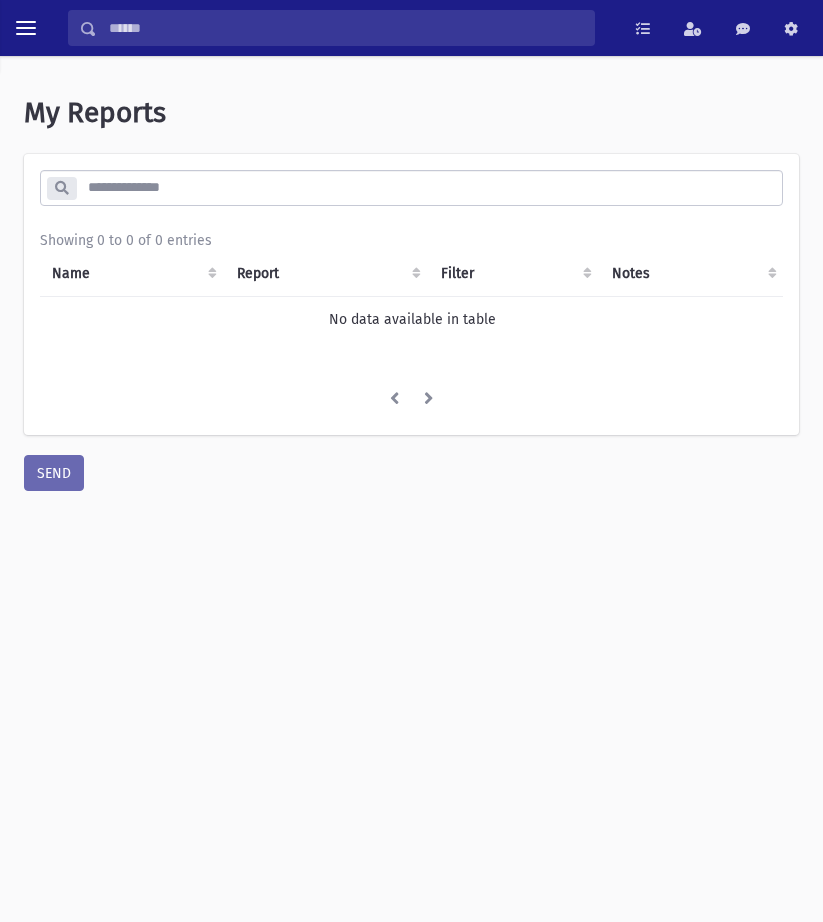 scroll, scrollTop: 0, scrollLeft: 0, axis: both 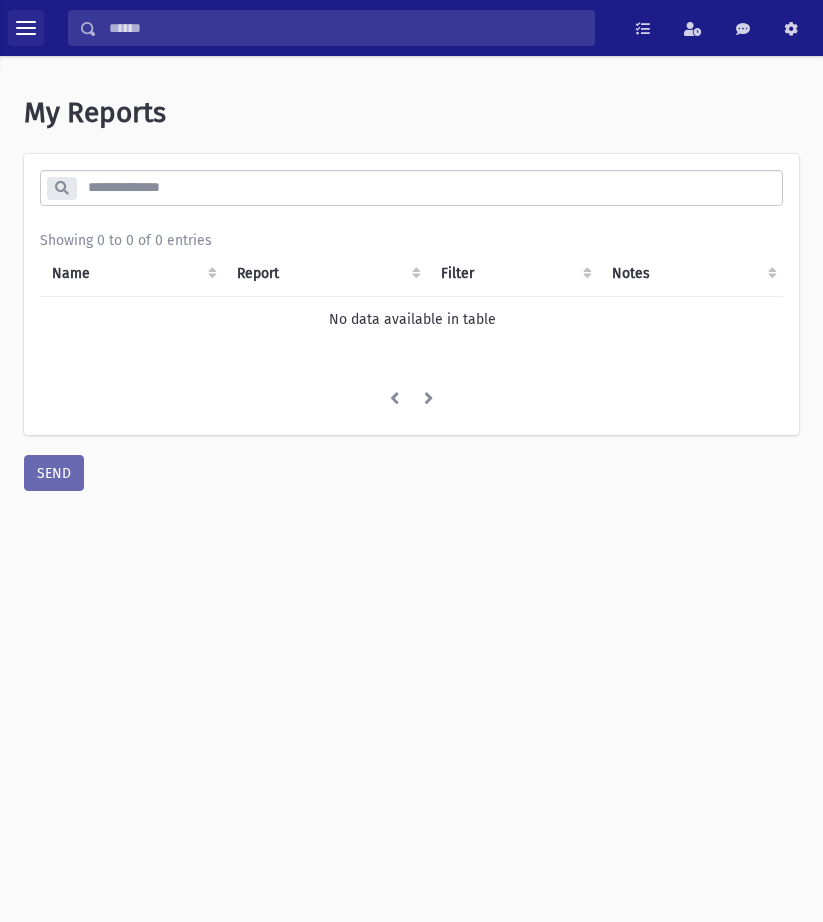 click at bounding box center [26, 28] 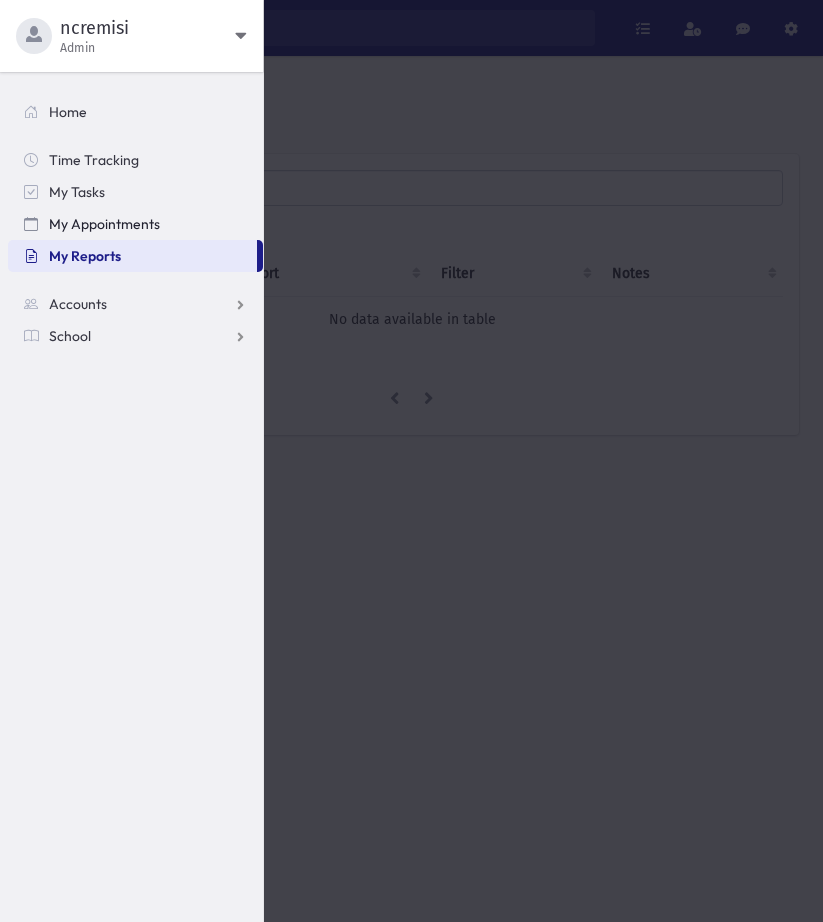 click on "My Appointments" at bounding box center [104, 224] 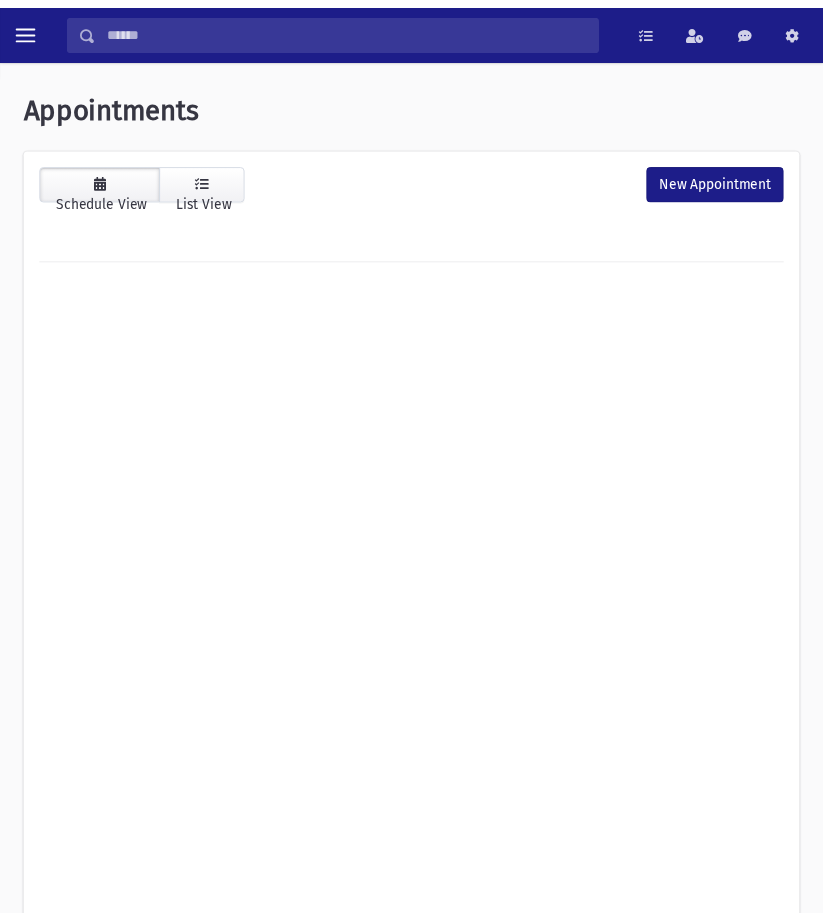 scroll, scrollTop: 0, scrollLeft: 0, axis: both 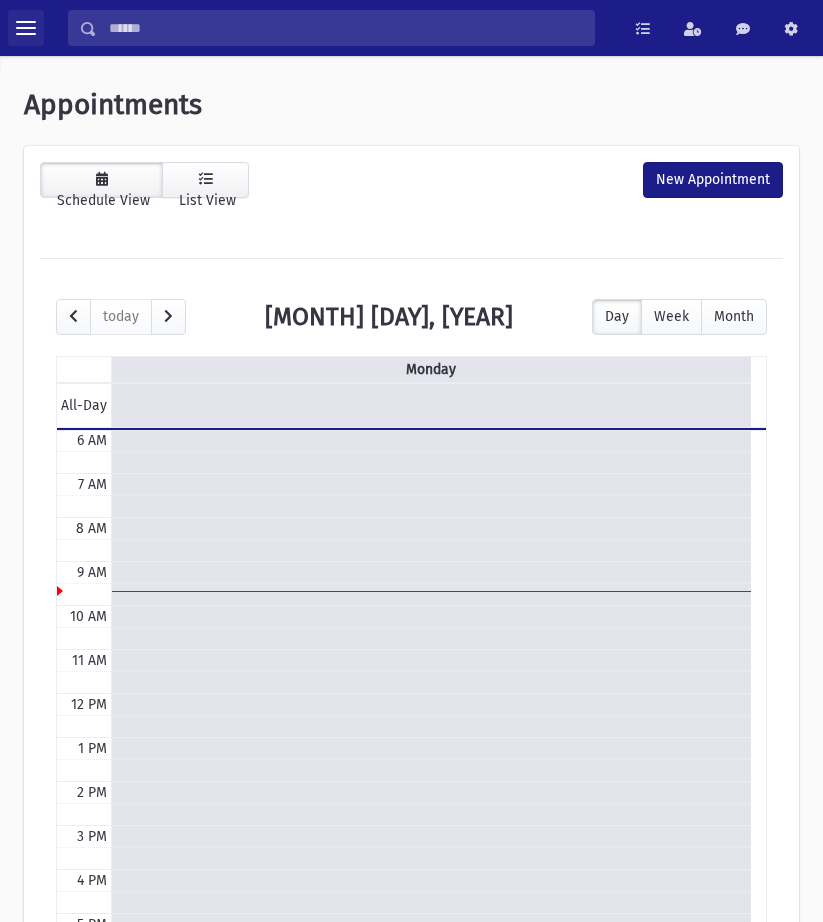 click at bounding box center (26, 28) 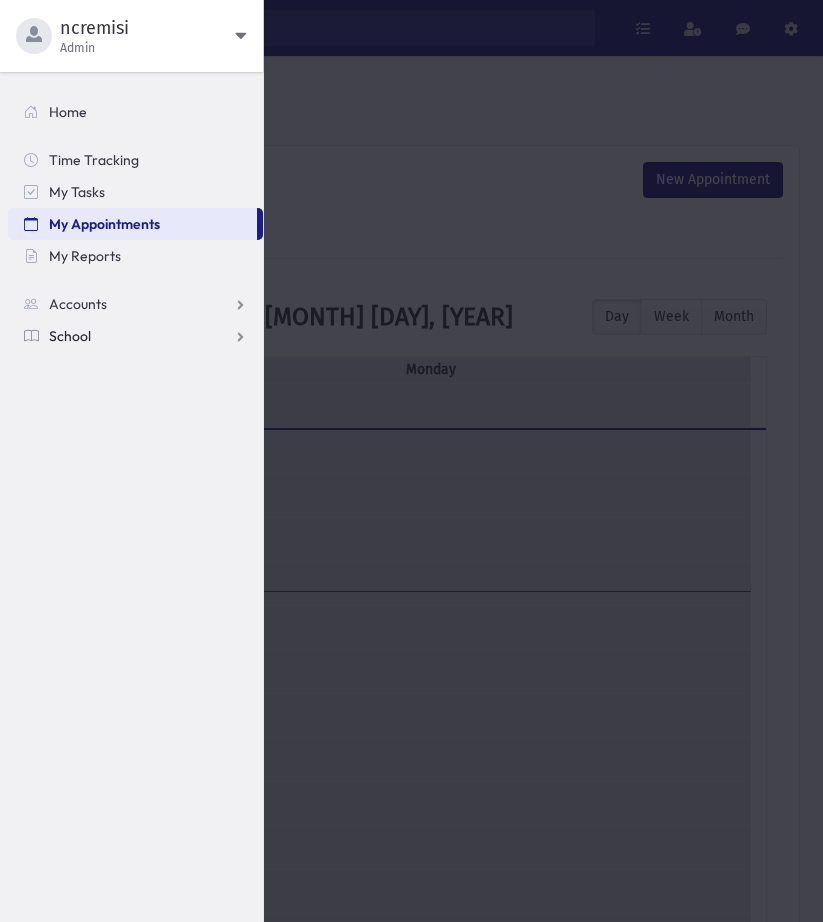 click on "School" at bounding box center (135, 304) 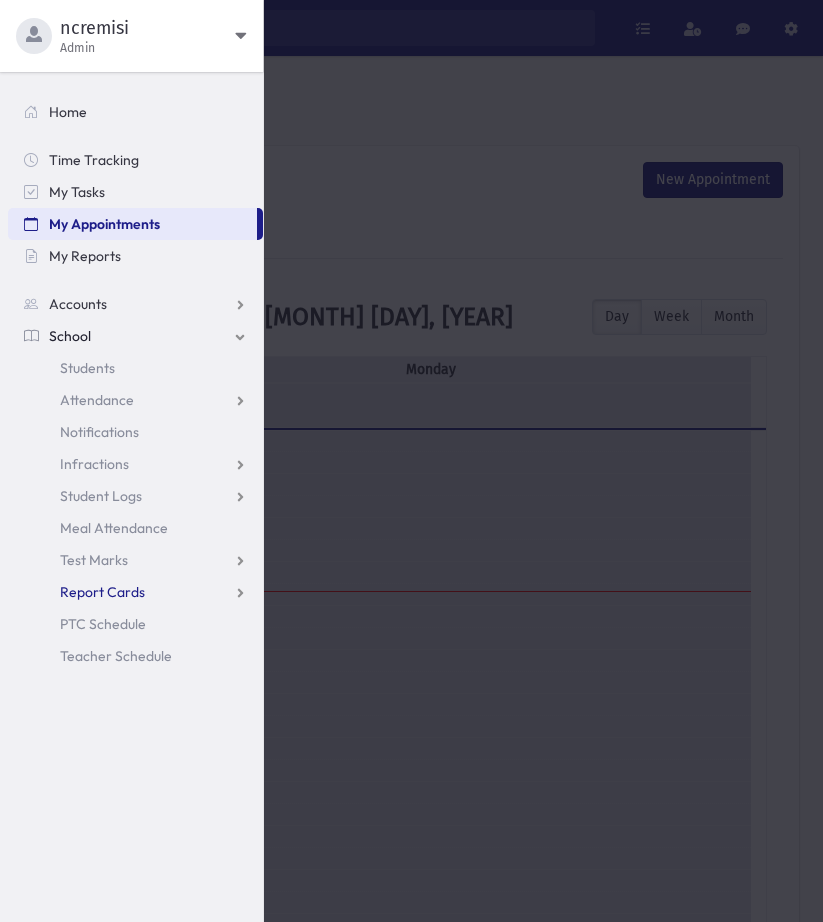 click on "Report Cards" at bounding box center [97, 400] 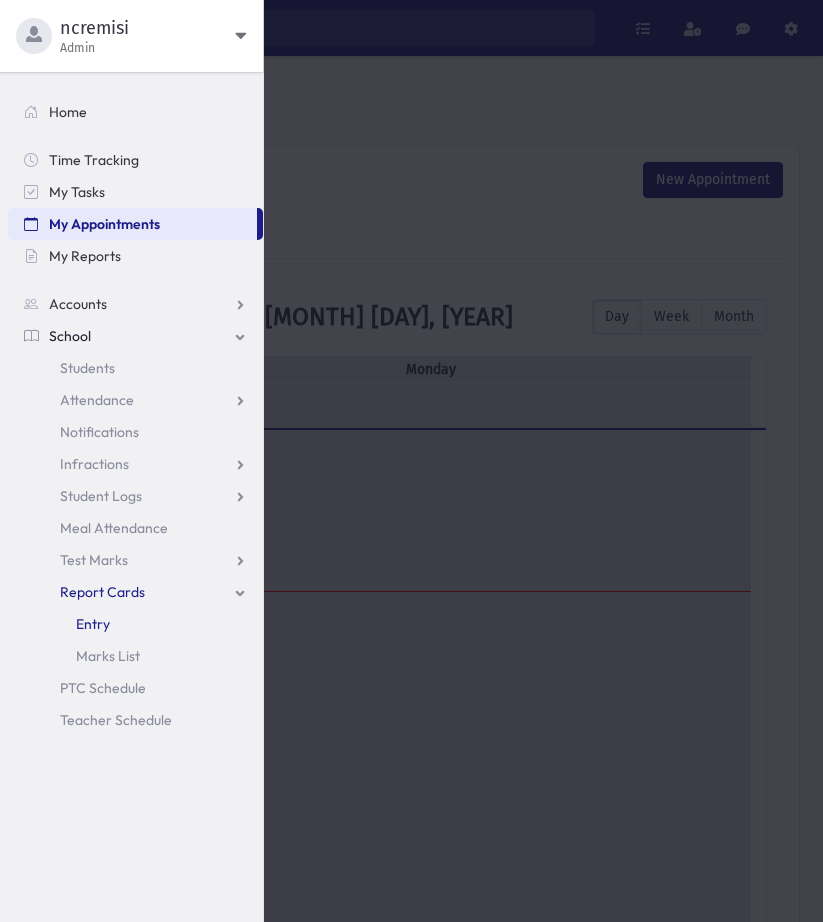 click on "Entry" at bounding box center [93, 624] 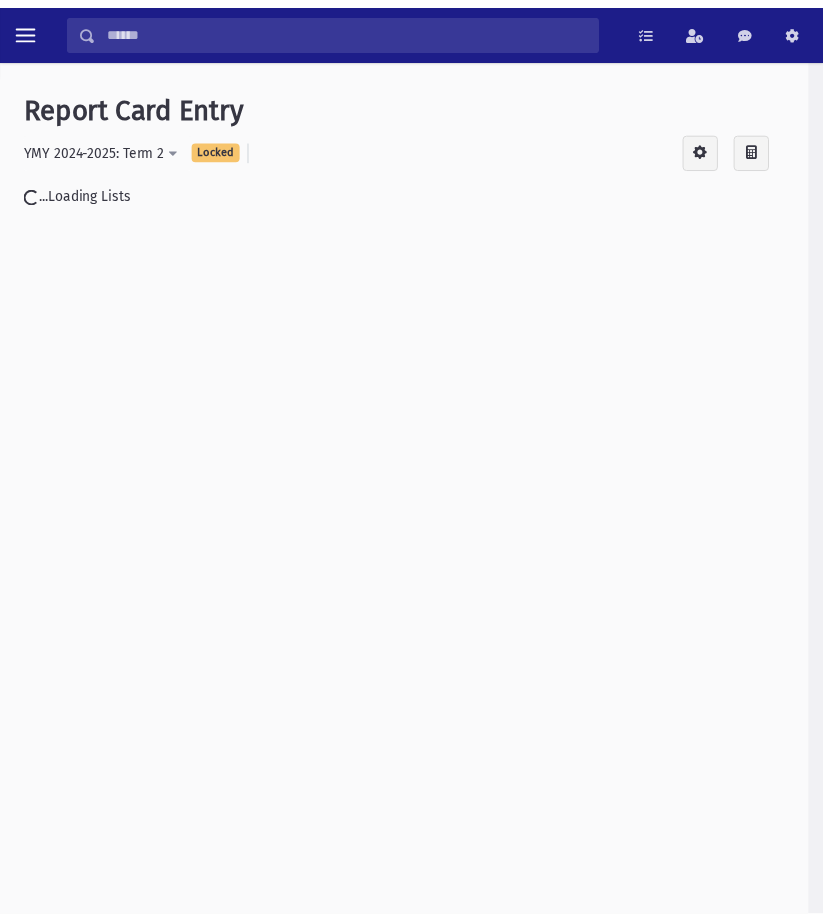 scroll, scrollTop: 0, scrollLeft: 0, axis: both 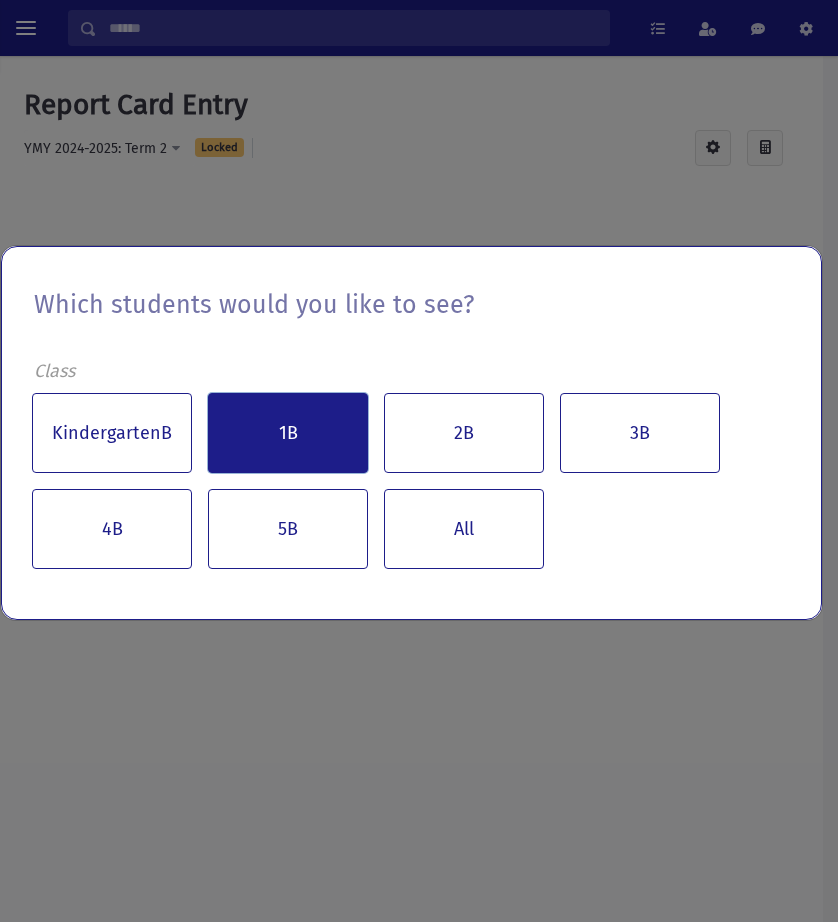 click on "1B" at bounding box center [288, 433] 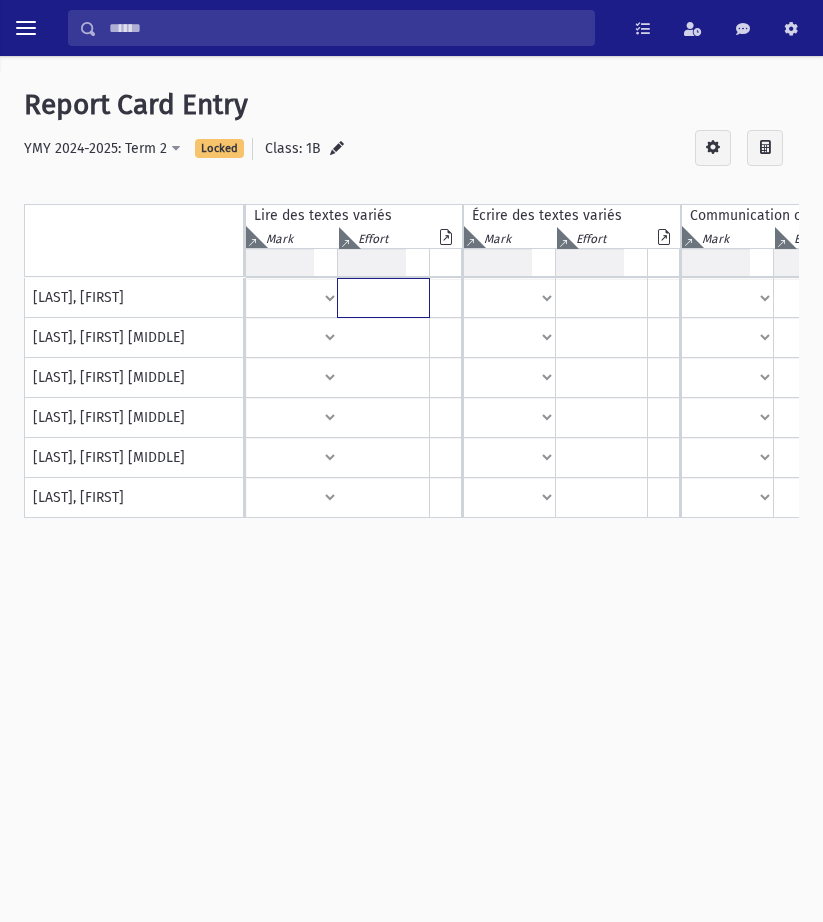 click at bounding box center (383, 298) 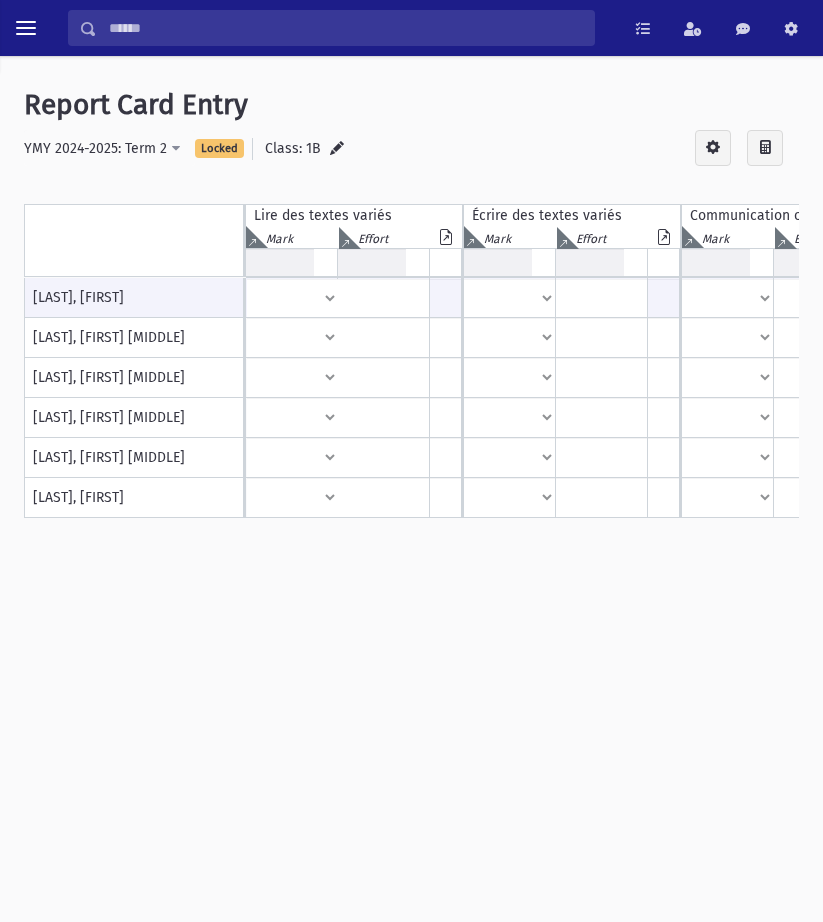 click on "Locked" at bounding box center (219, 148) 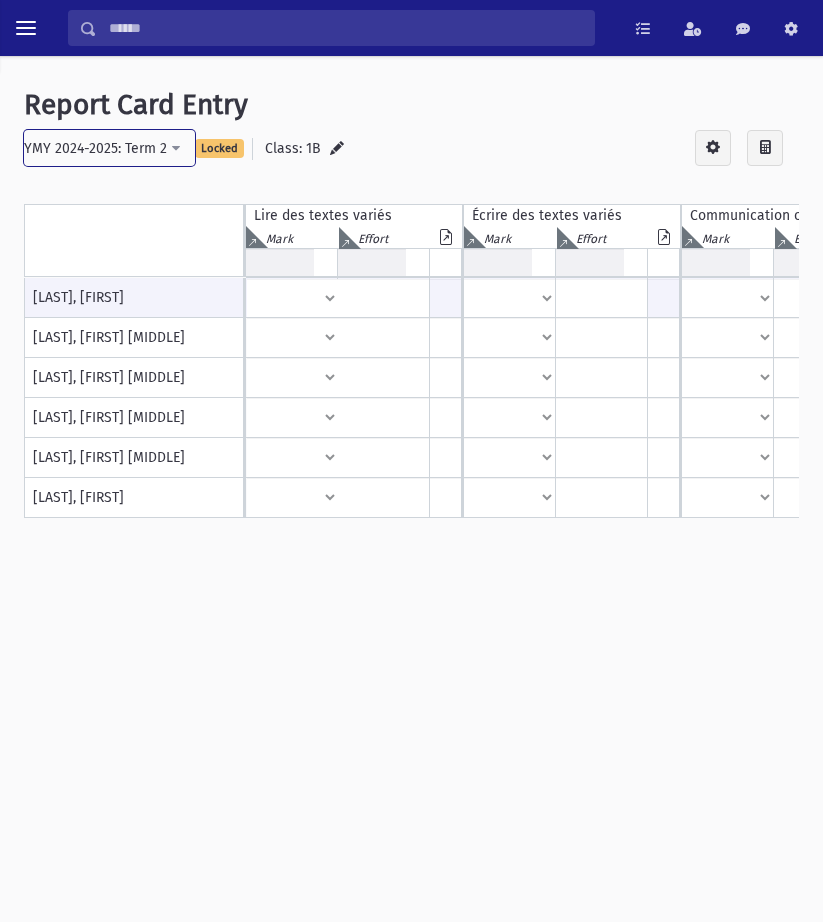 click on "YMY 2024-2025: Term 2" at bounding box center [95, 148] 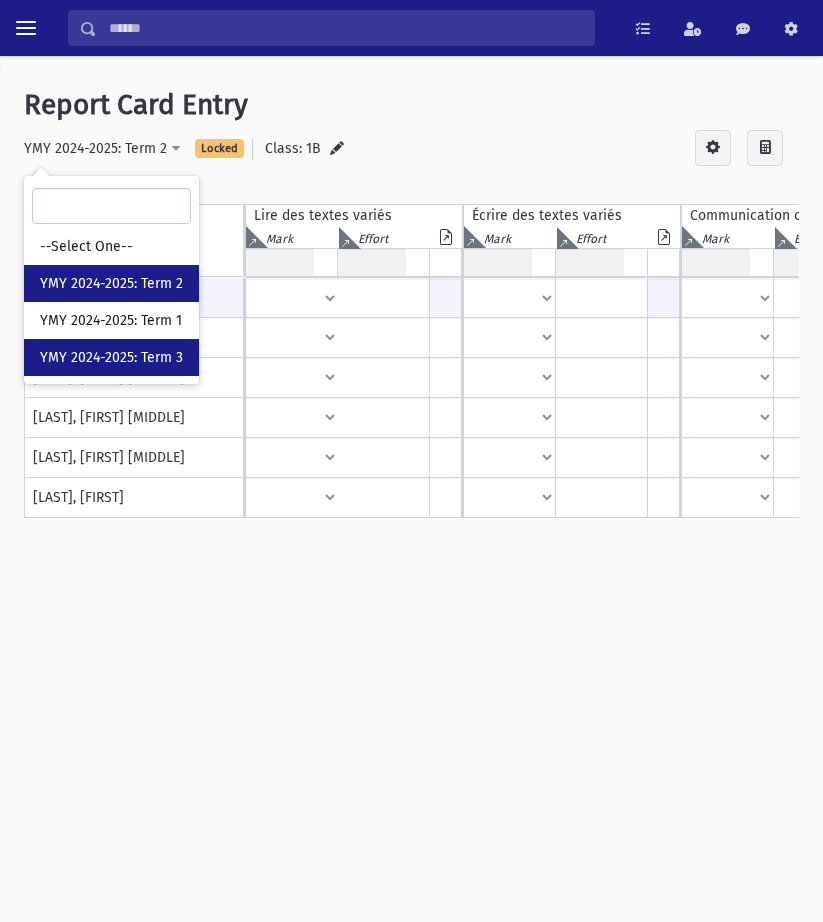 click on "YMY 2024-2025: Term 3" at bounding box center (111, 358) 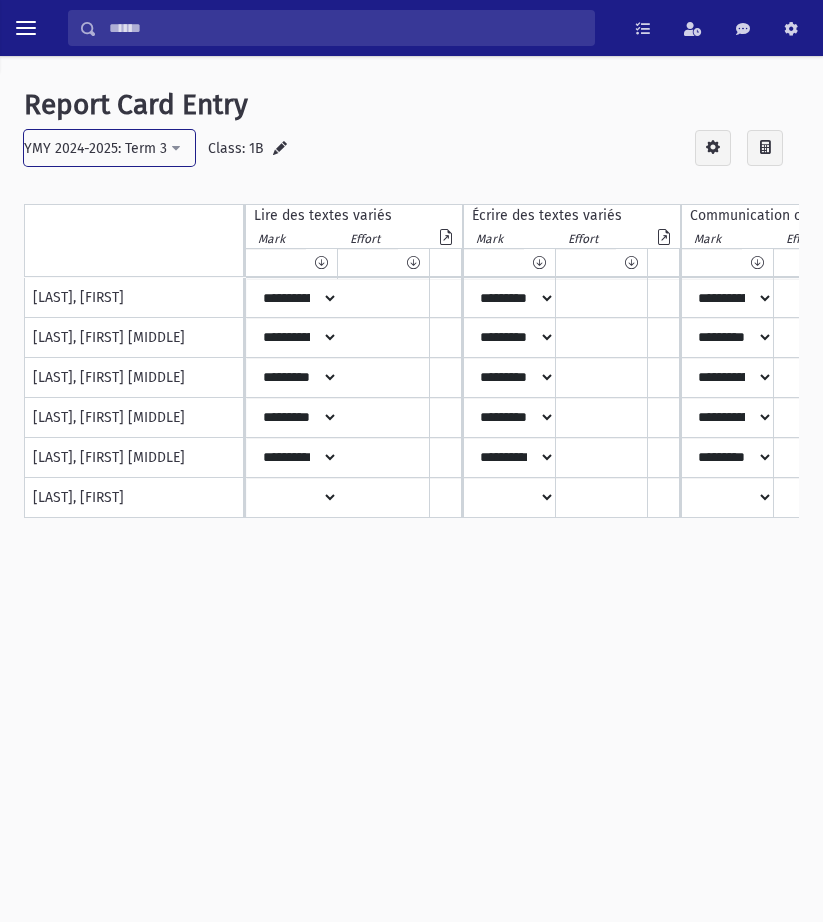 click on "YMY 2024-2025: Term 3" at bounding box center [95, 148] 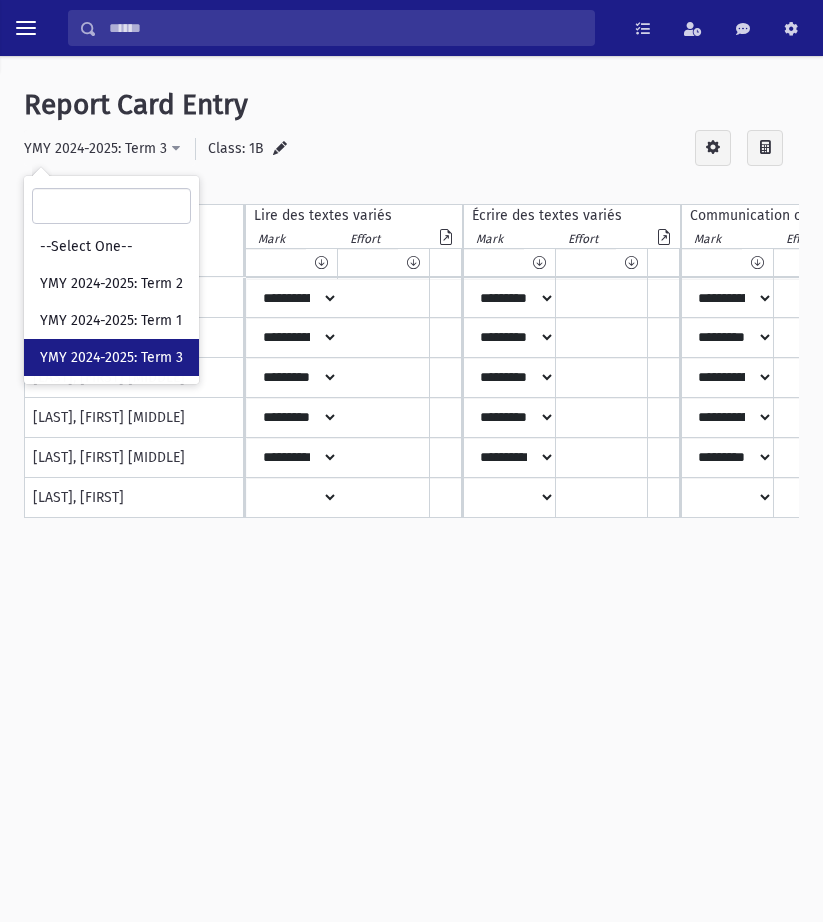 click on "Report Card Entry" at bounding box center [411, 105] 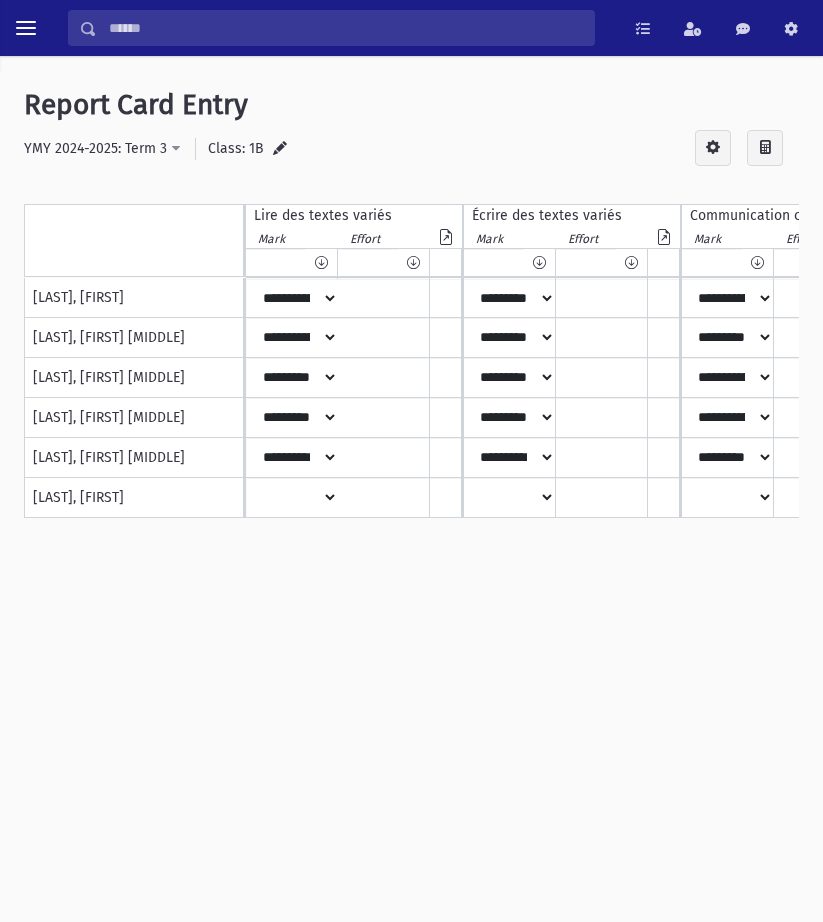 click at bounding box center [280, 150] 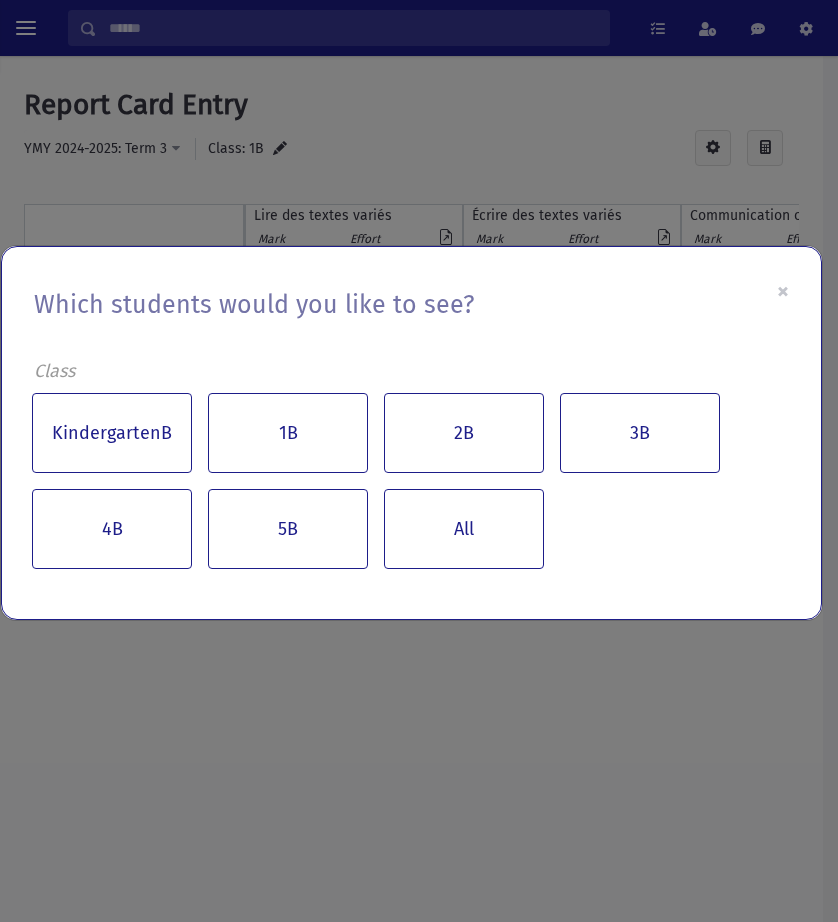 click on "Which students would you like to see?
×
Class
KindergartenB
1B
2B
3B
4B
5B
All" at bounding box center (419, 461) 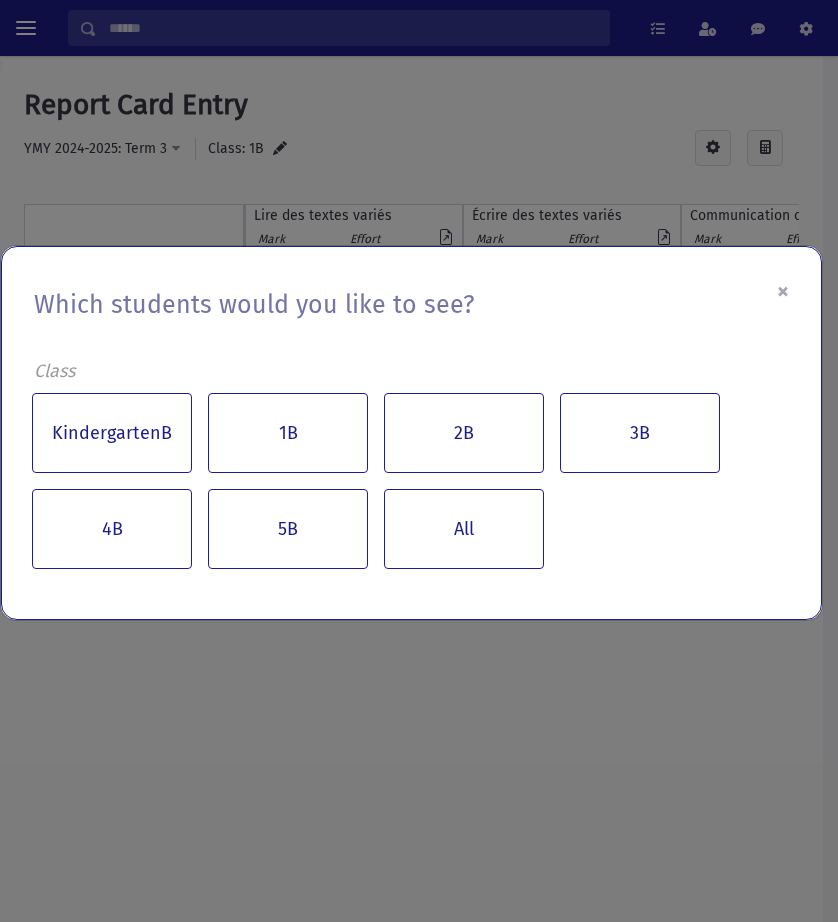 click on "×" at bounding box center (783, 291) 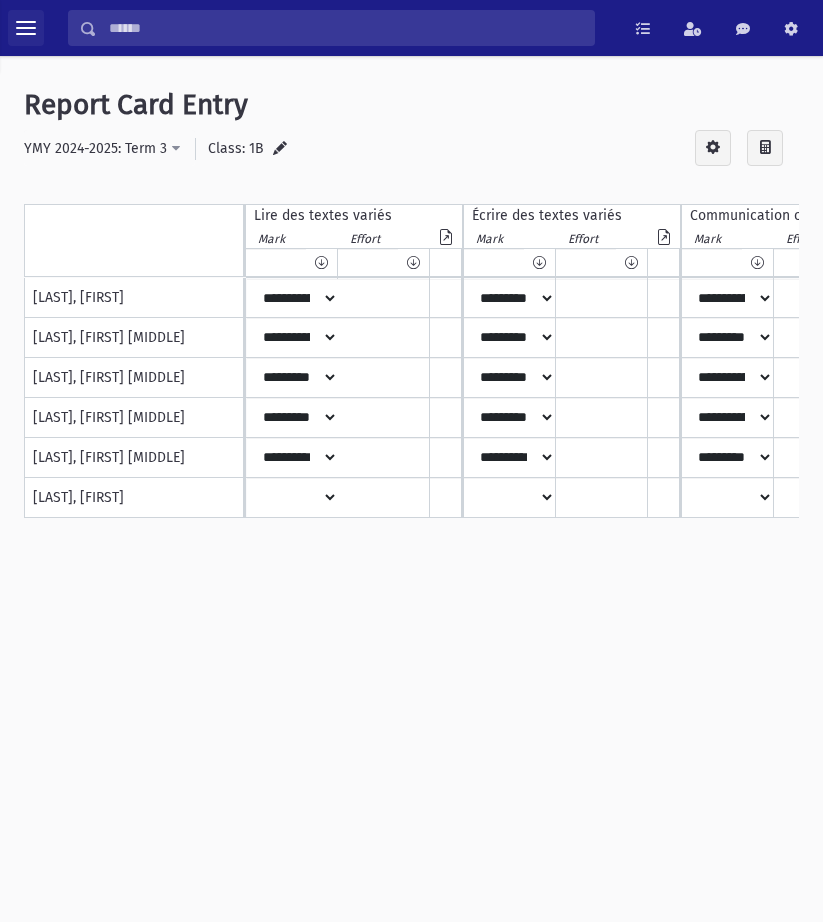 click at bounding box center [26, 28] 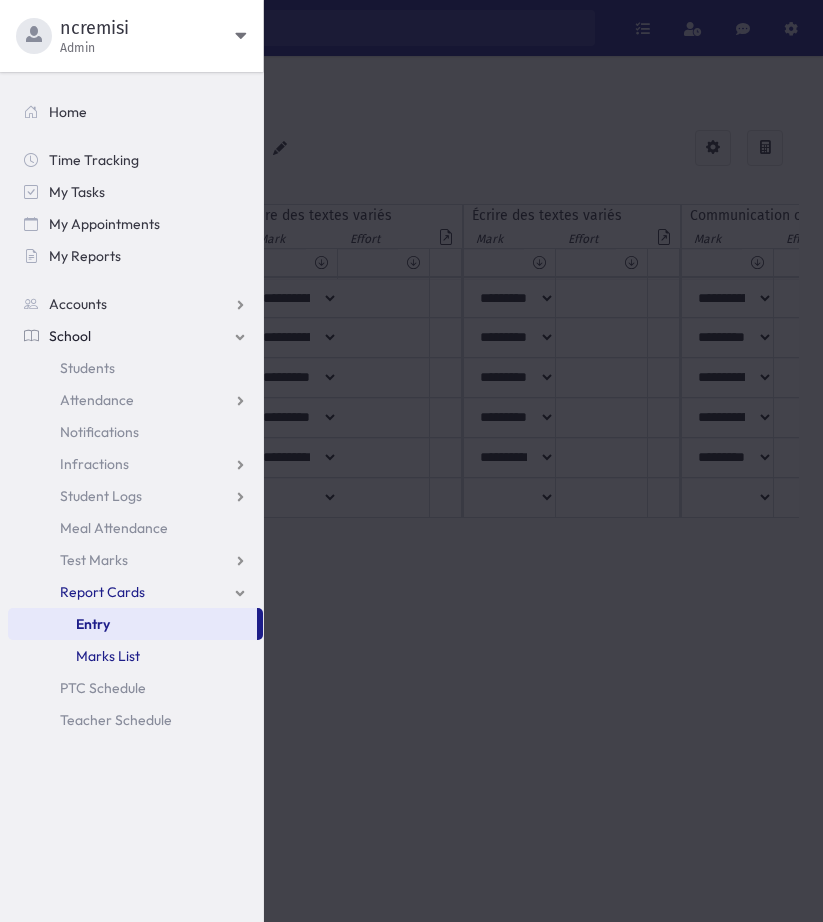 click on "Marks List" at bounding box center (135, 656) 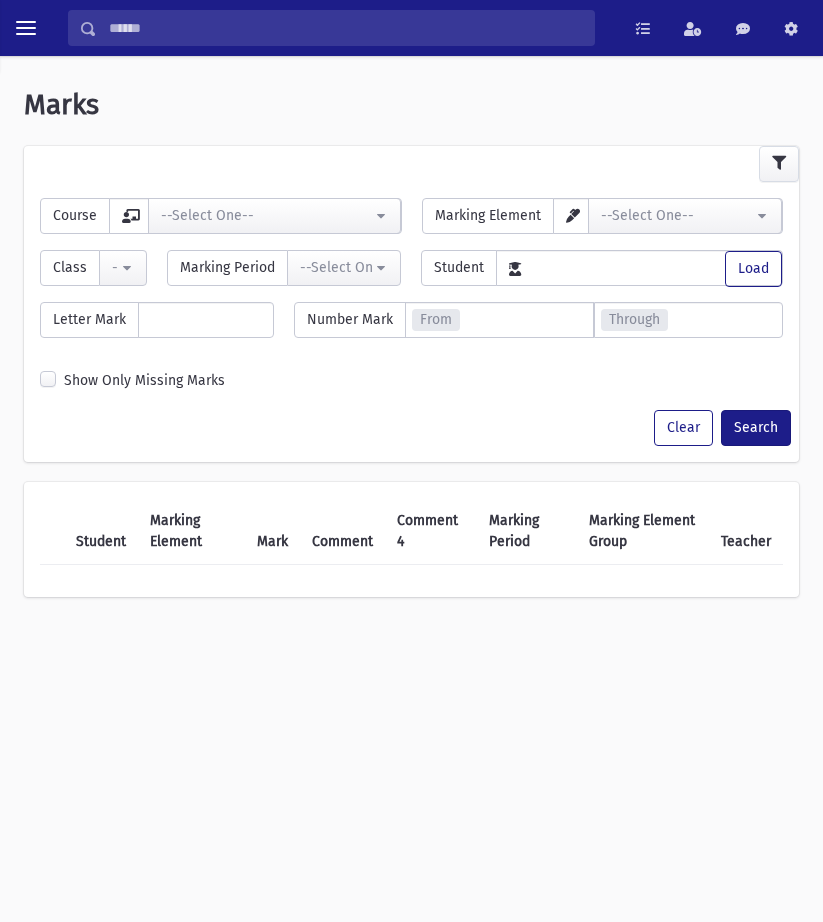scroll, scrollTop: 0, scrollLeft: 0, axis: both 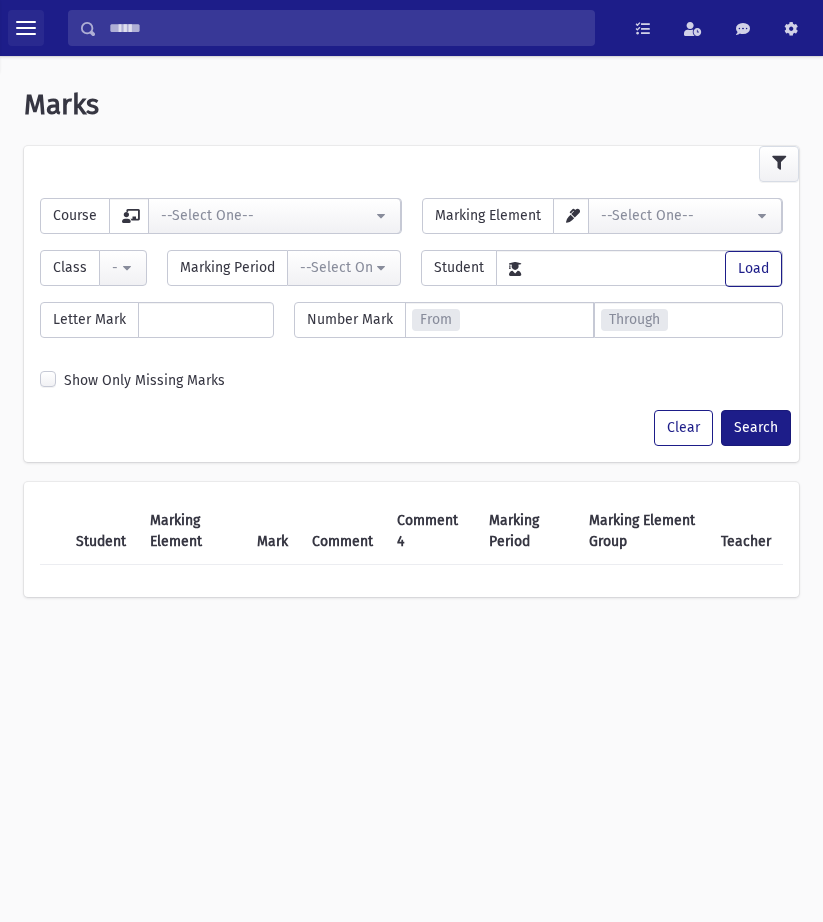 click at bounding box center [26, 28] 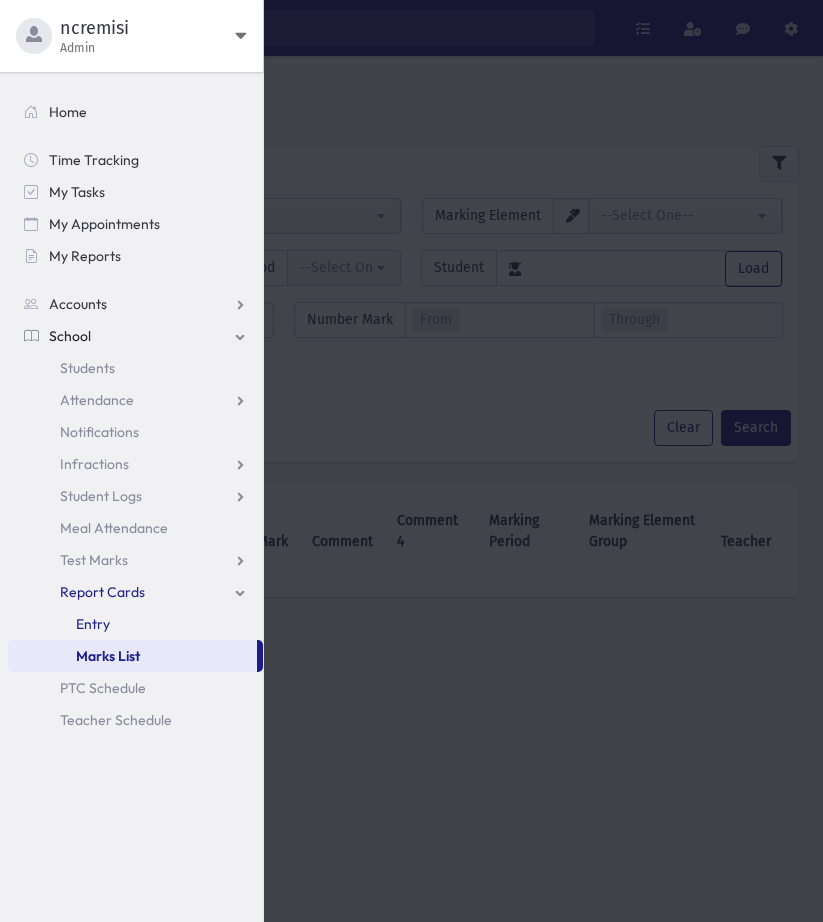 click on "Entry" at bounding box center [135, 624] 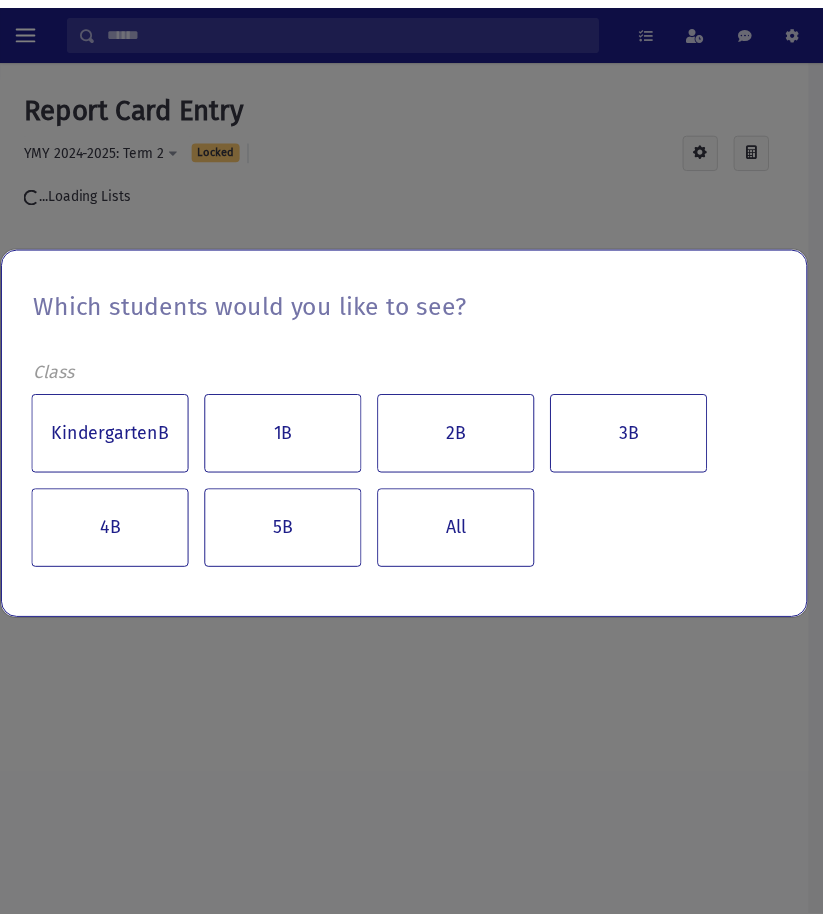 scroll, scrollTop: 0, scrollLeft: 0, axis: both 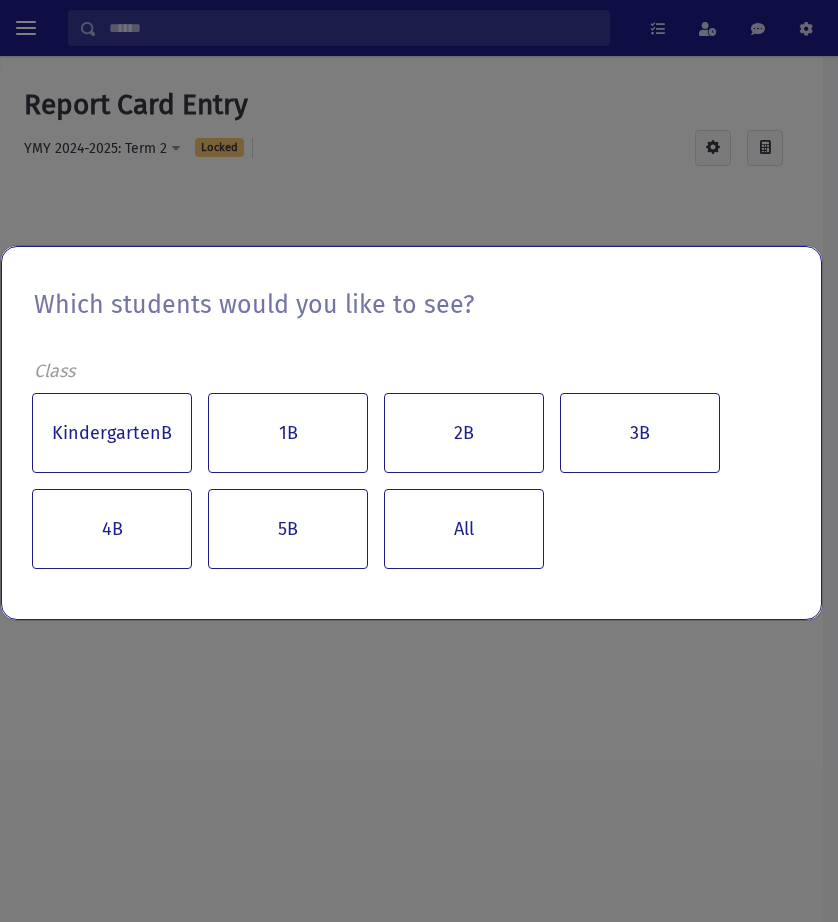 click on "Which students would you like to see?
Class
KindergartenB
1B
2B
3B
4B
5B
All" at bounding box center (419, 461) 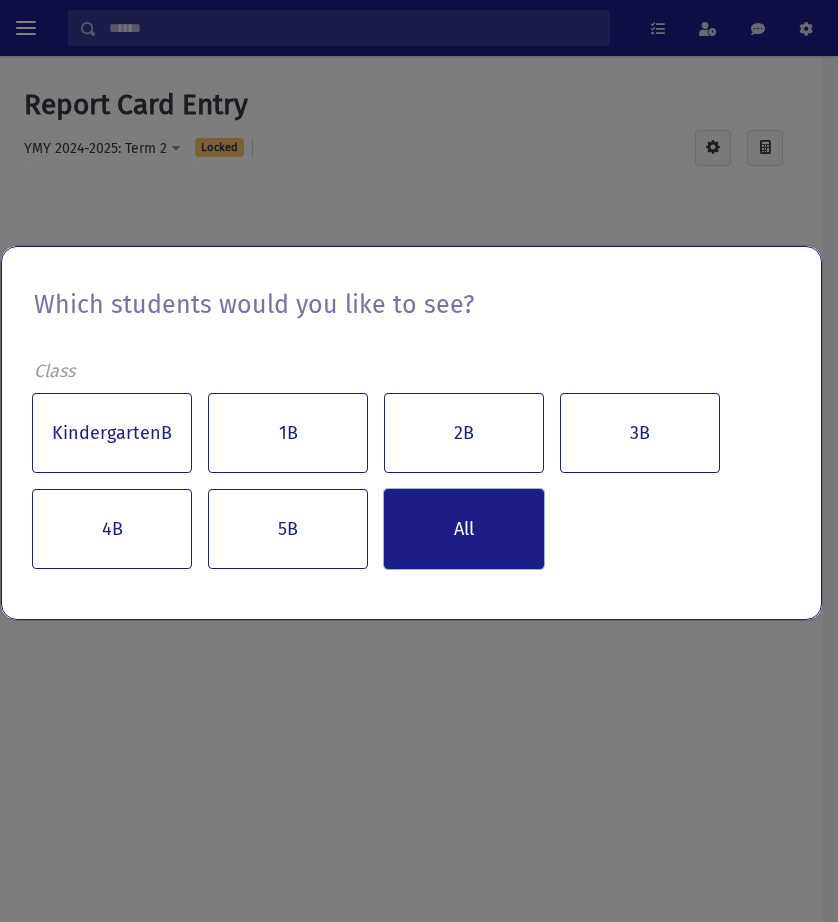 click on "All" at bounding box center [464, 529] 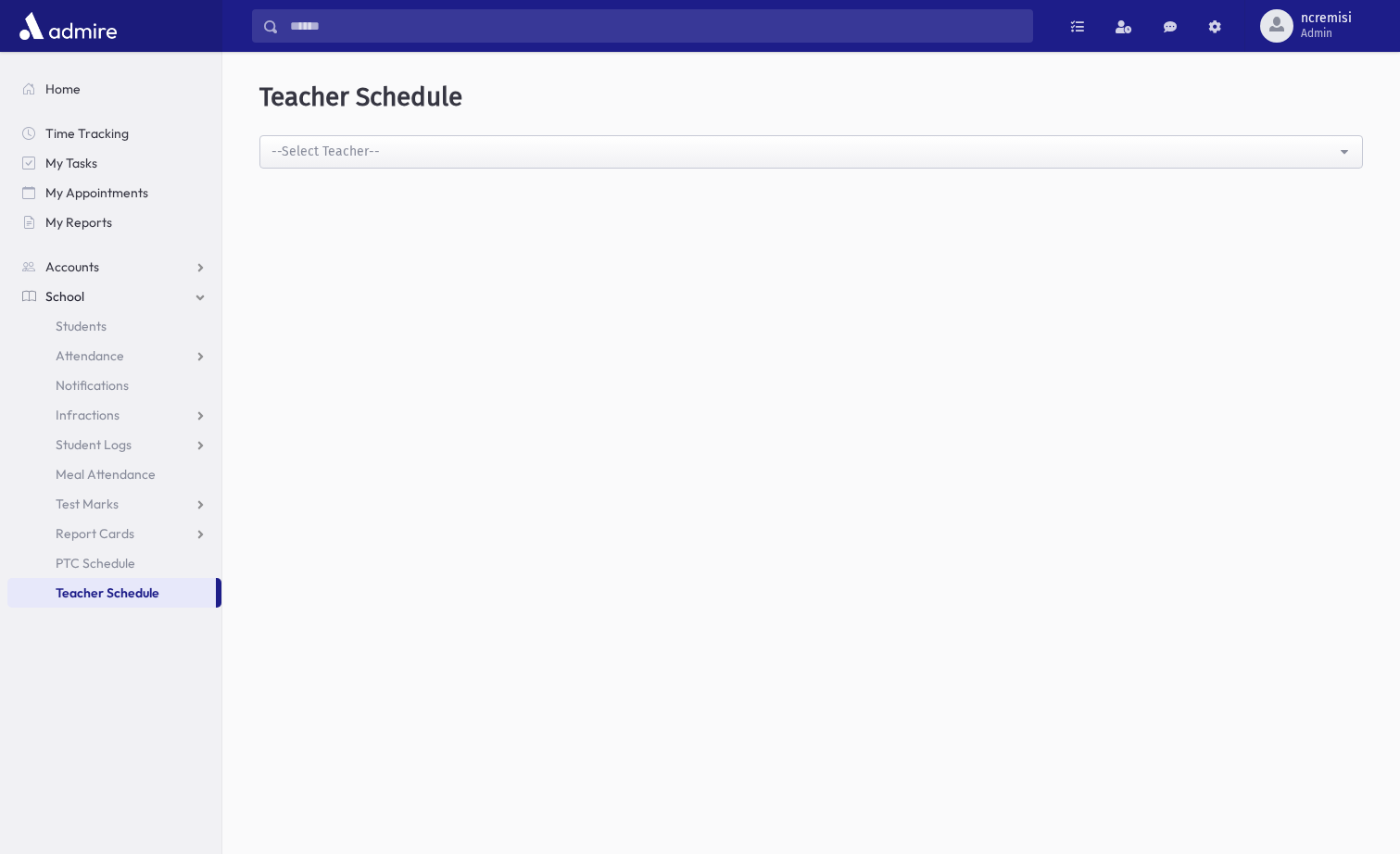 scroll, scrollTop: 0, scrollLeft: 0, axis: both 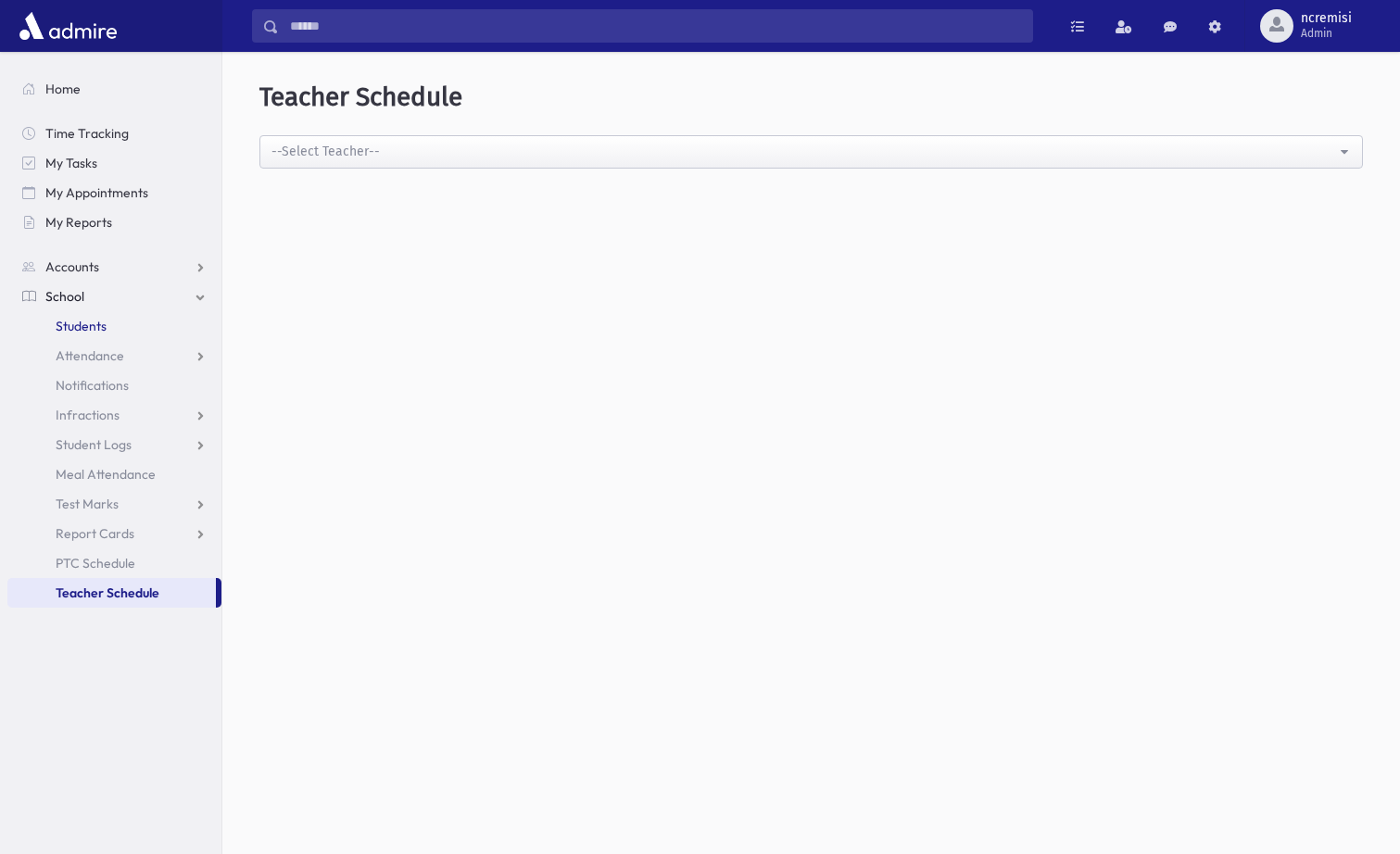 click on "Students" at bounding box center [81, 326] 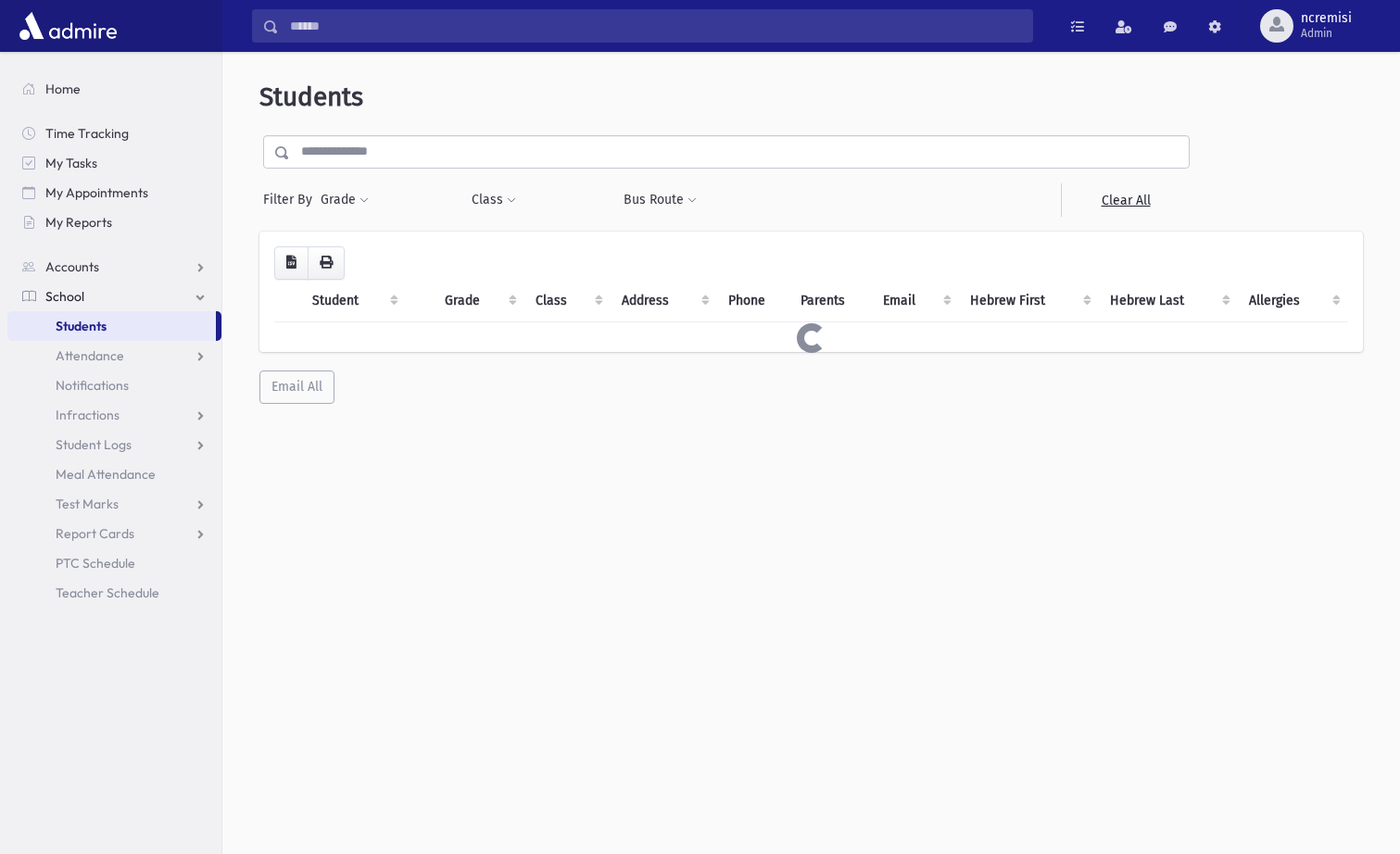 scroll, scrollTop: 0, scrollLeft: 0, axis: both 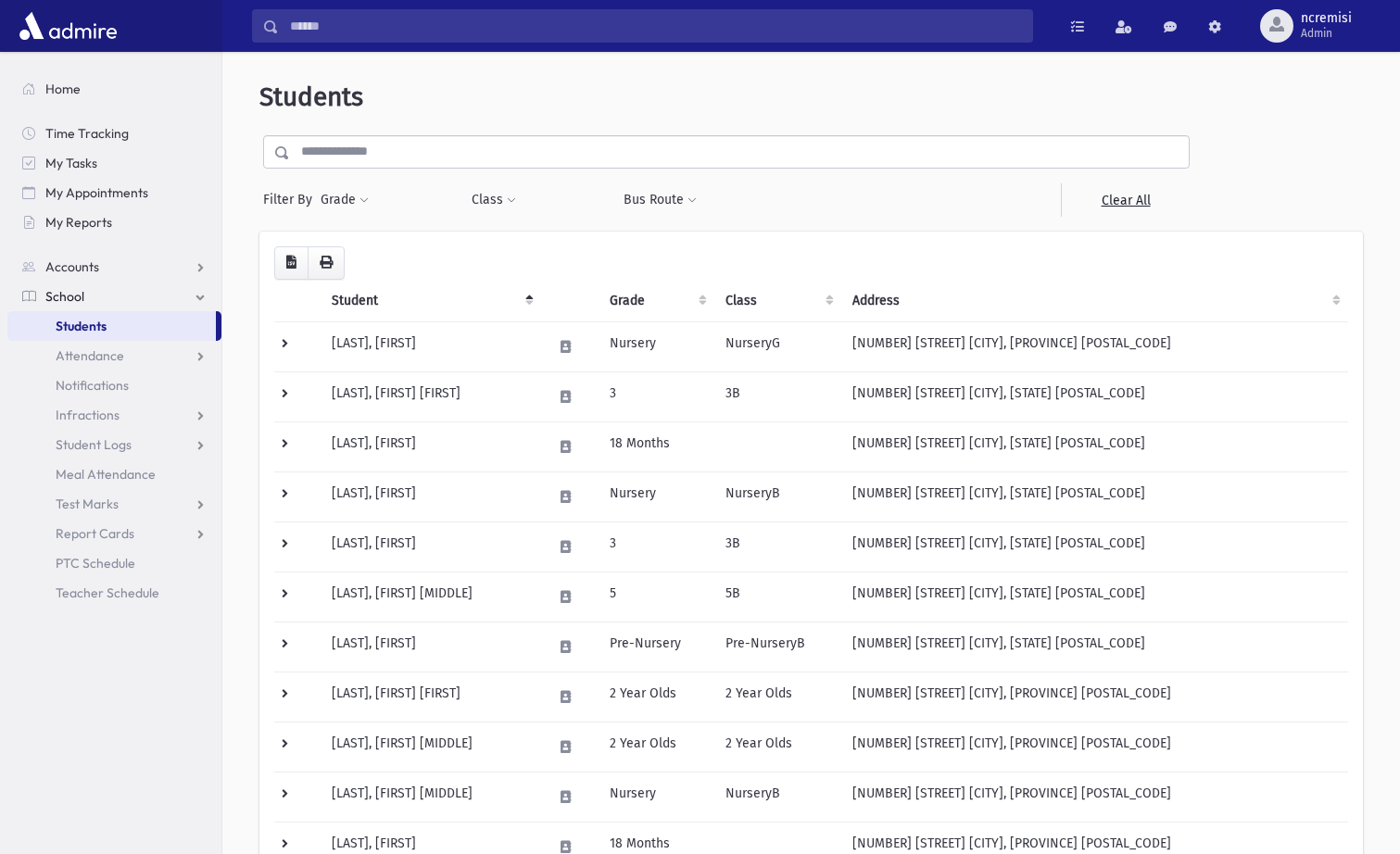 click on "Grade" at bounding box center (656, 301) 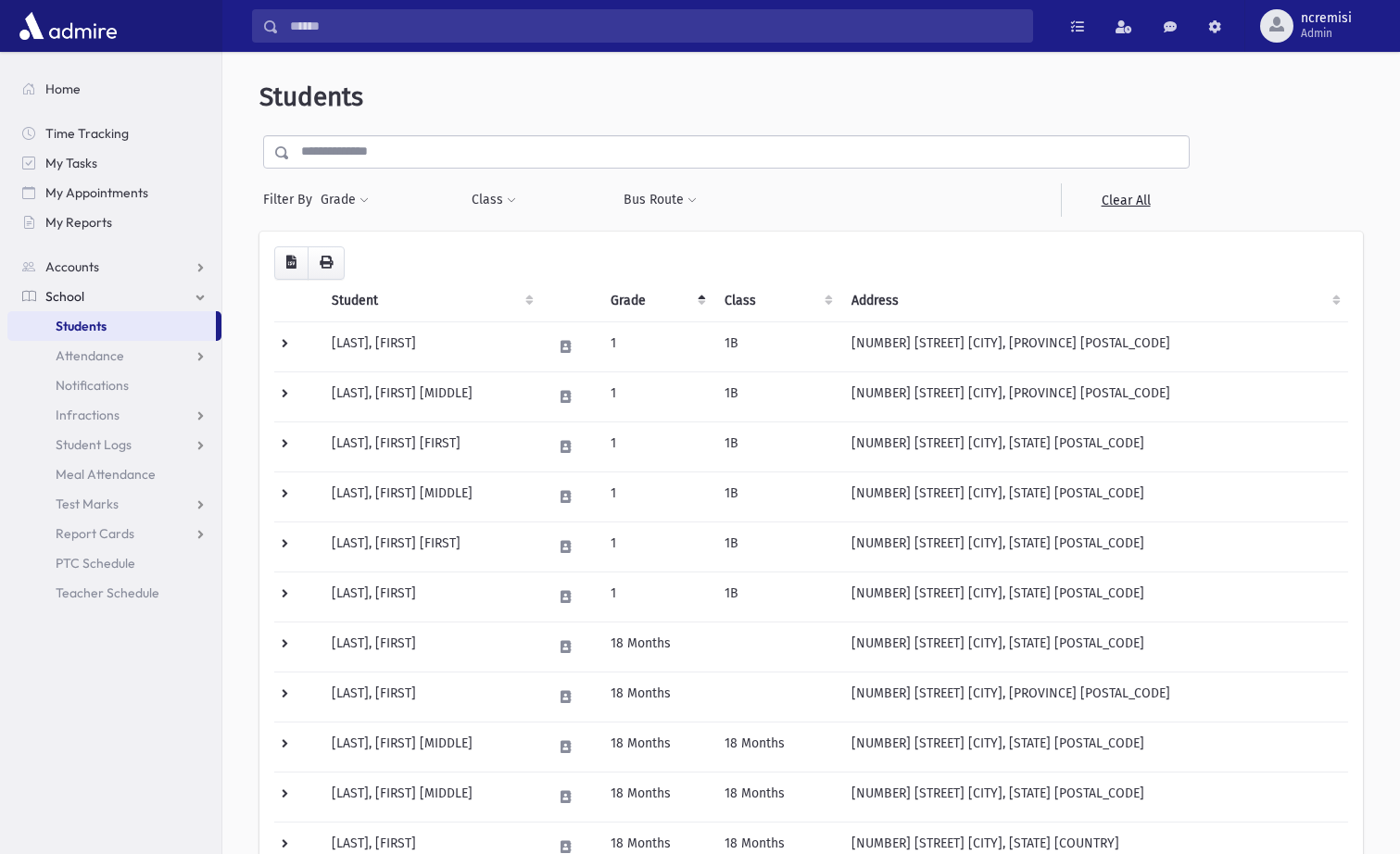 click on "Grade" at bounding box center (657, 301) 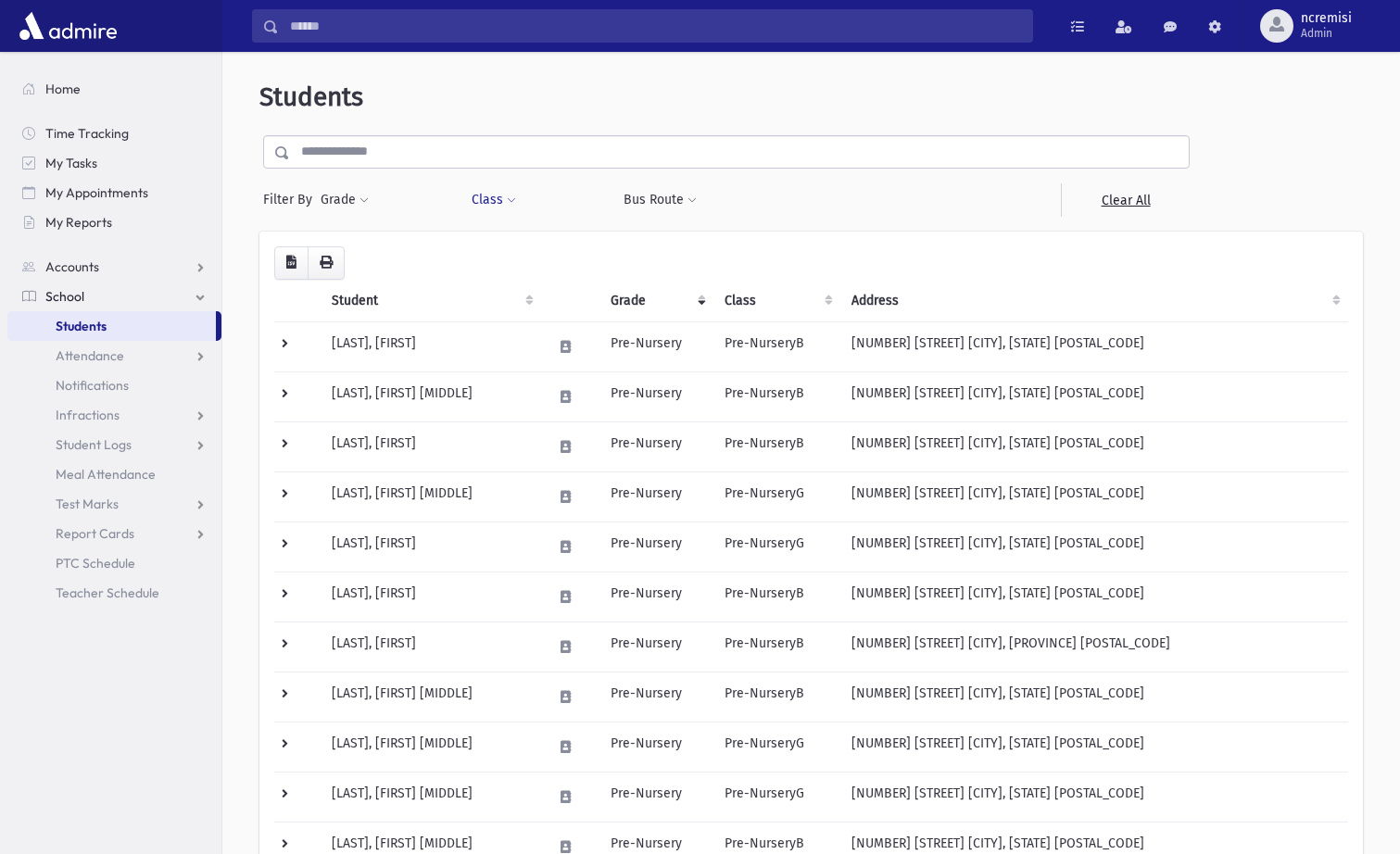 click on "Class" at bounding box center [494, 200] 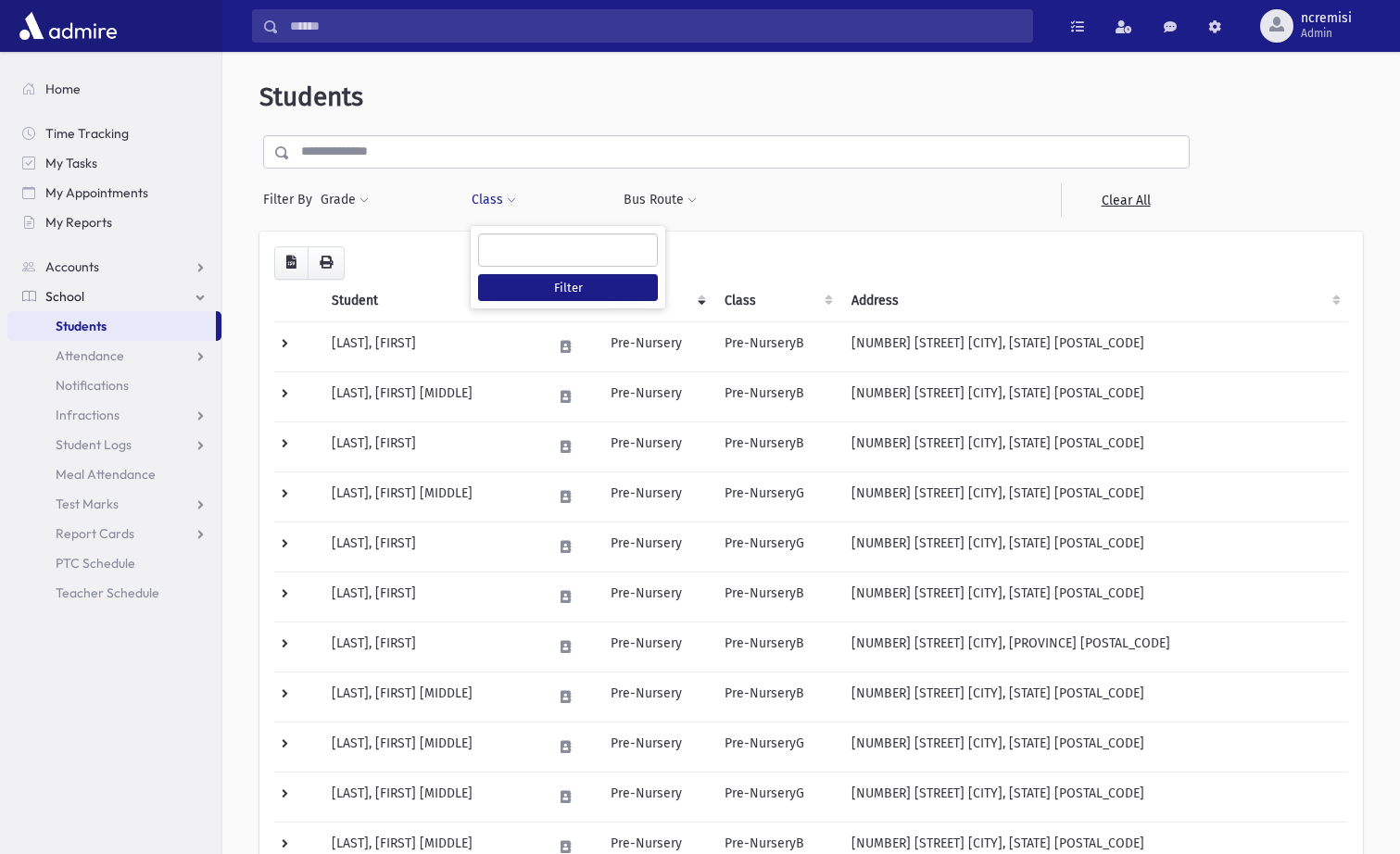 click at bounding box center (568, 248) 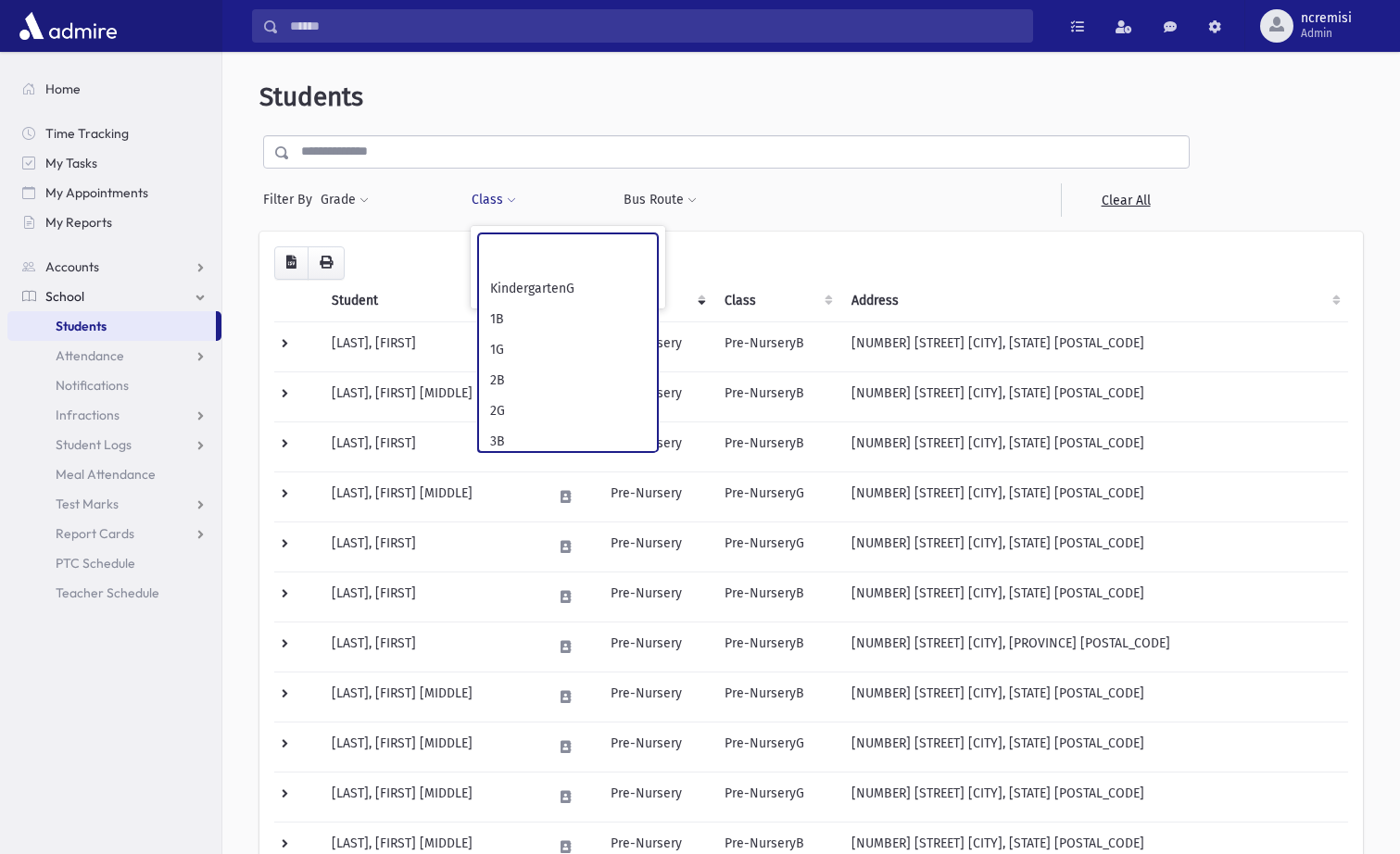 scroll, scrollTop: 208, scrollLeft: 0, axis: vertical 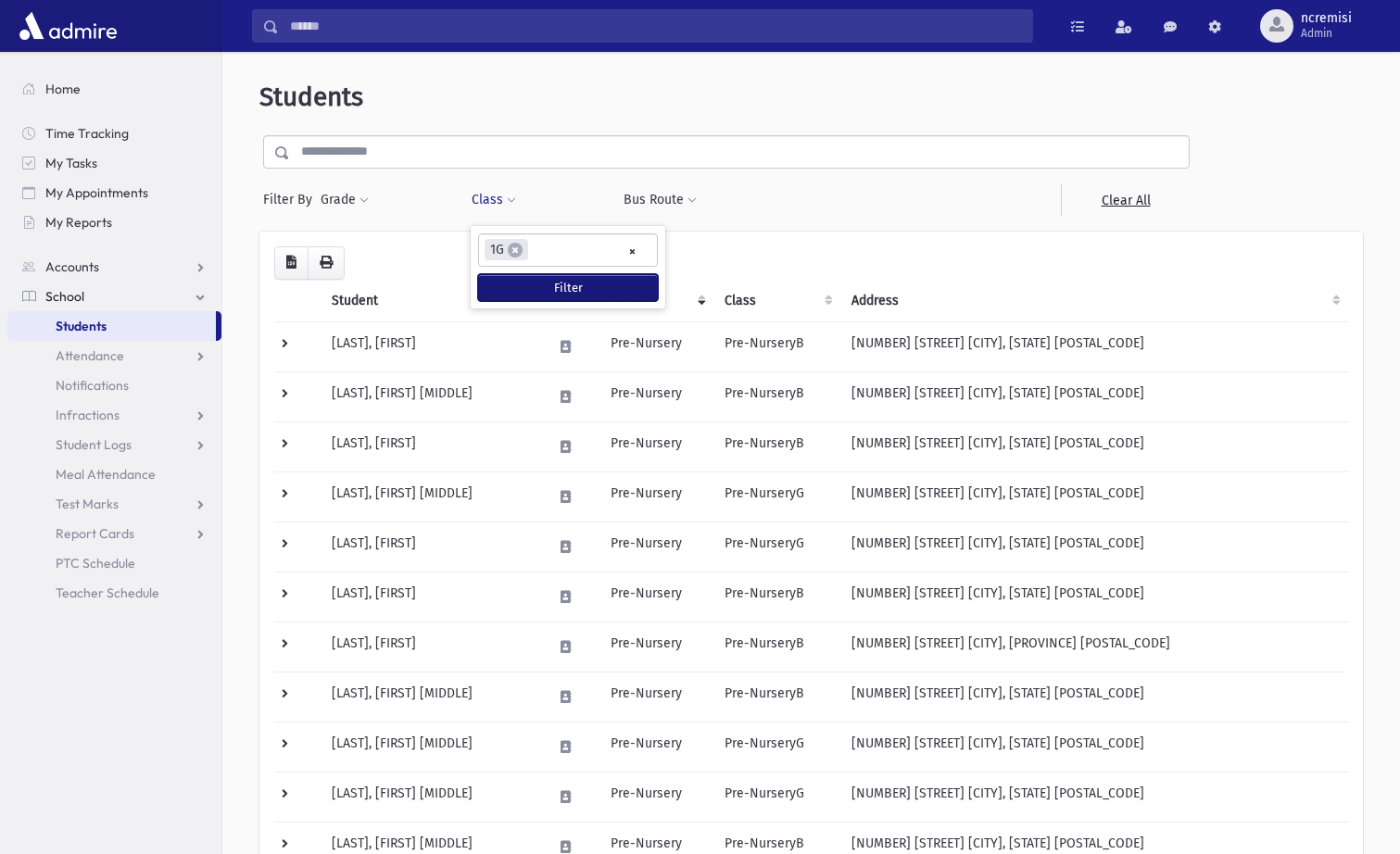 click on "Filter" at bounding box center [568, 287] 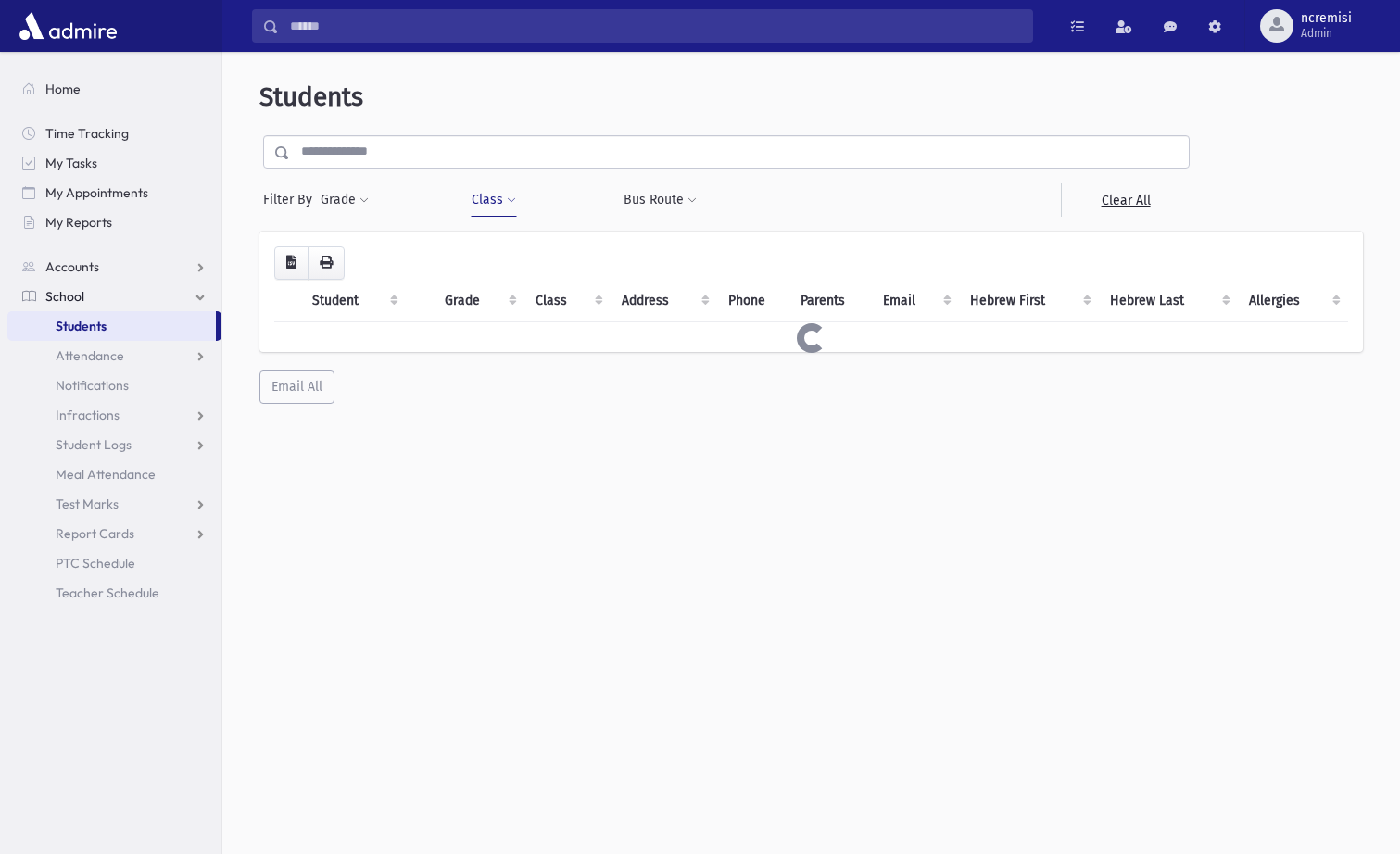scroll, scrollTop: 0, scrollLeft: 0, axis: both 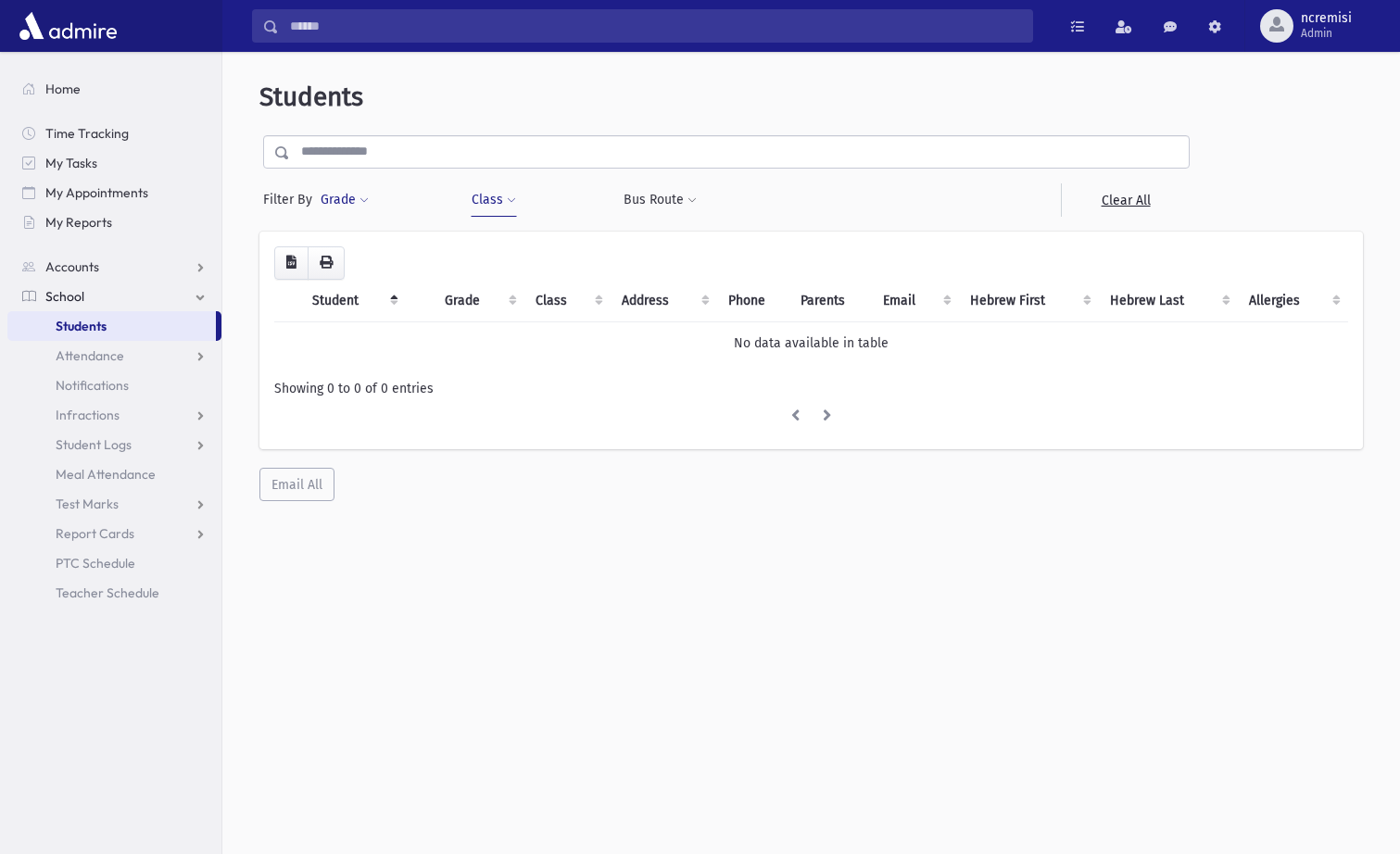 click on "Grade" at bounding box center [345, 200] 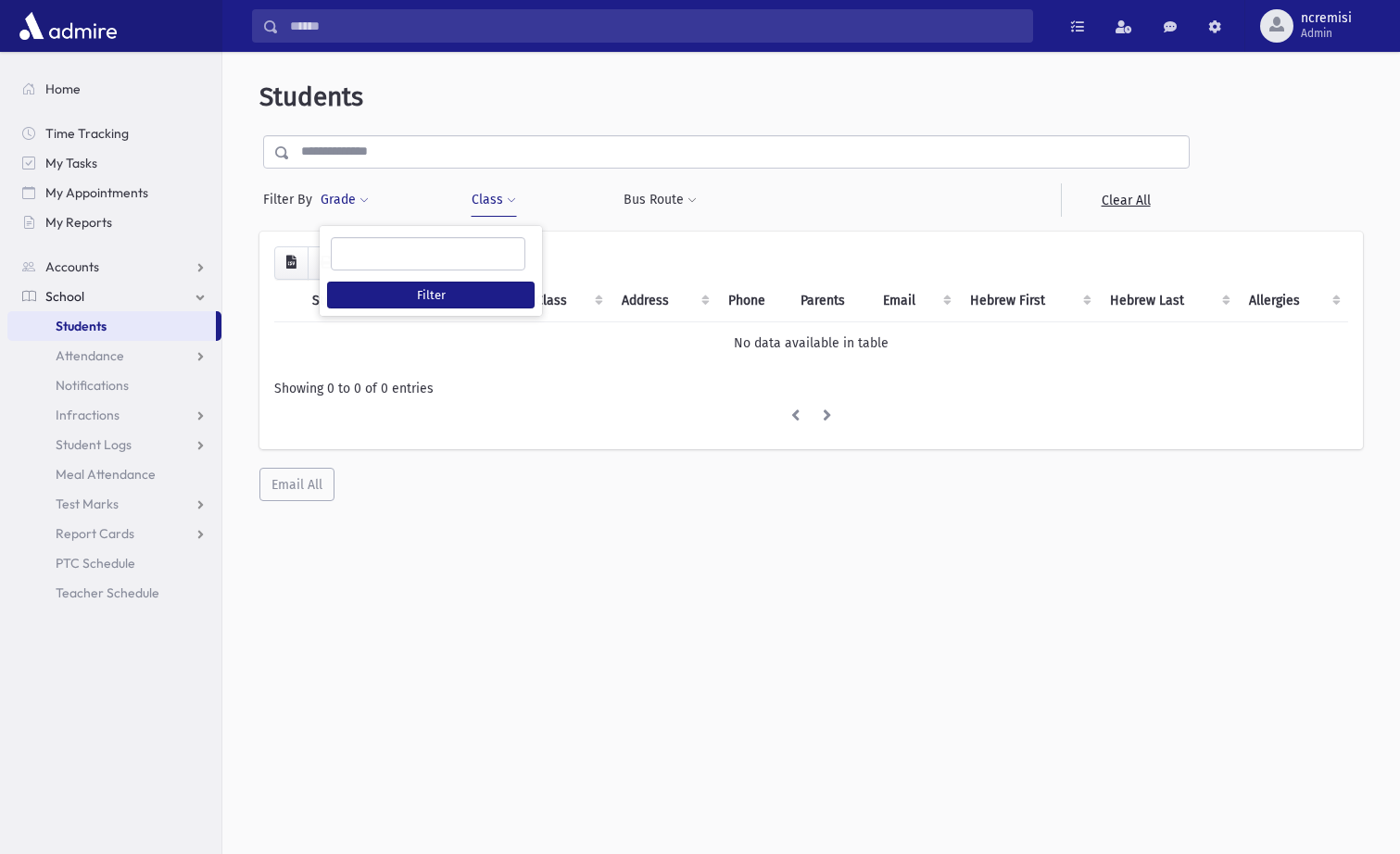 click at bounding box center [428, 252] 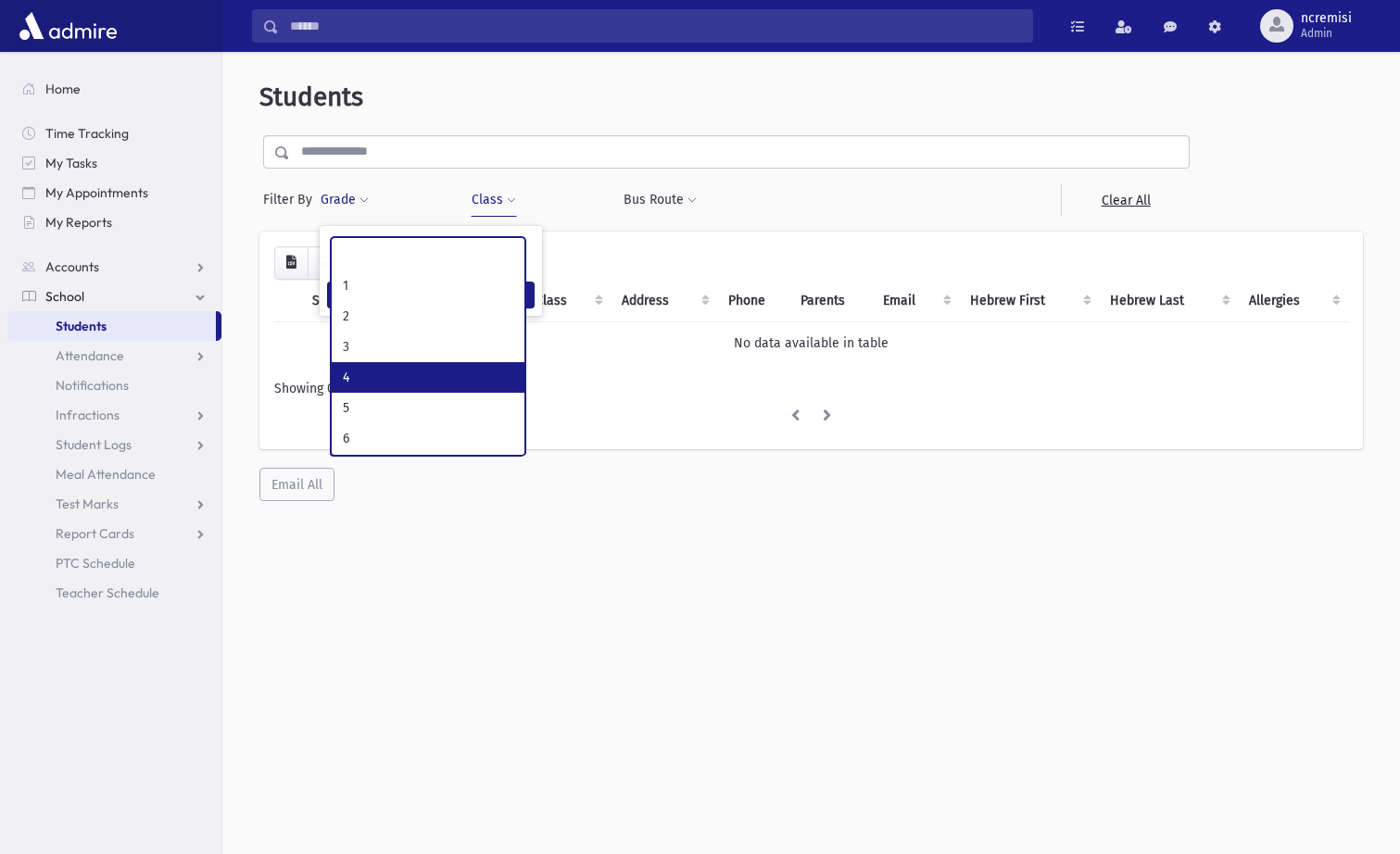 scroll, scrollTop: 150, scrollLeft: 0, axis: vertical 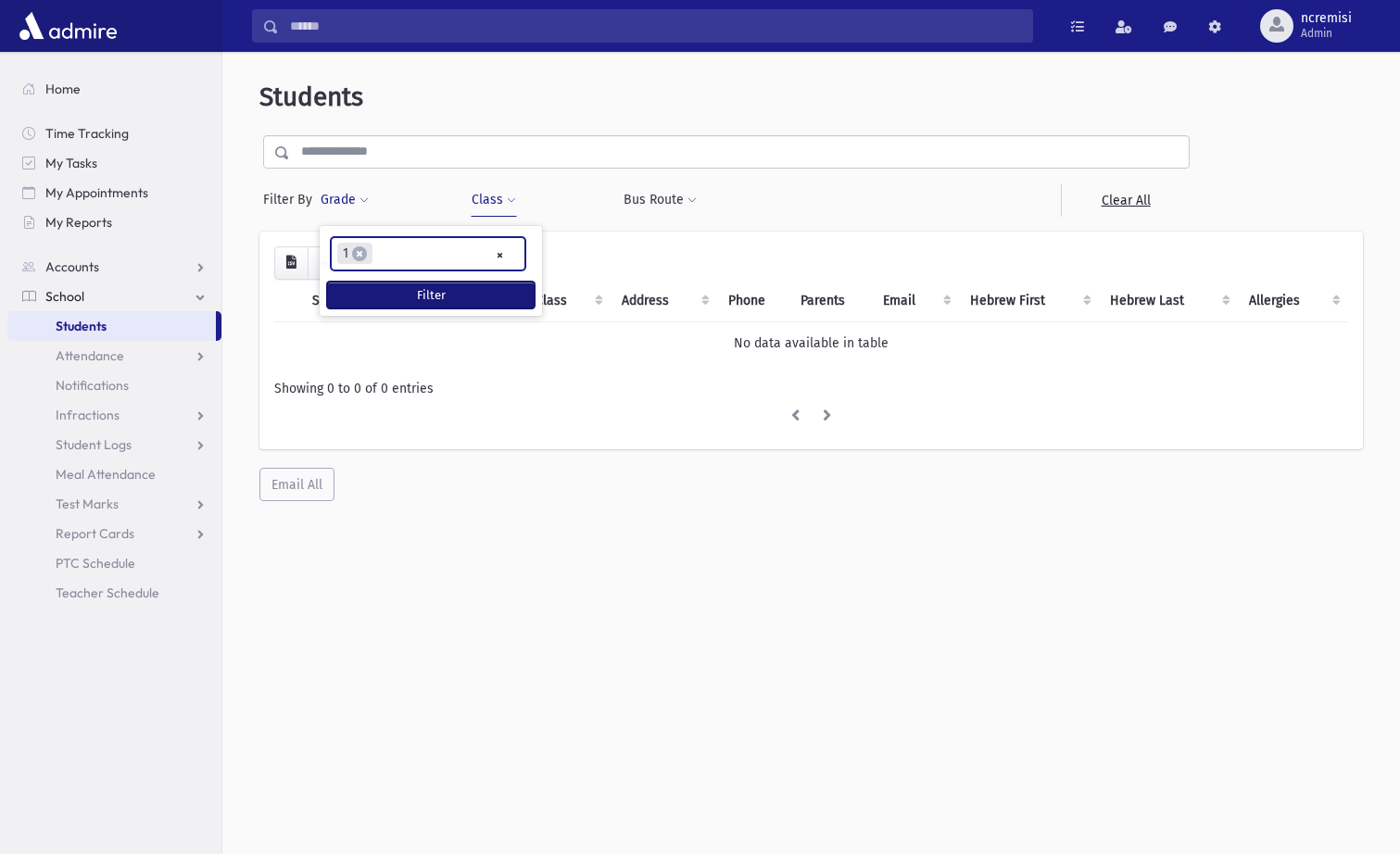 click on "Filter" at bounding box center [431, 295] 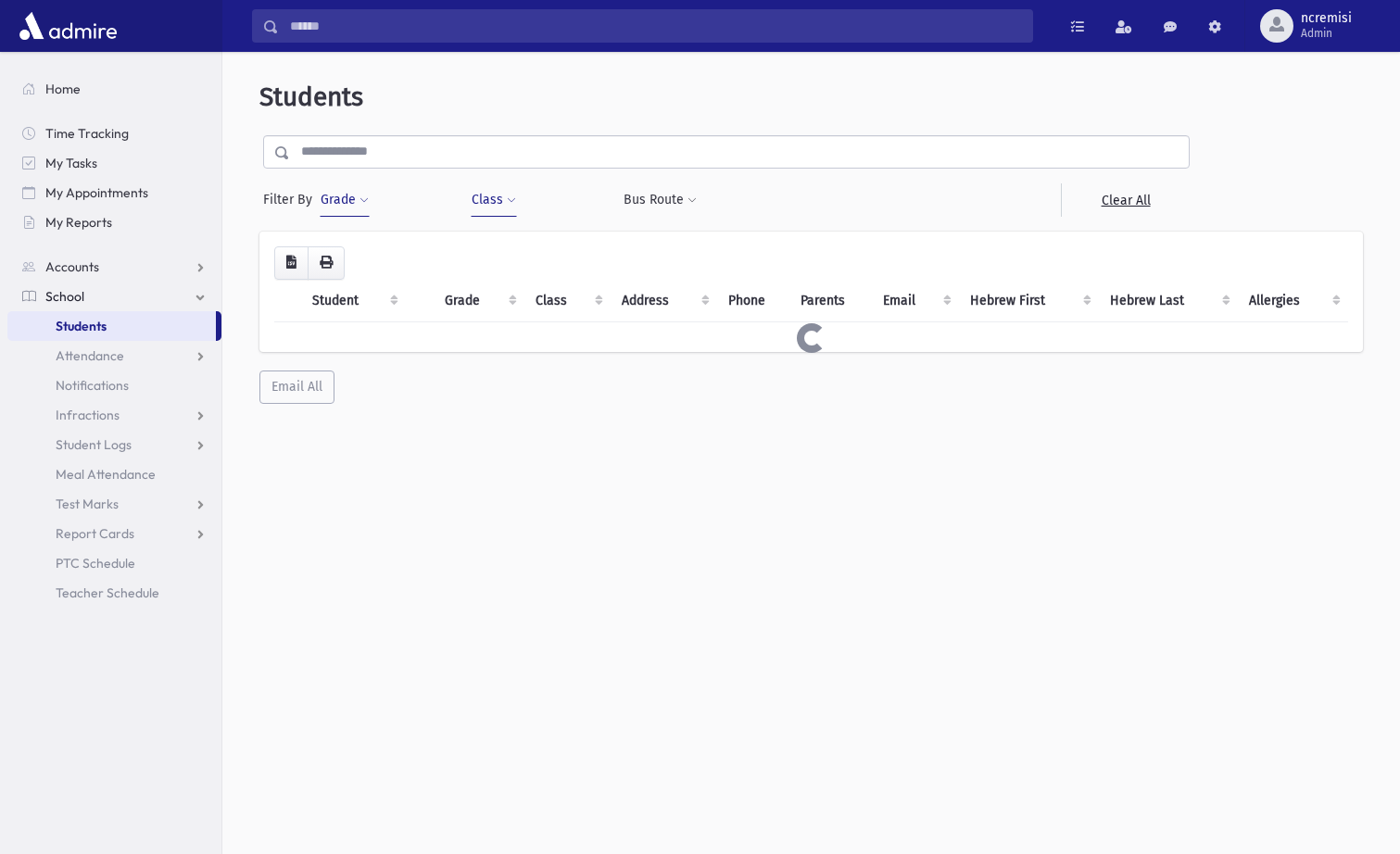 scroll, scrollTop: 0, scrollLeft: 0, axis: both 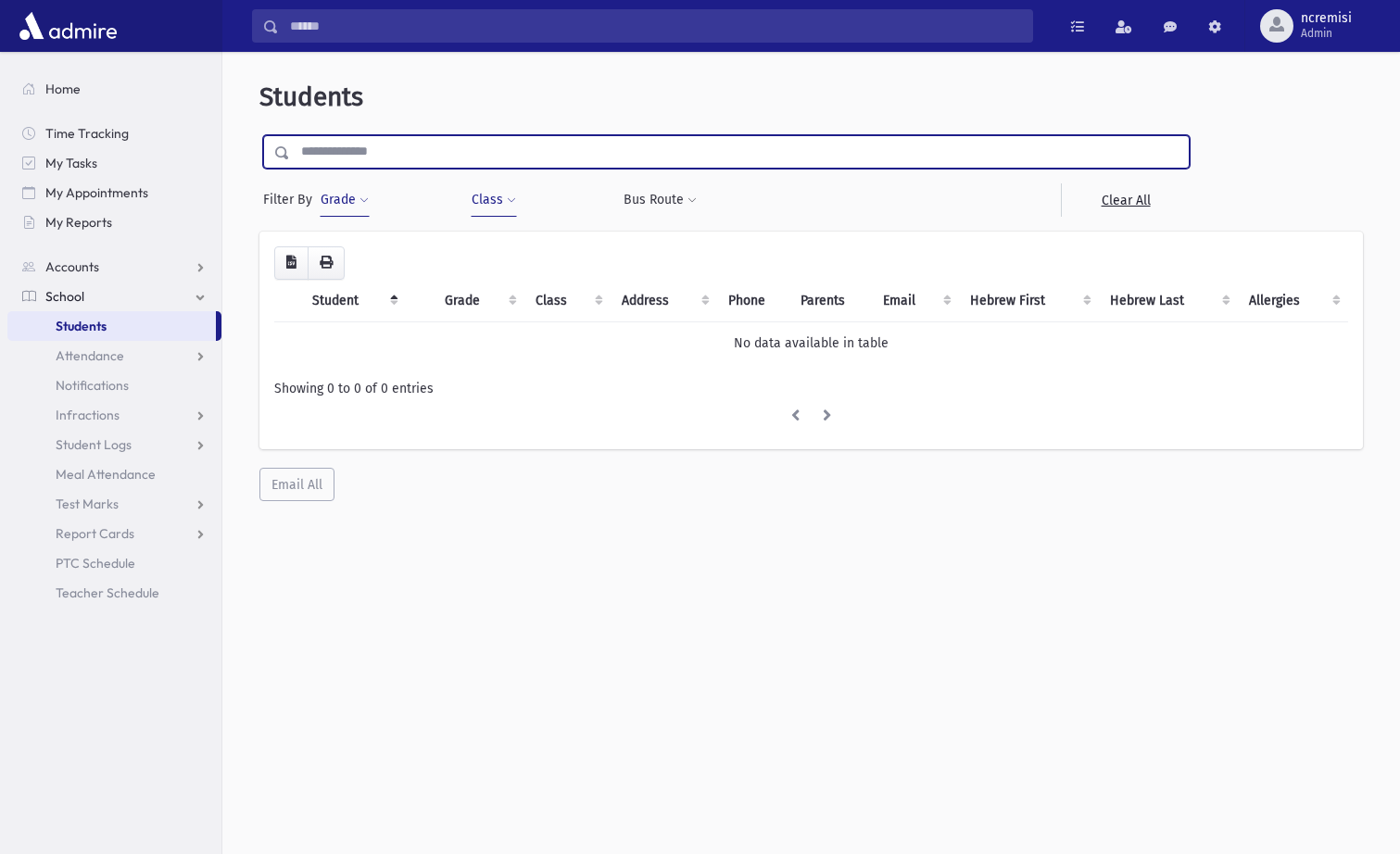 click at bounding box center (739, 152) 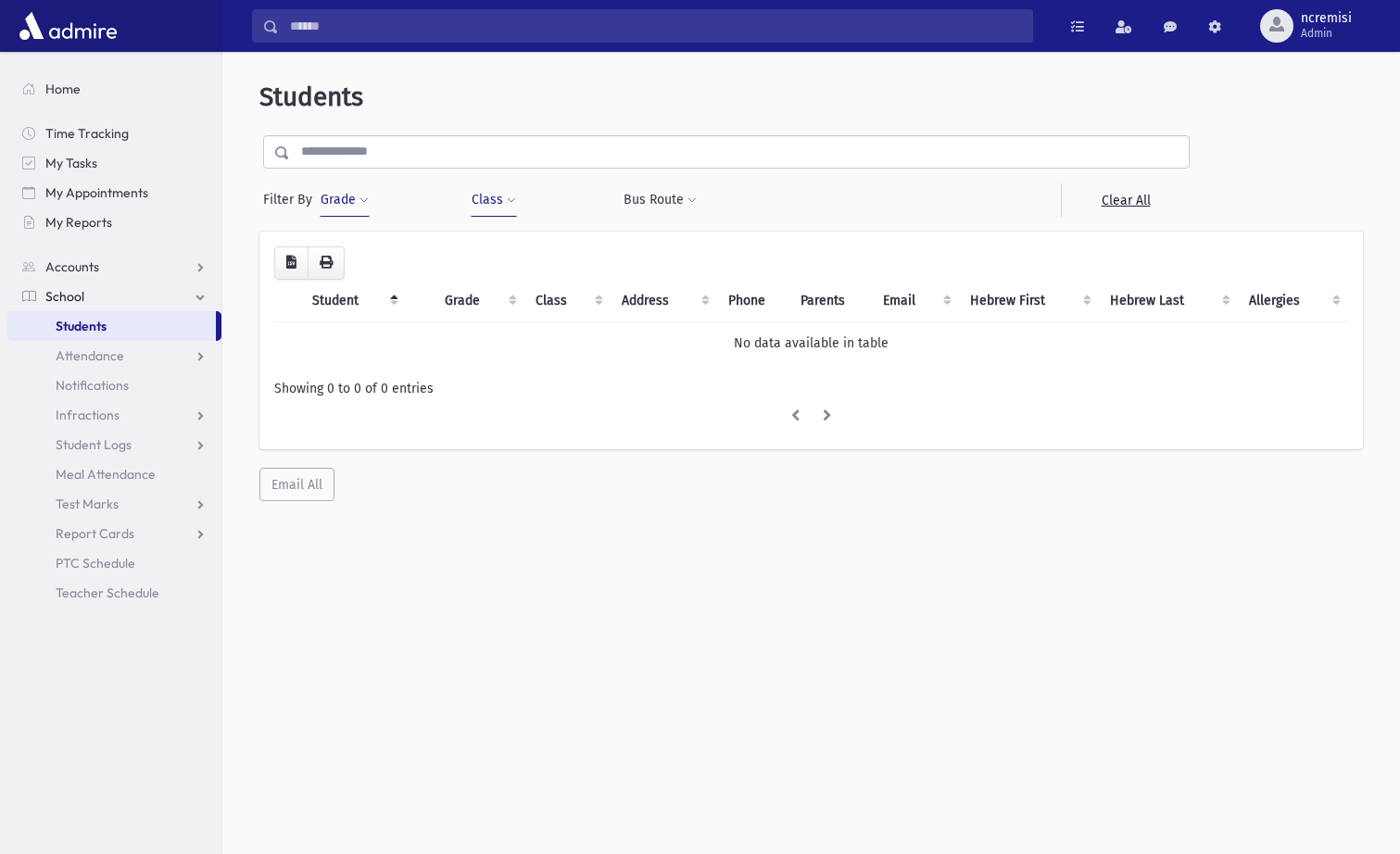 click on "Class" at bounding box center [494, 200] 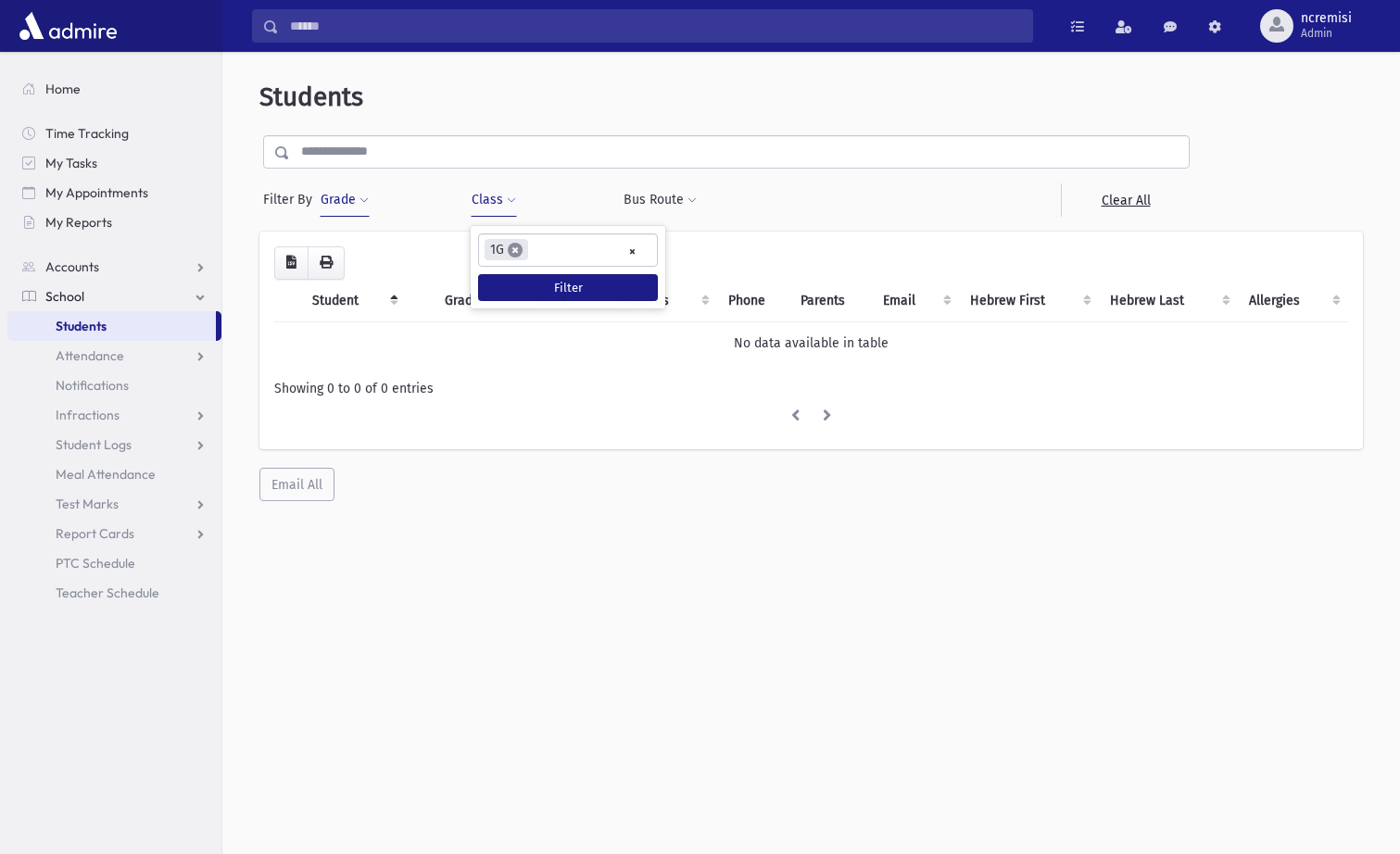 click on "×" at bounding box center [515, 250] 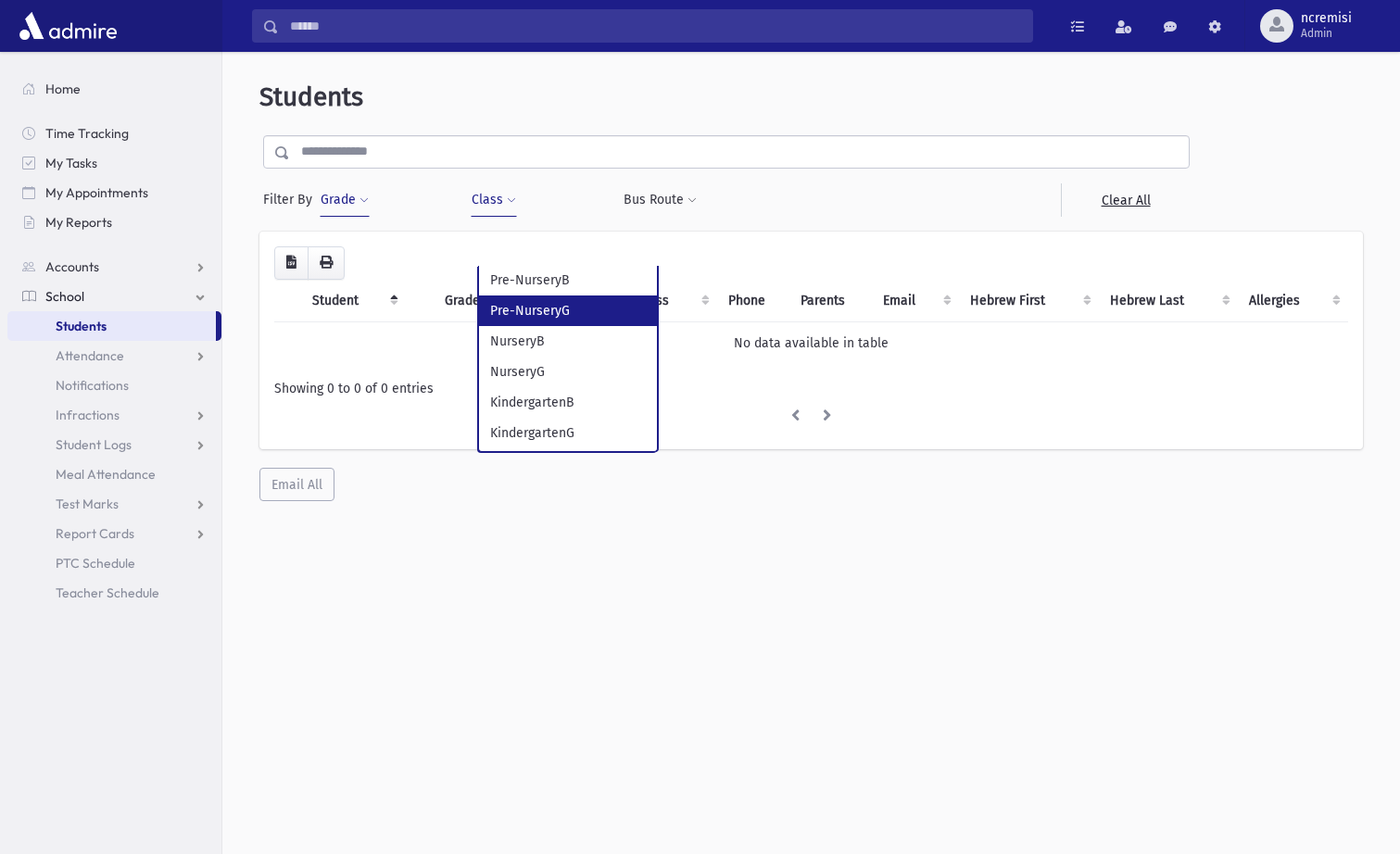 scroll, scrollTop: 278, scrollLeft: 0, axis: vertical 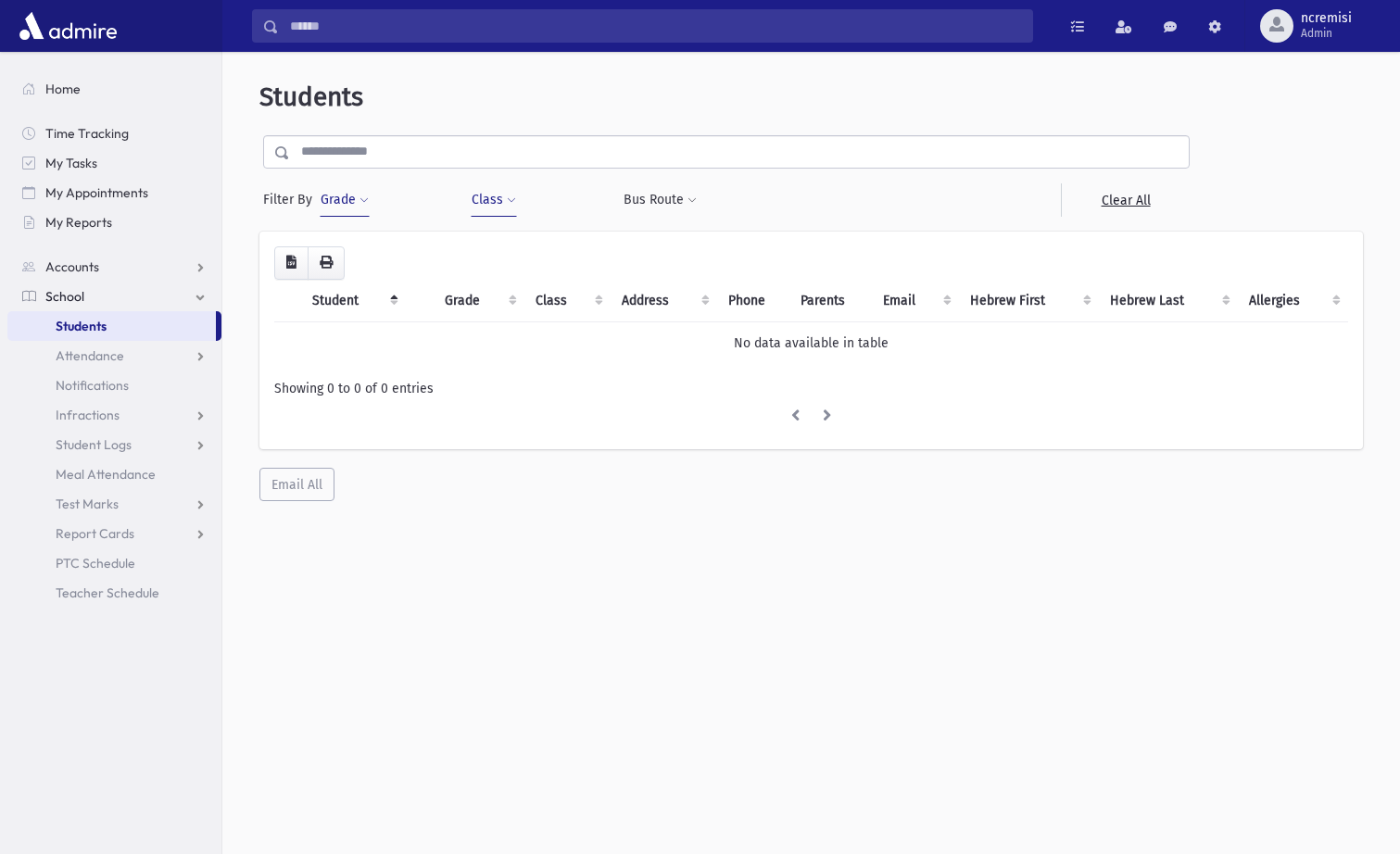 click on "Class" at bounding box center (494, 200) 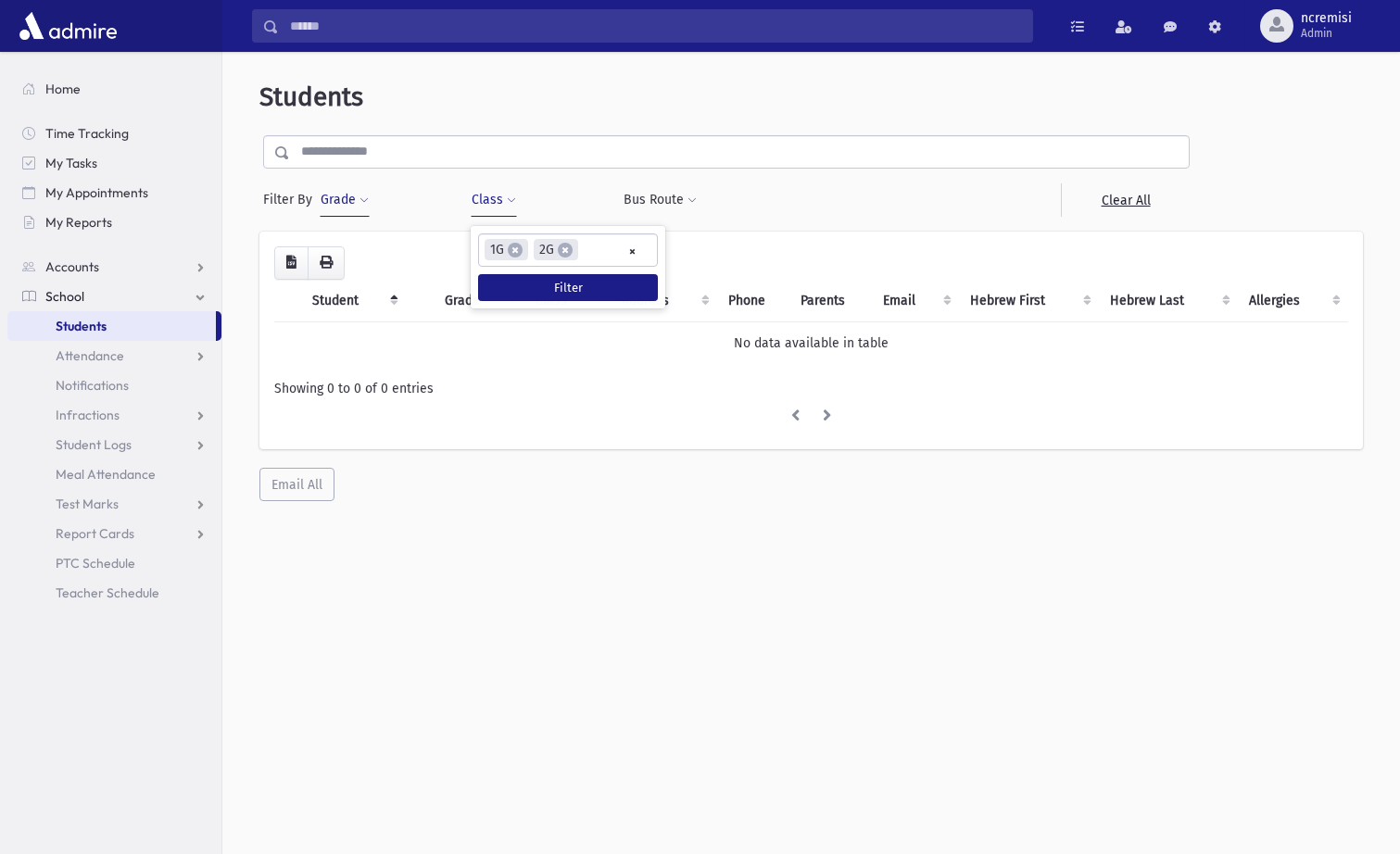 click on "**********" at bounding box center [536, 200] 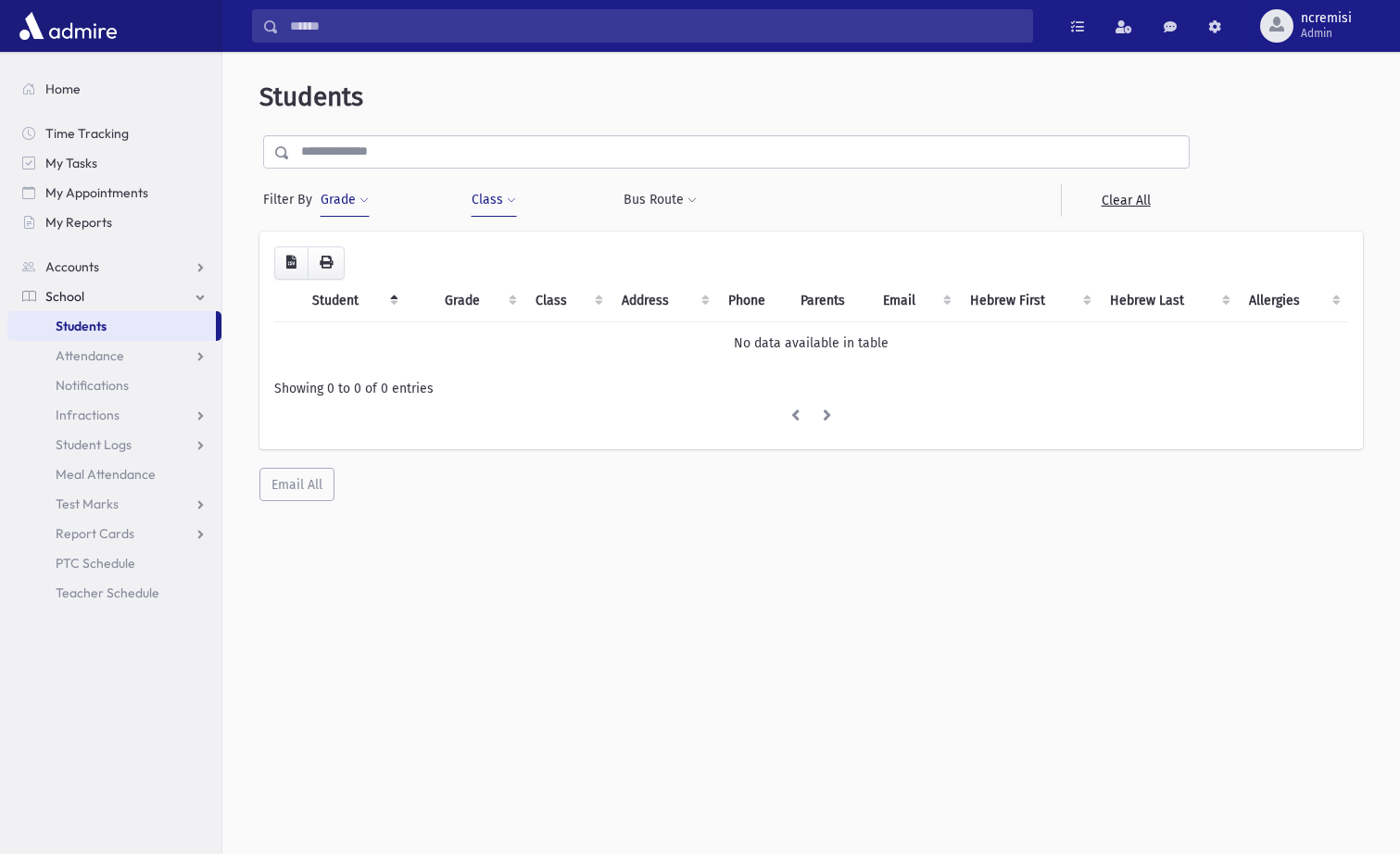 click on "Student" at bounding box center (353, 301) 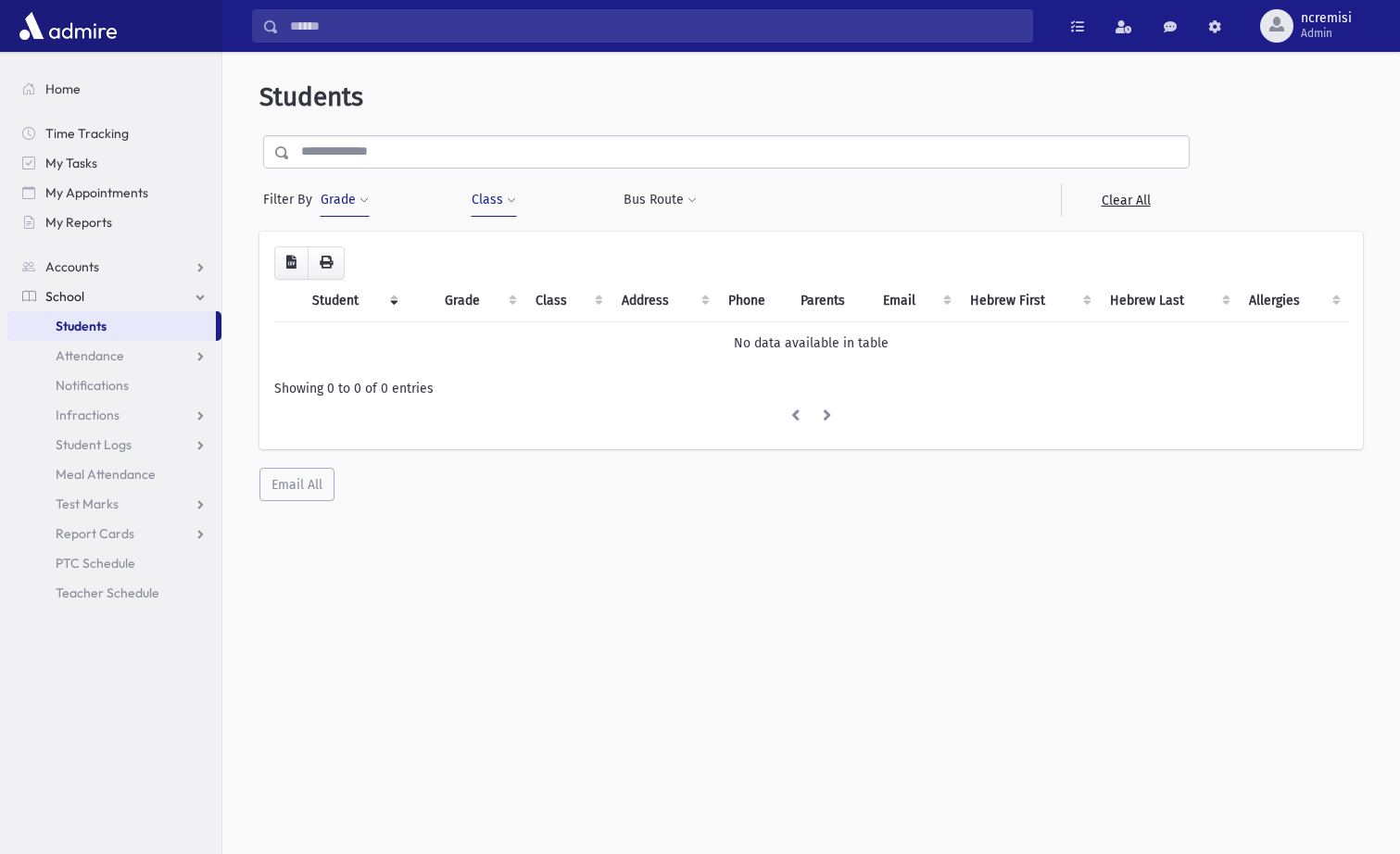 click on "Student" at bounding box center (353, 301) 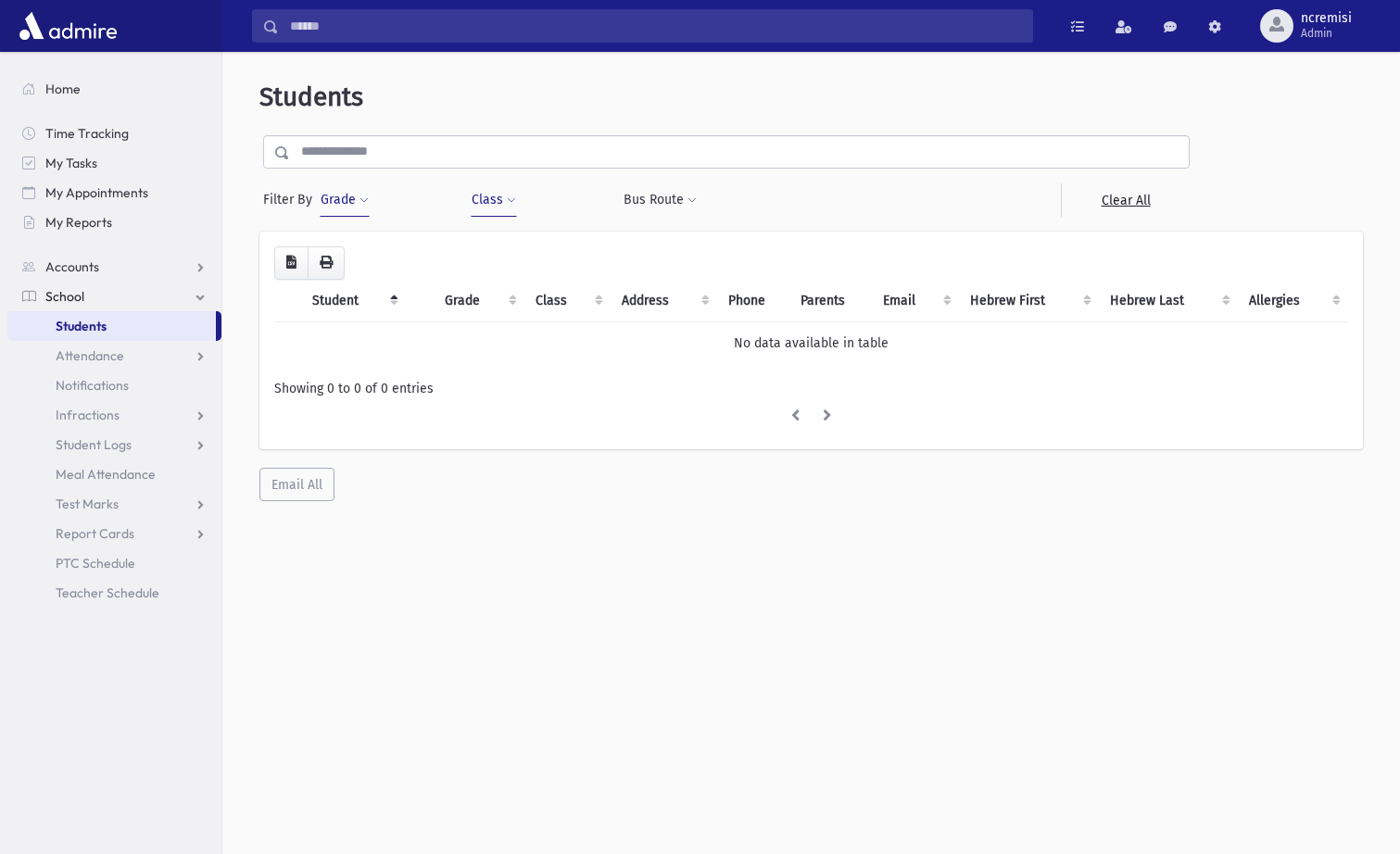 click on "Student" at bounding box center (353, 301) 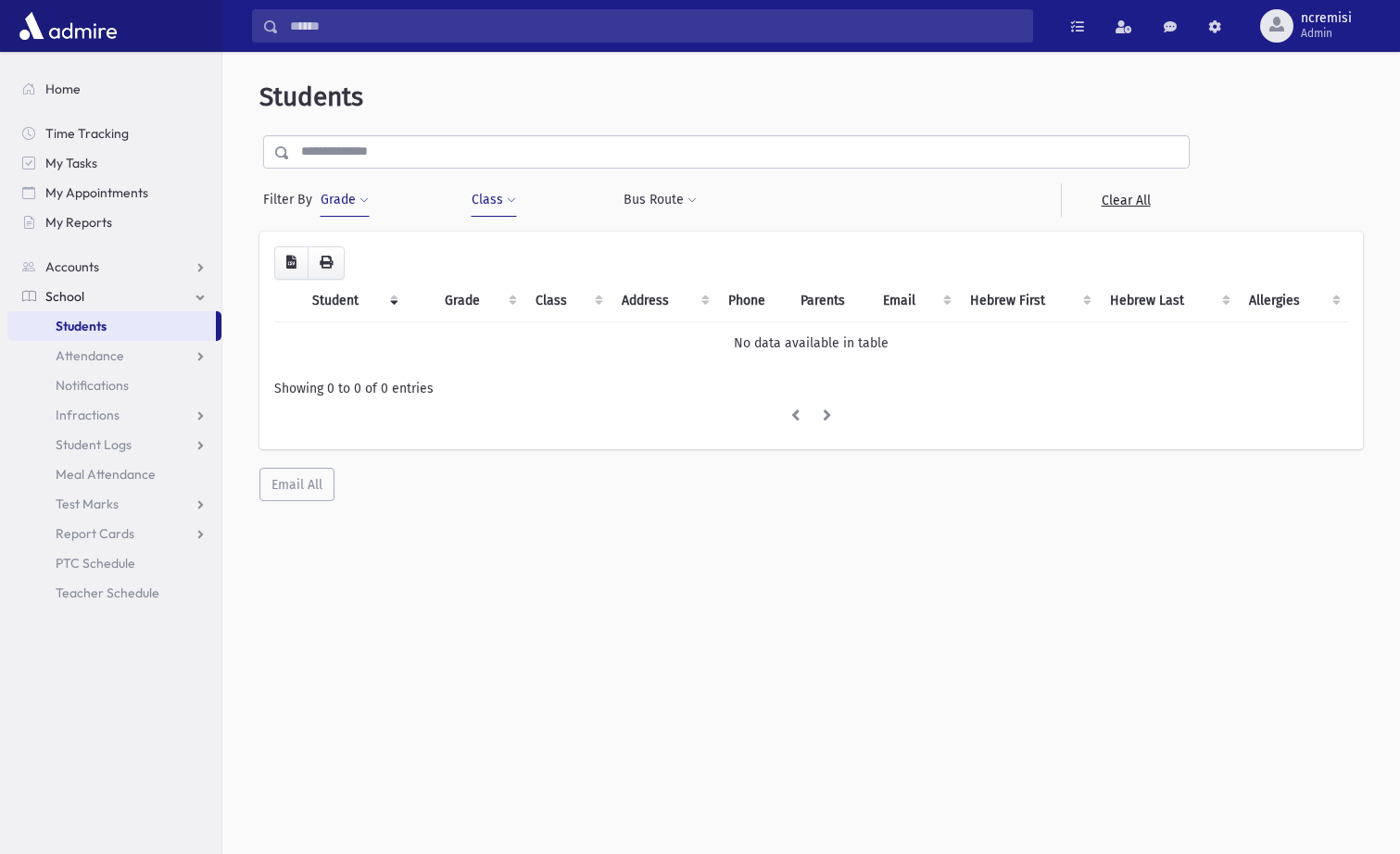 click on "Student" at bounding box center [353, 301] 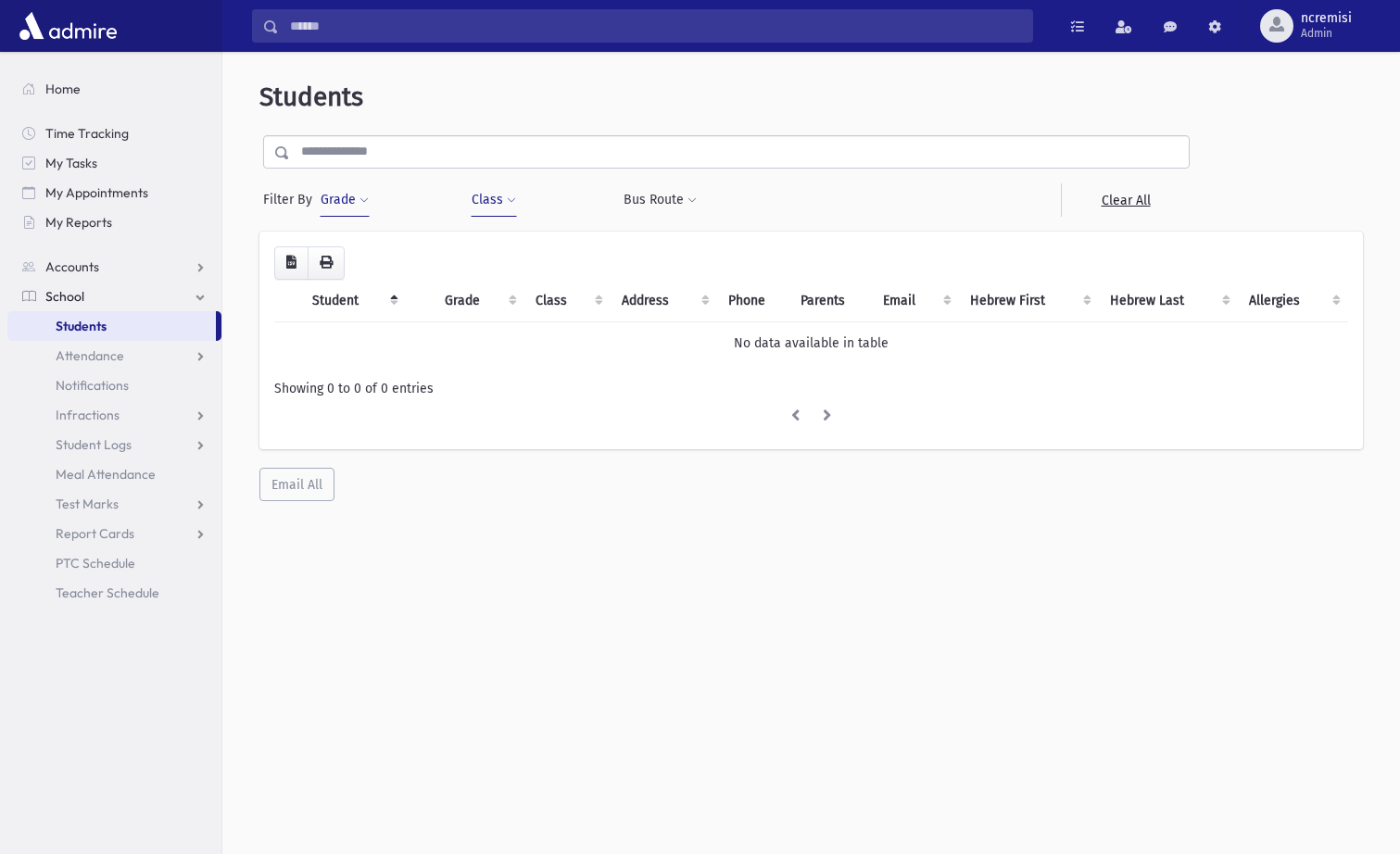 click on "School" at bounding box center [114, 296] 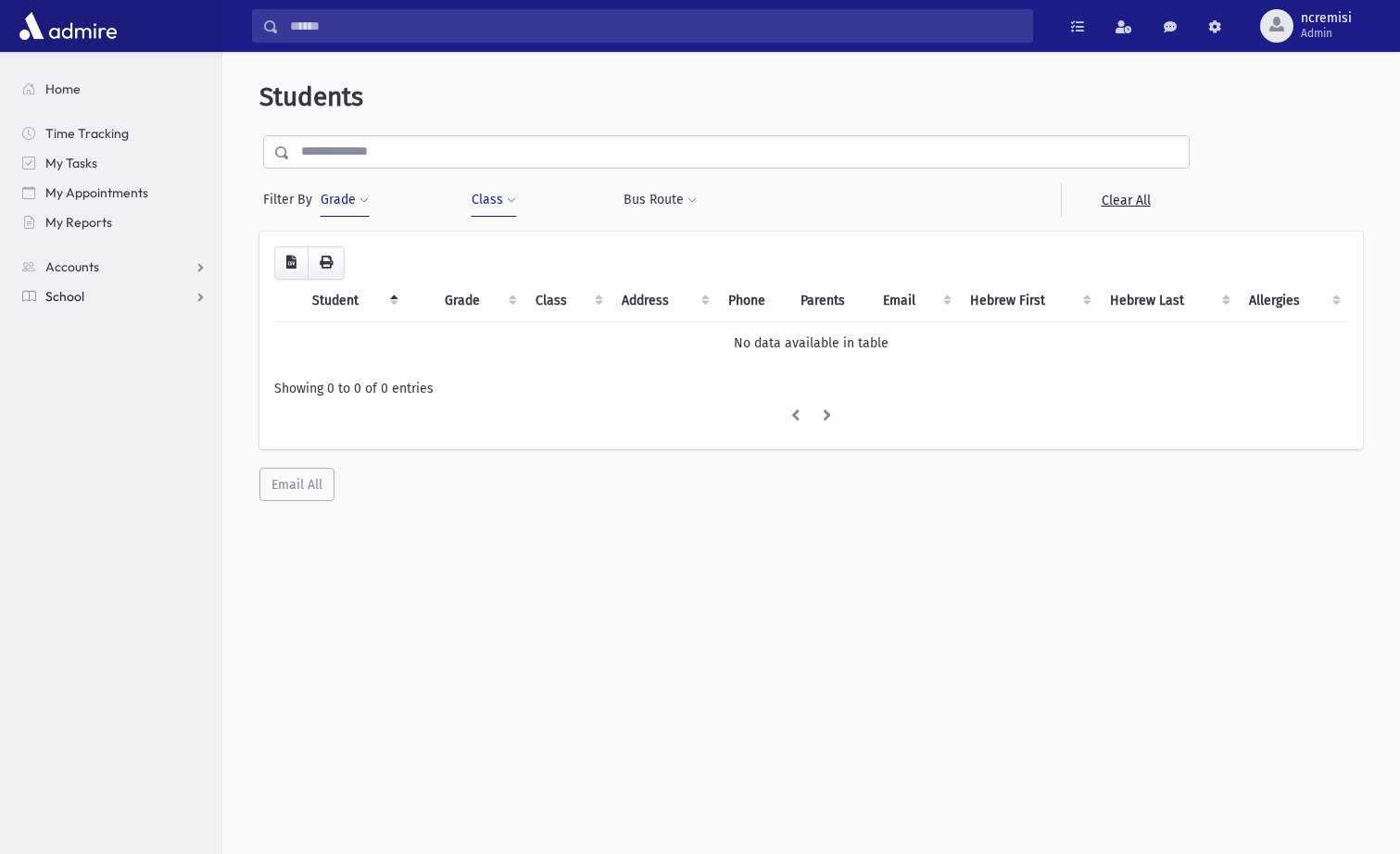 click on "School" at bounding box center [114, 267] 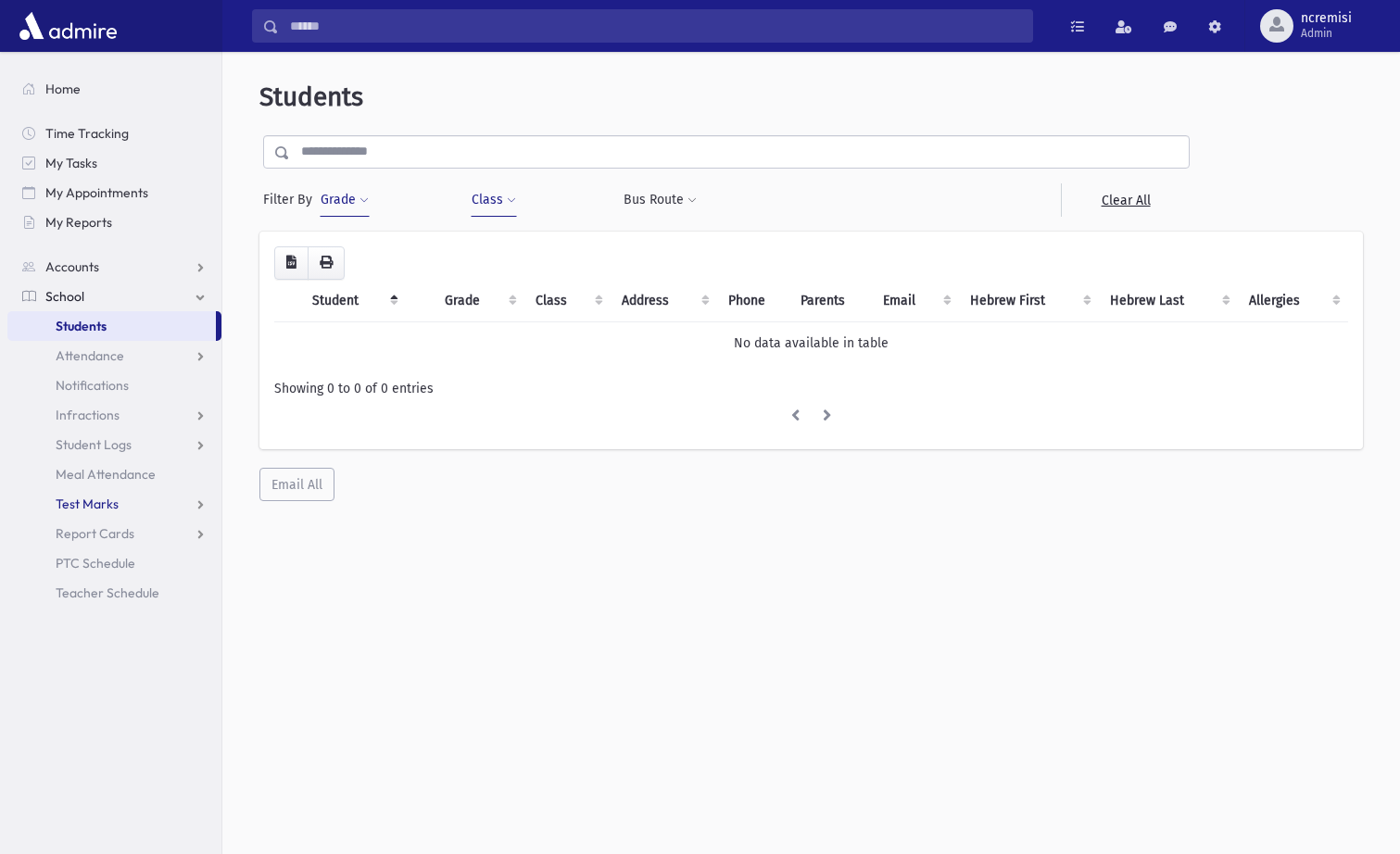 click on "Test Marks" at bounding box center [114, 356] 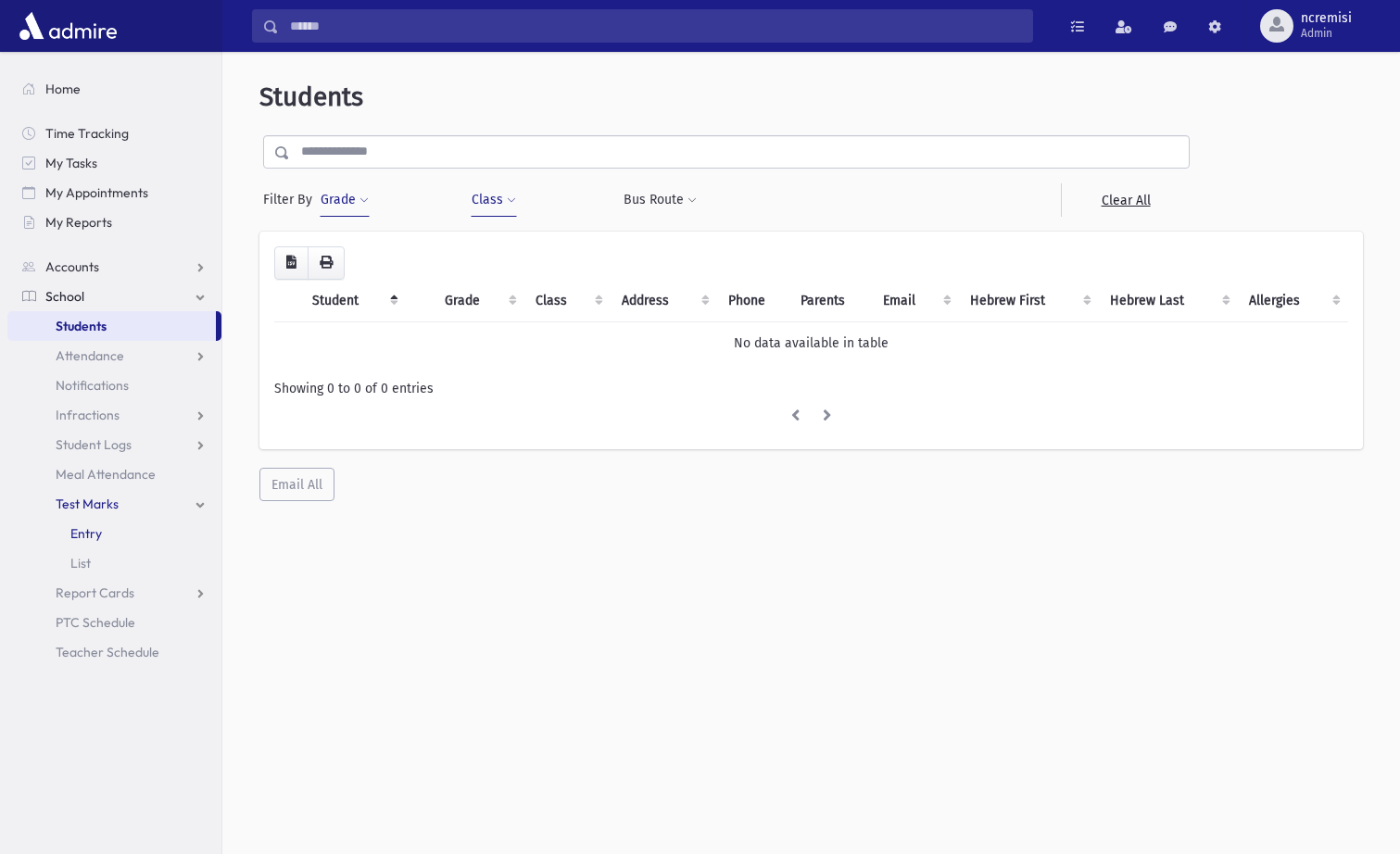 click on "Entry" at bounding box center (86, 534) 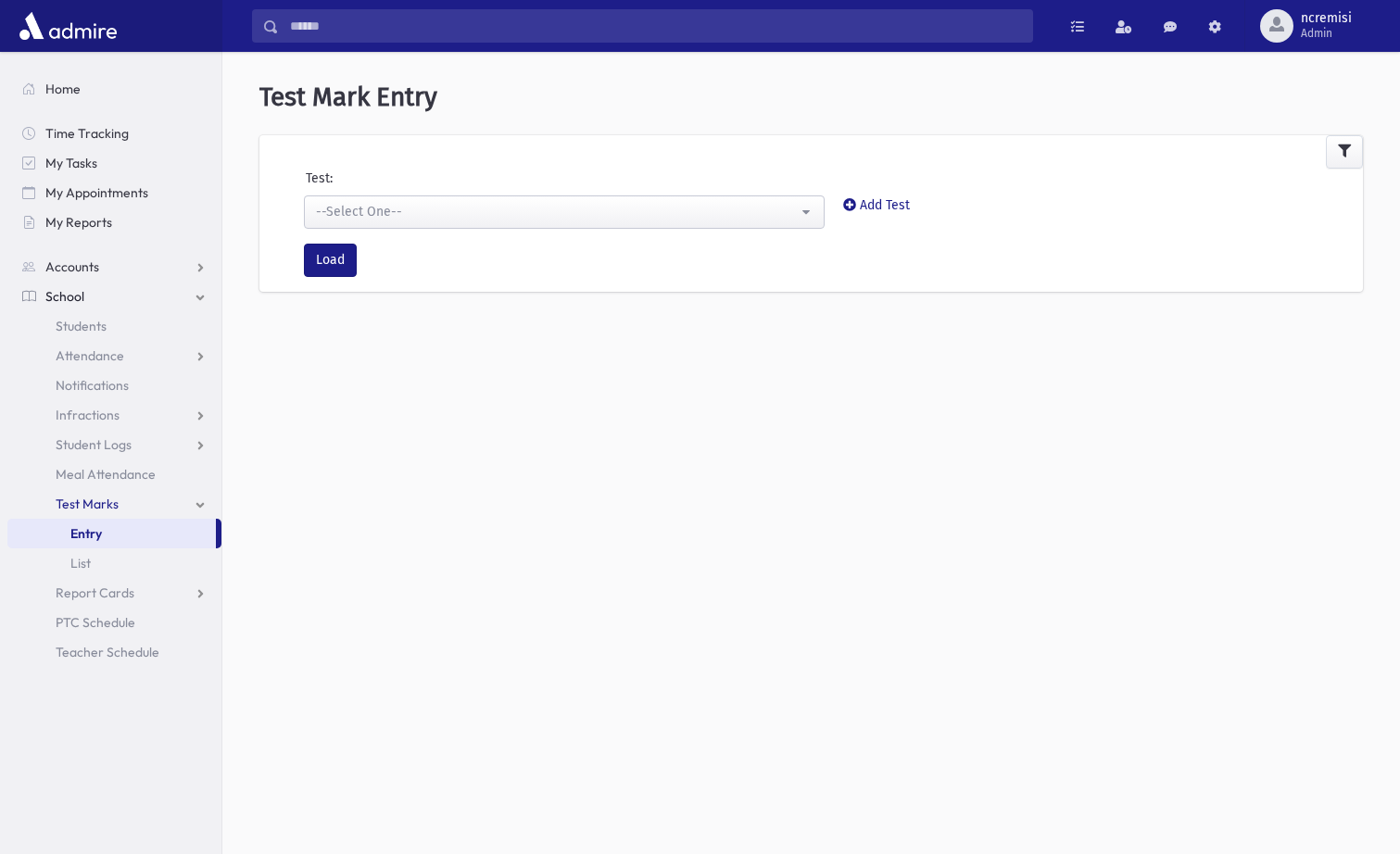 scroll, scrollTop: 0, scrollLeft: 0, axis: both 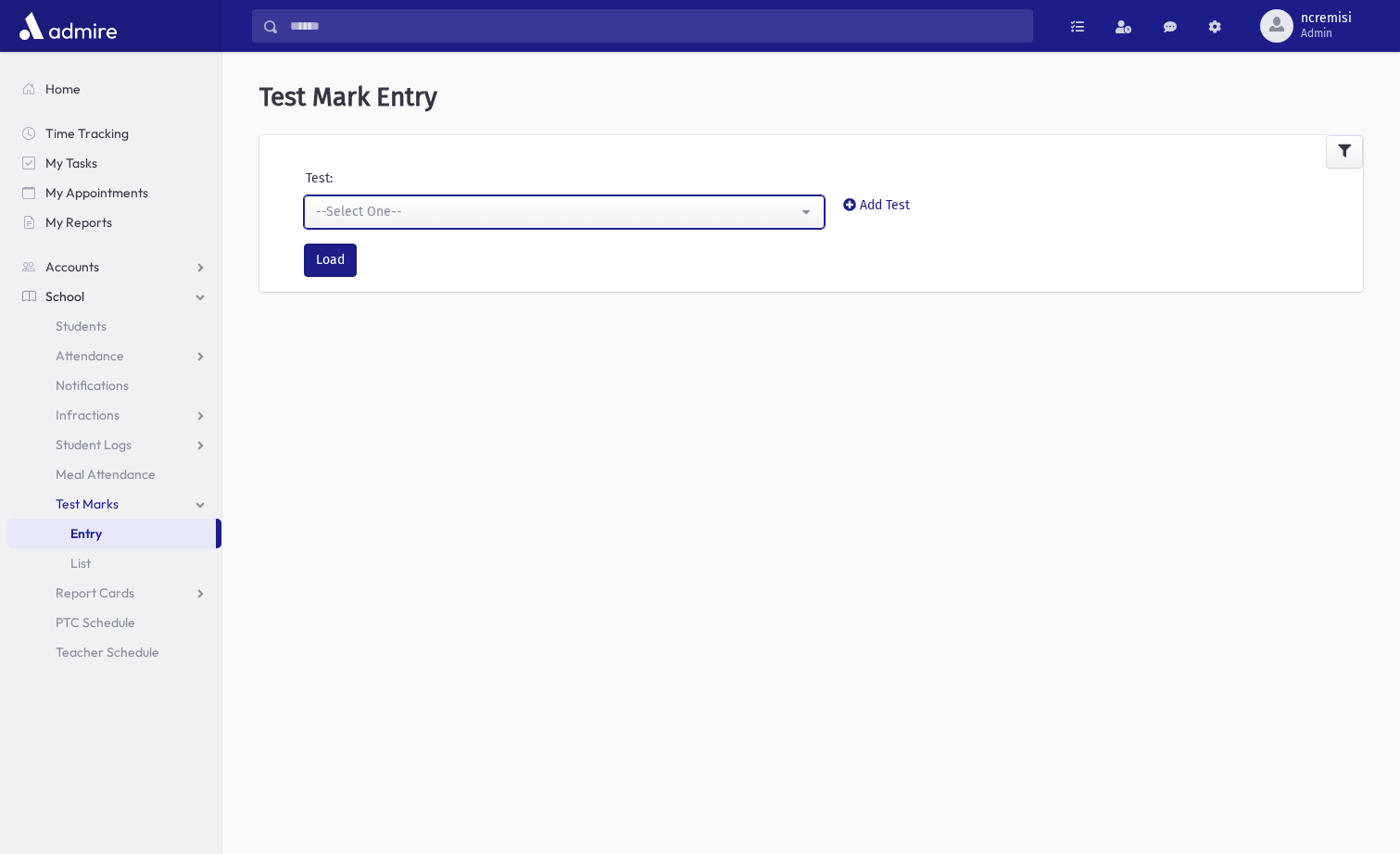 click on "--Select One--" at bounding box center [557, 211] 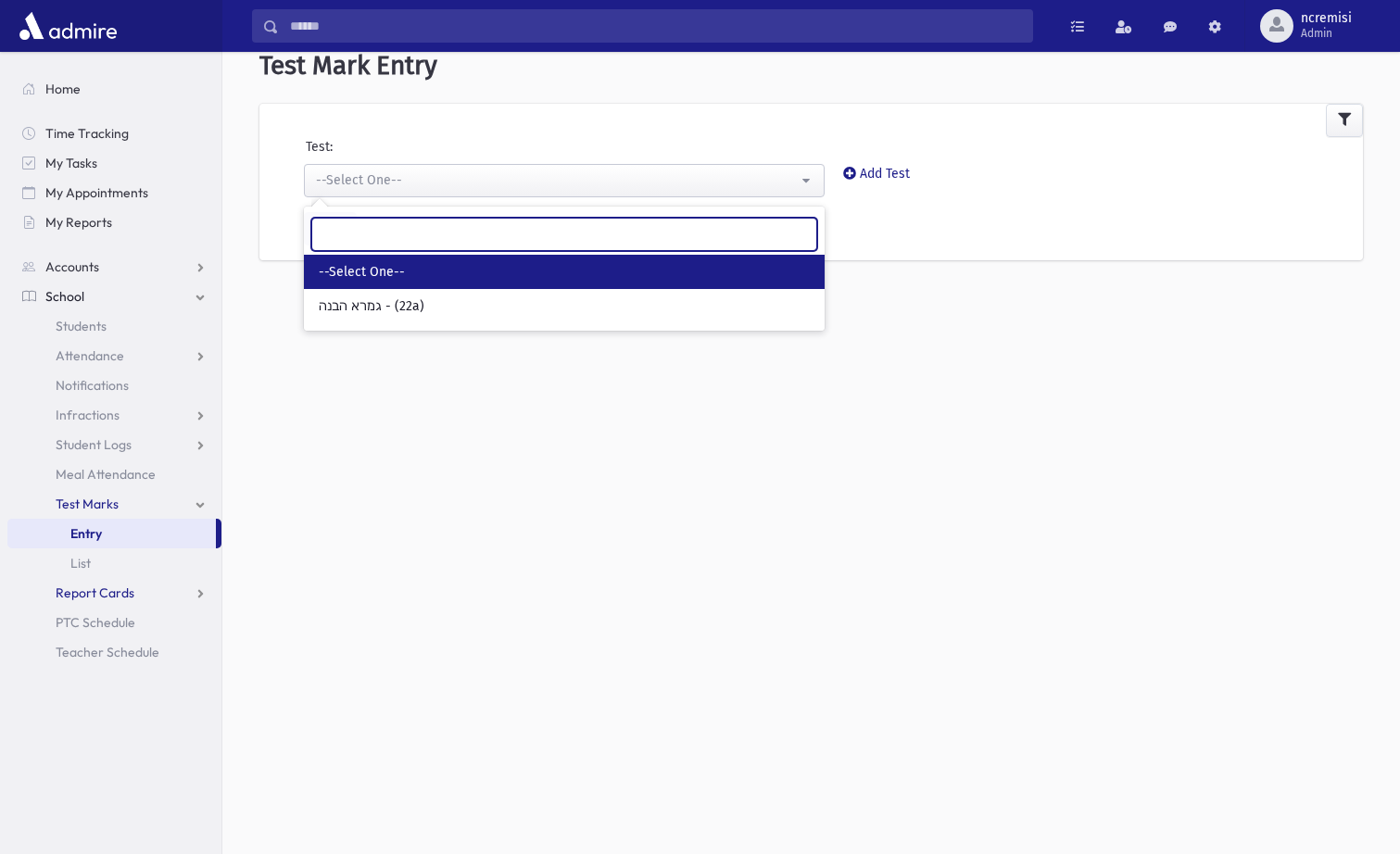 scroll, scrollTop: 49, scrollLeft: 0, axis: vertical 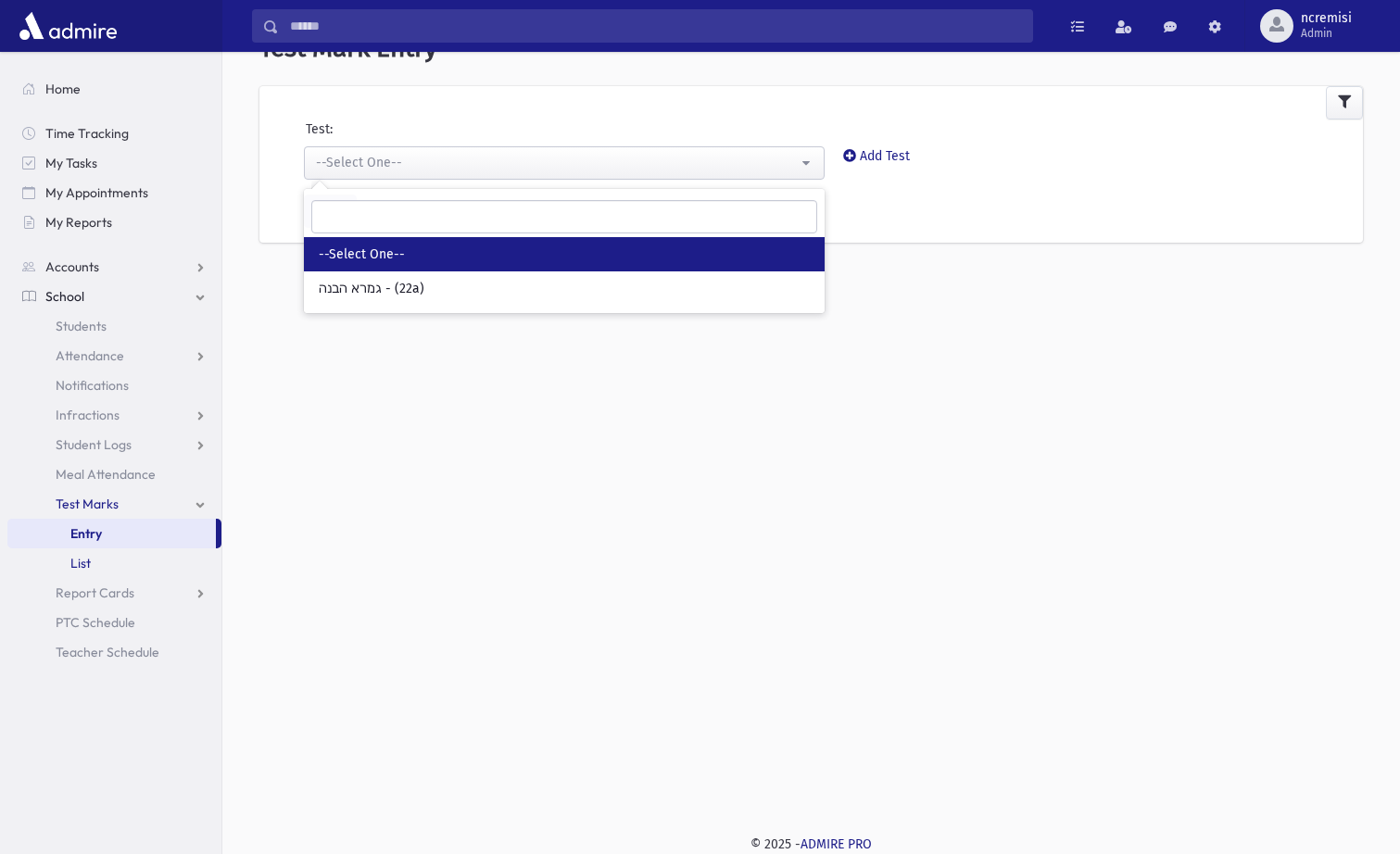 click on "List" at bounding box center [114, 563] 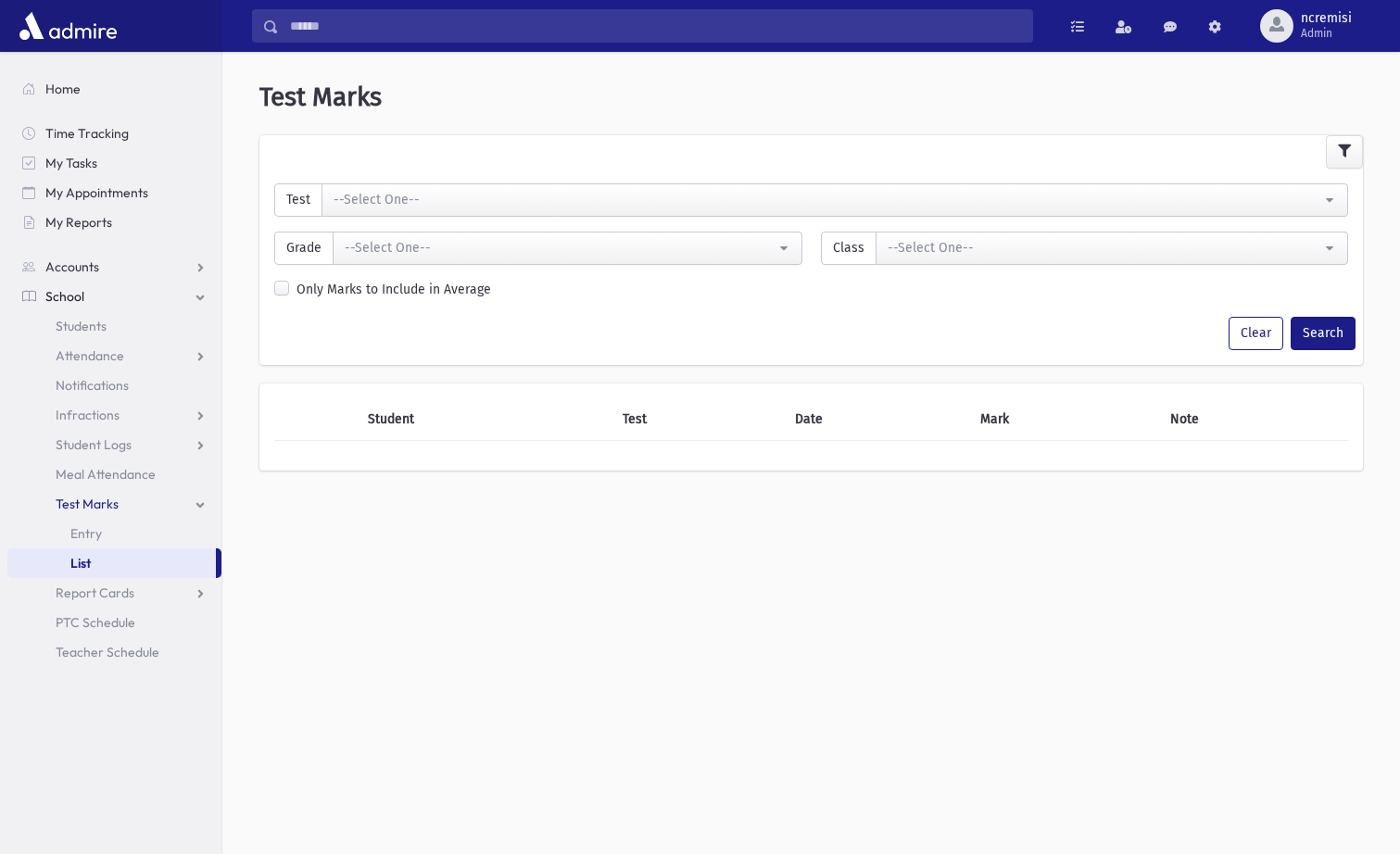 scroll, scrollTop: 0, scrollLeft: 0, axis: both 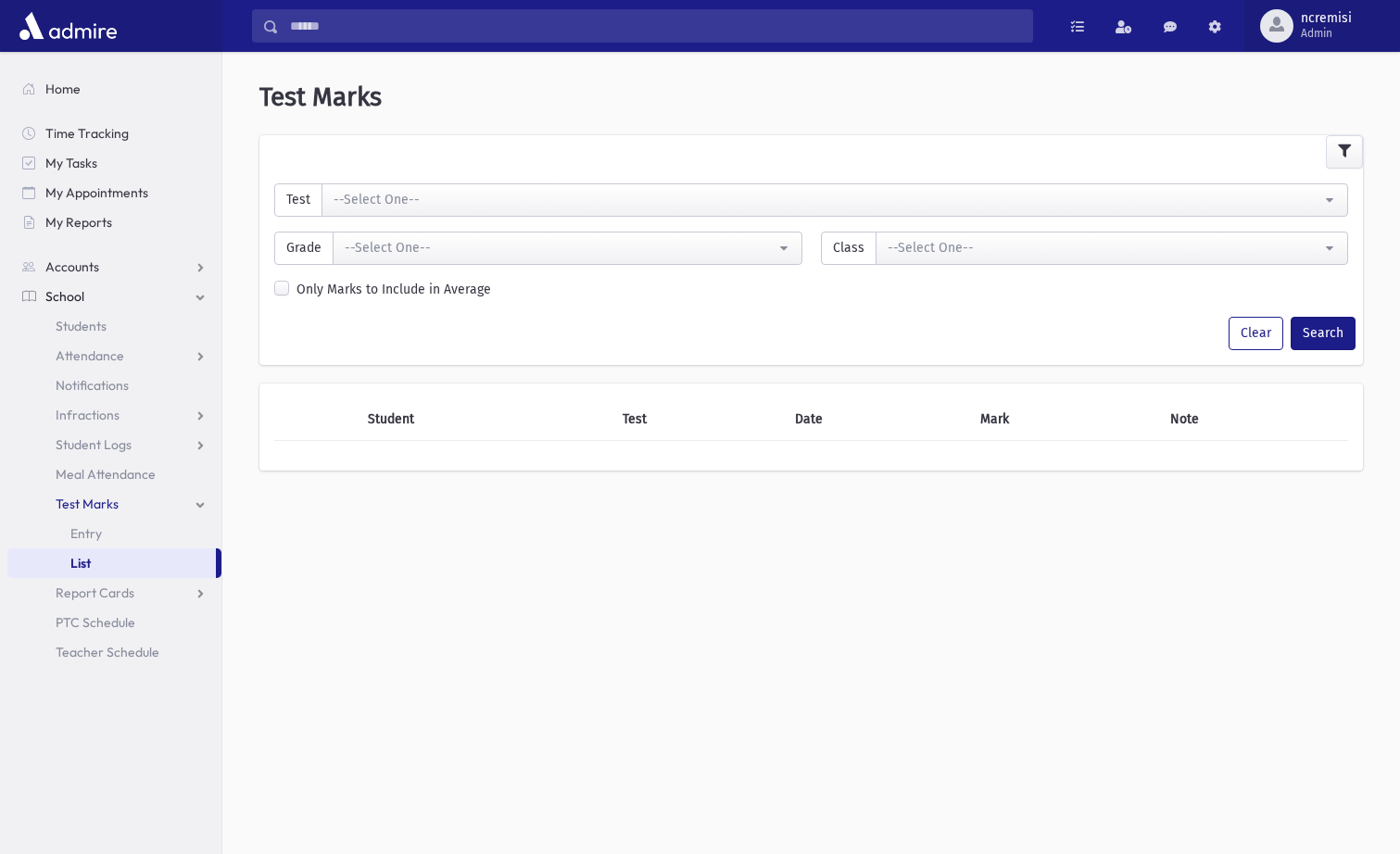 click on "ncremisi
Admin" at bounding box center (1322, 26) 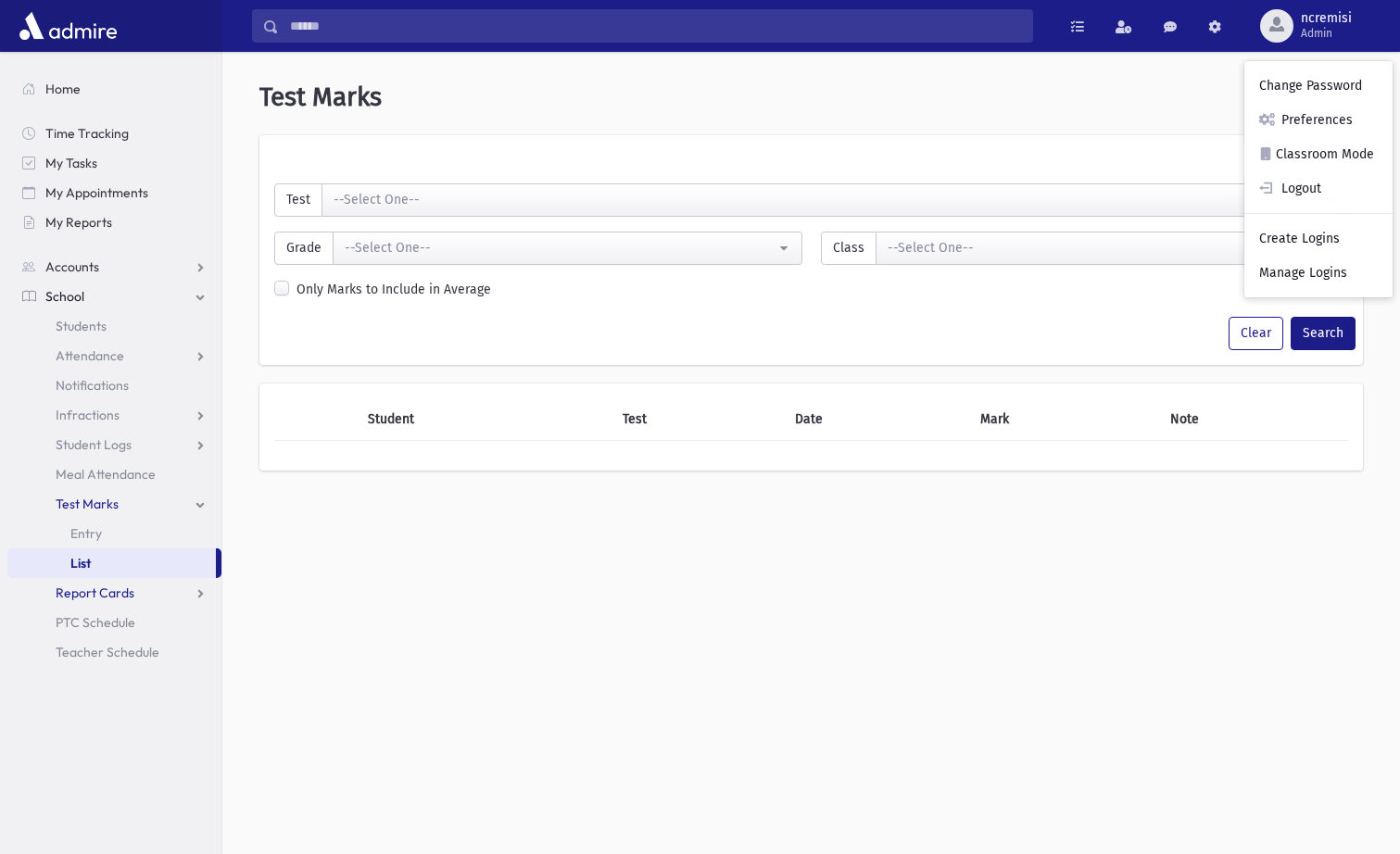 click on "Report Cards" at bounding box center [114, 356] 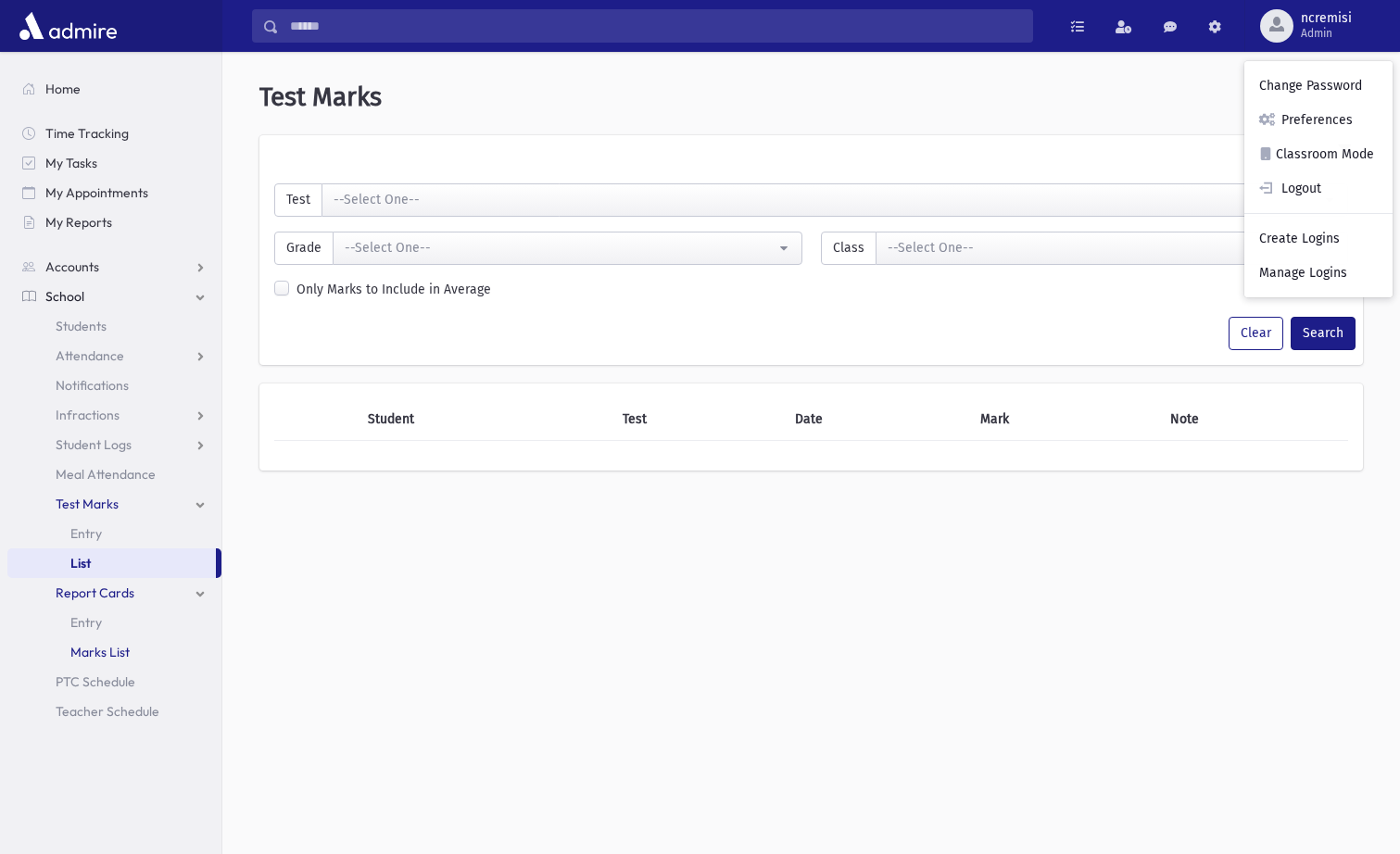 click on "Marks List" at bounding box center [114, 652] 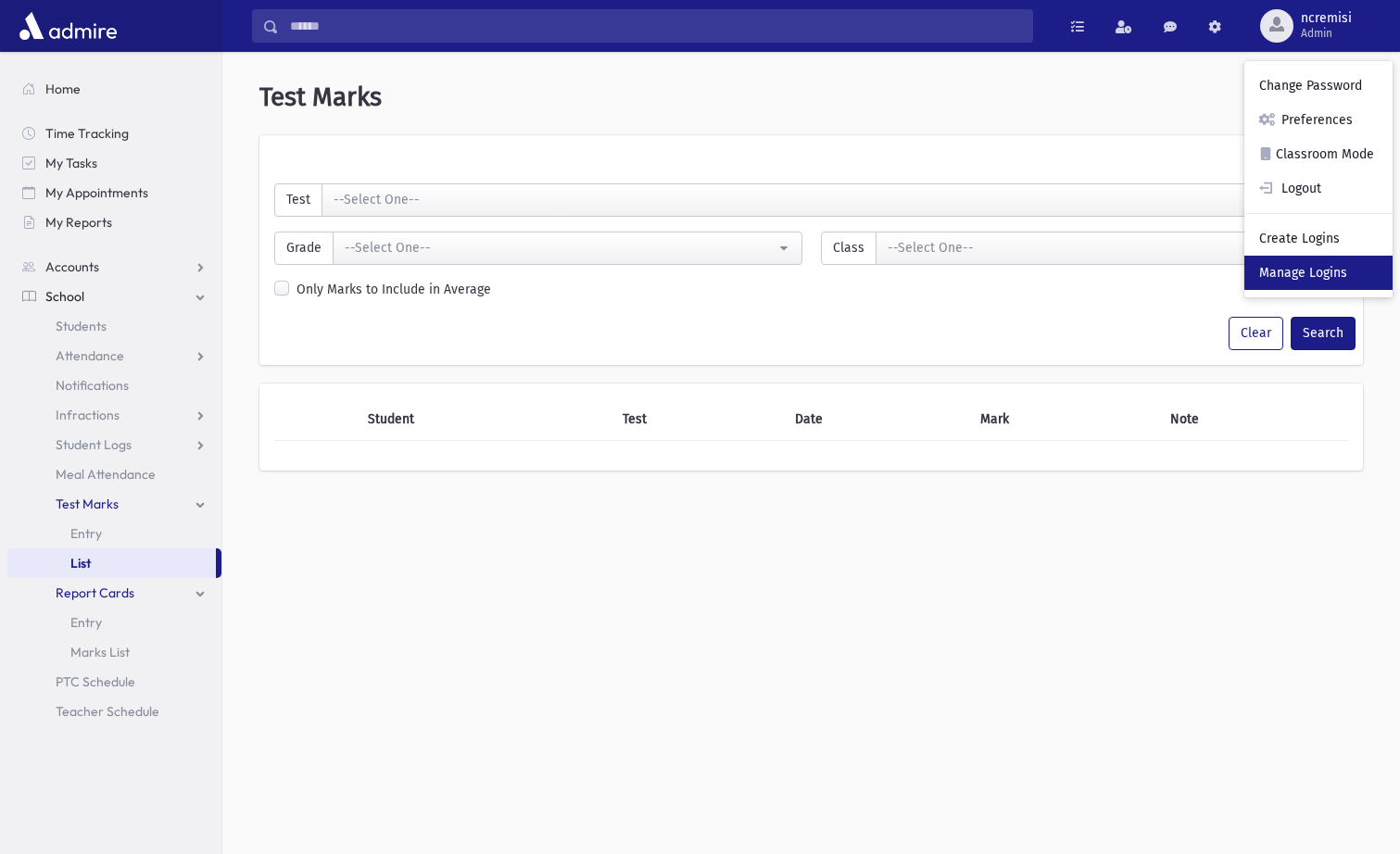 click on "Manage Logins" at bounding box center [1318, 272] 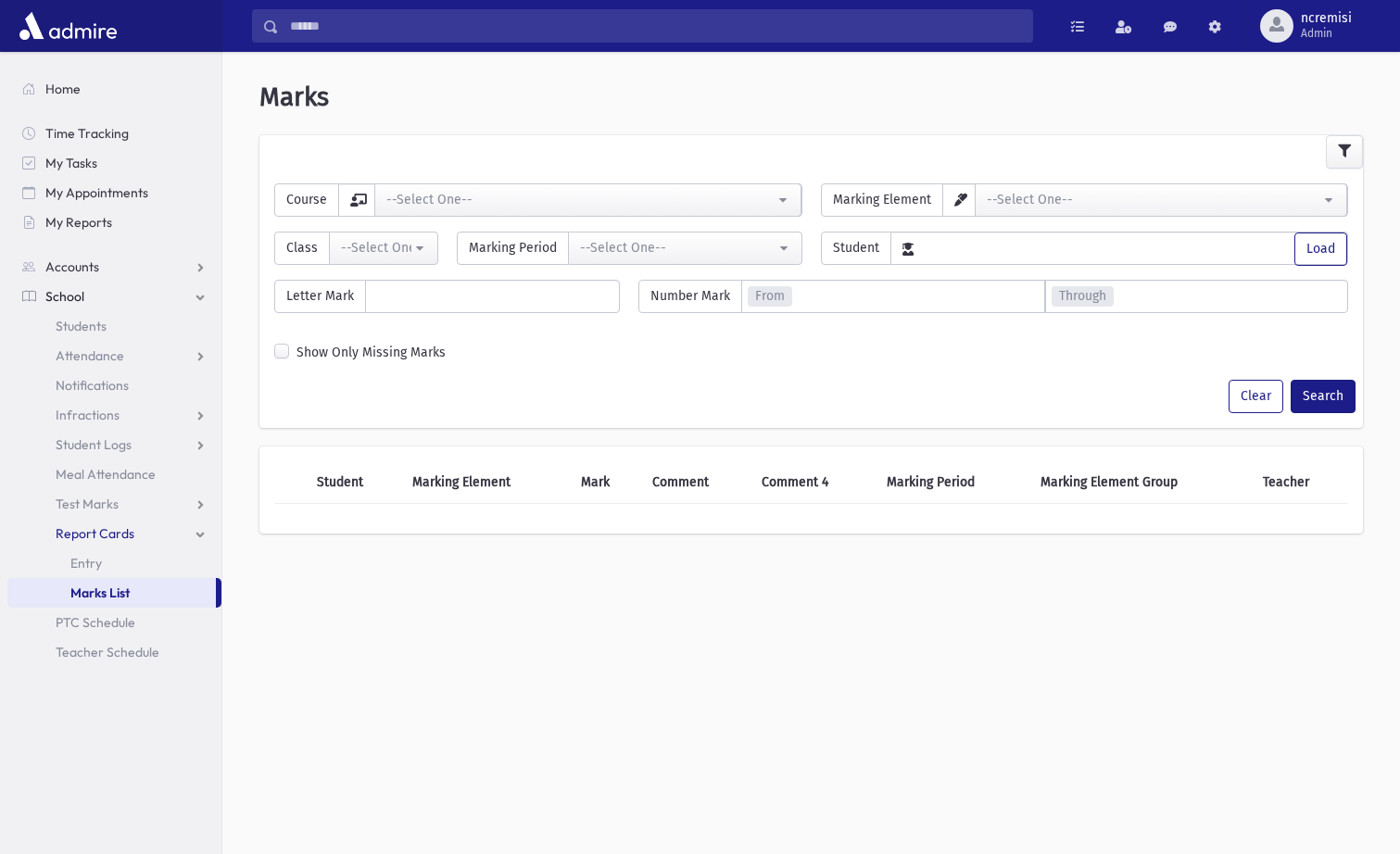 scroll, scrollTop: 0, scrollLeft: 0, axis: both 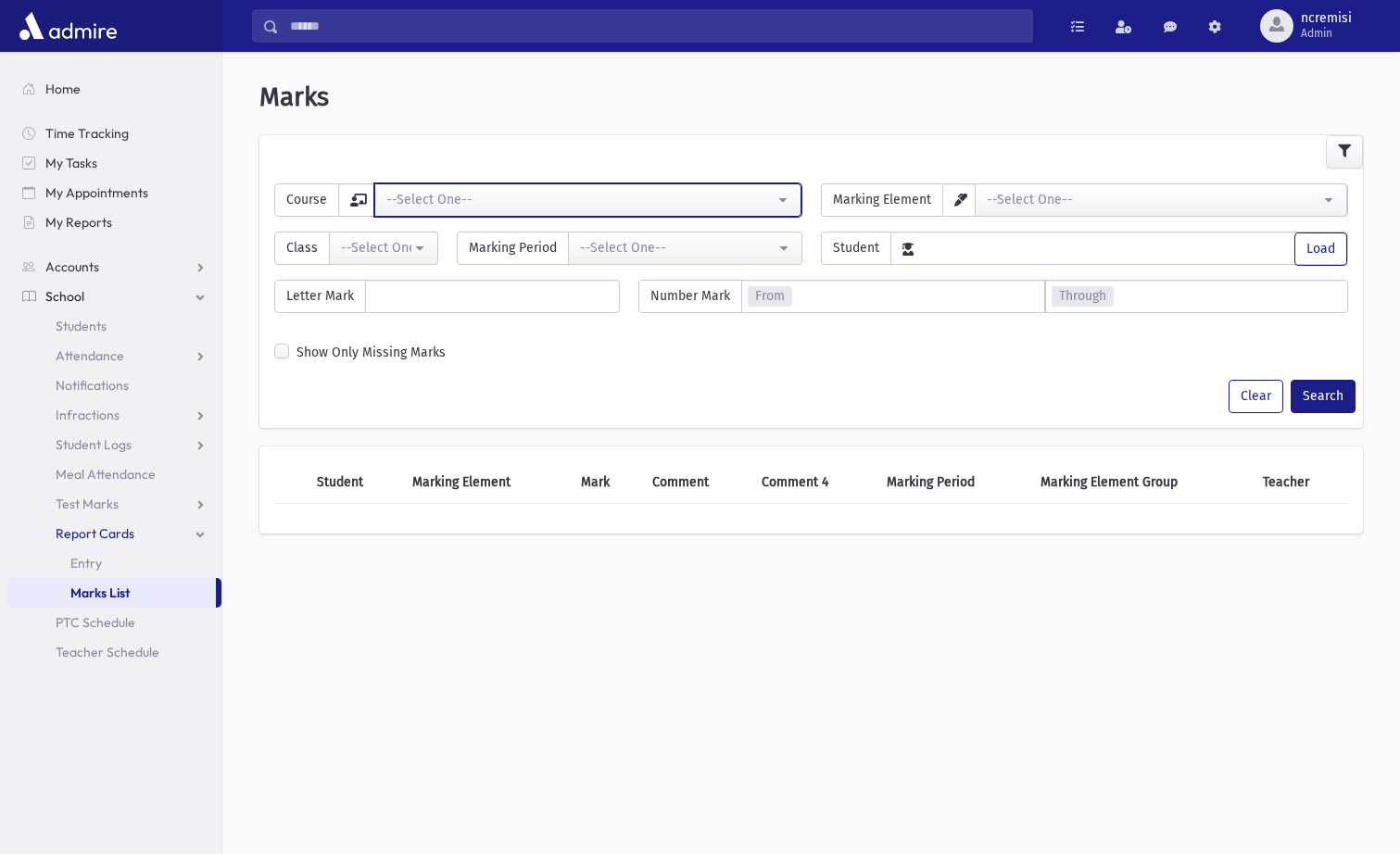 click on "--Select One--" at bounding box center (580, 199) 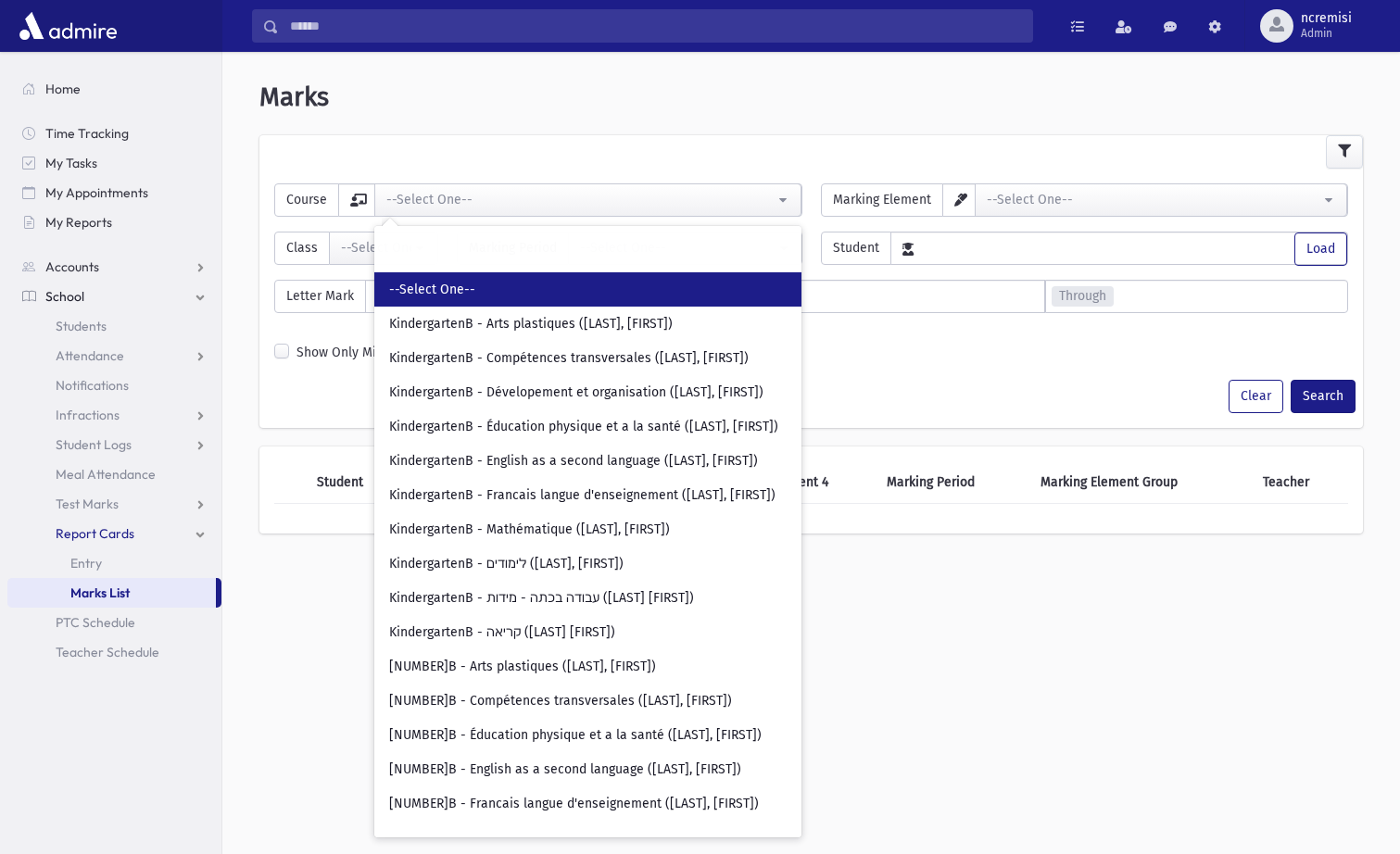 click on "**********" at bounding box center [811, 460] 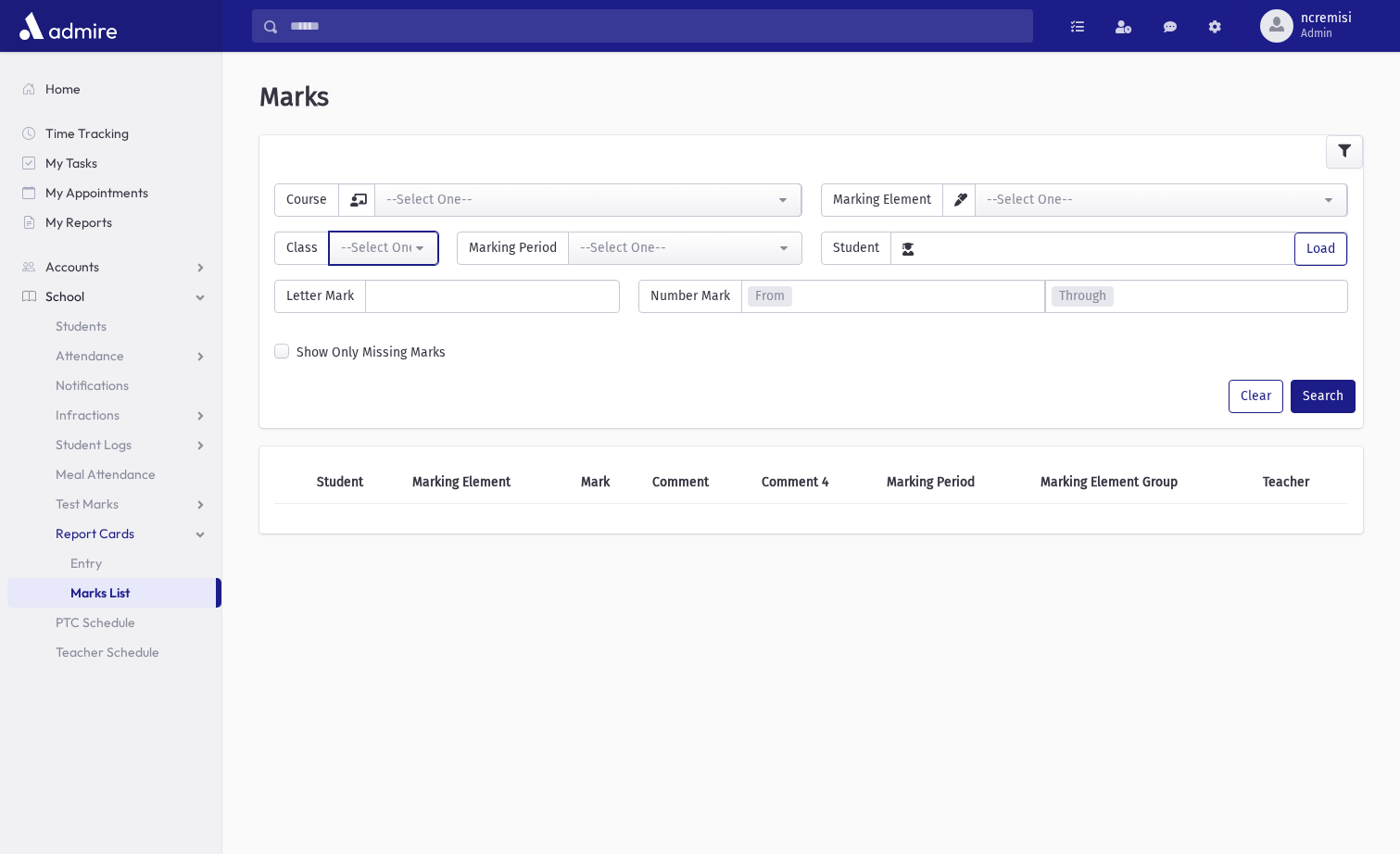 click on "--Select One--" at bounding box center (376, 247) 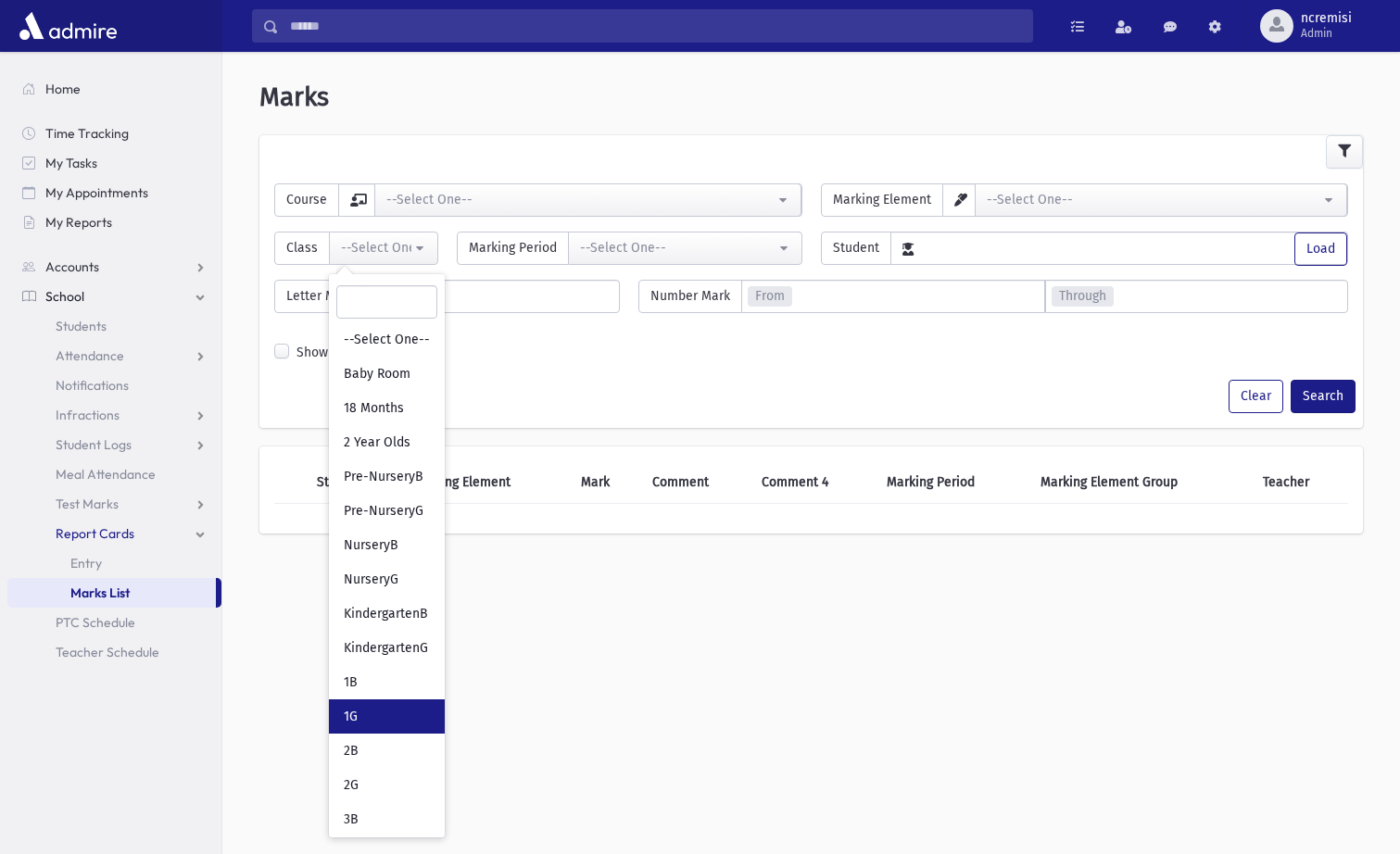 click on "1G" at bounding box center (386, 716) 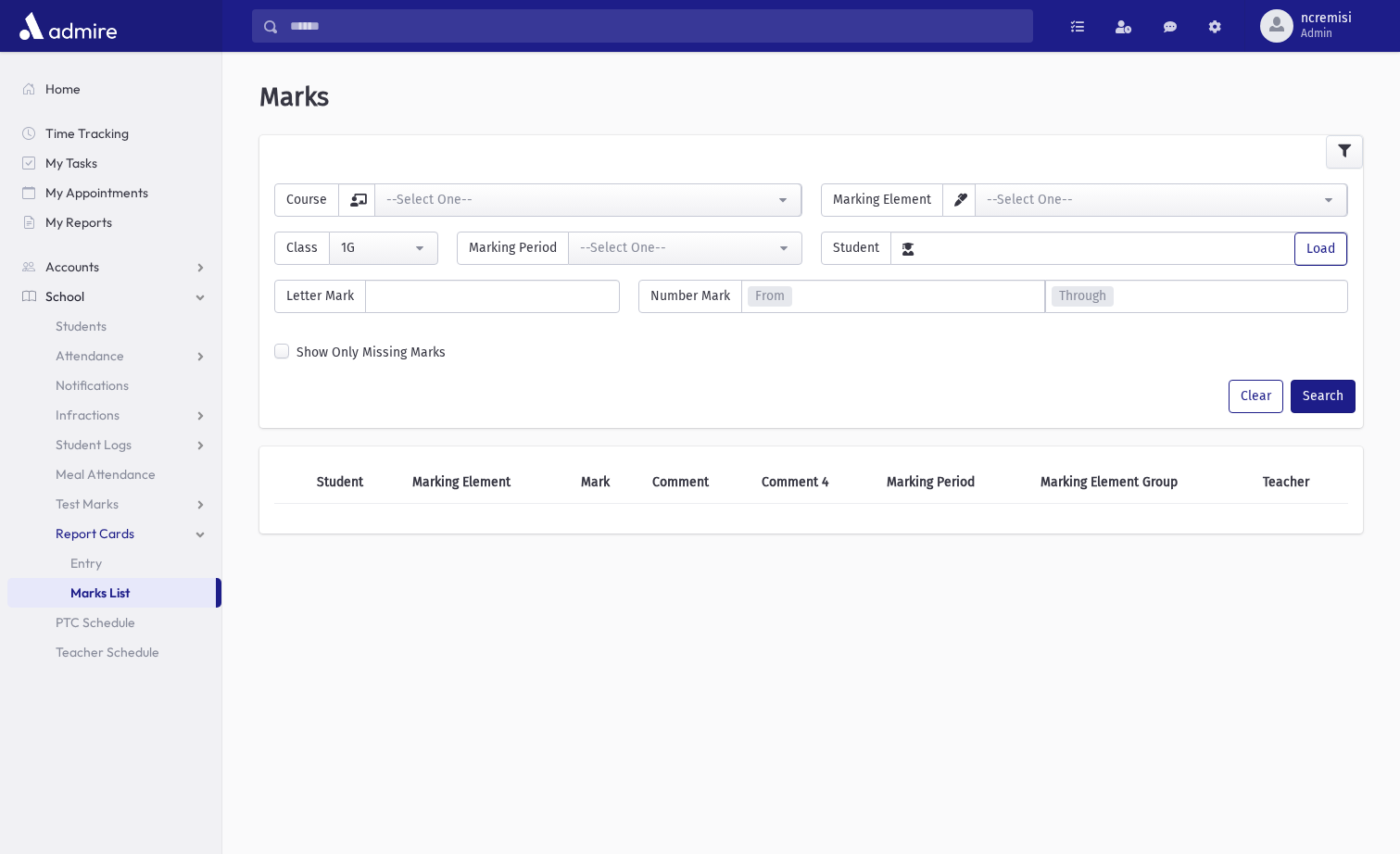 click on "**********" at bounding box center (811, 241) 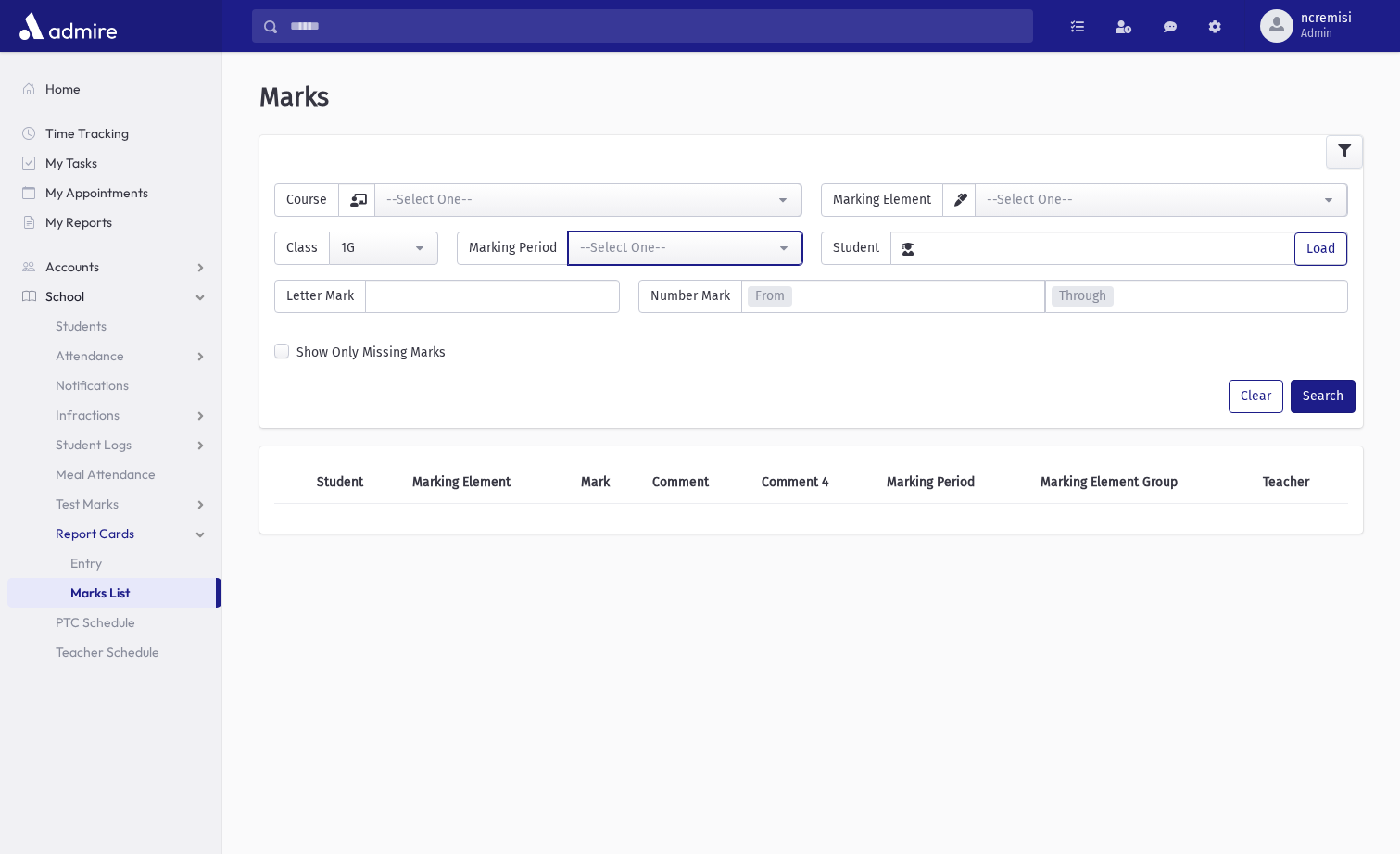 click on "--Select One--" at bounding box center (677, 247) 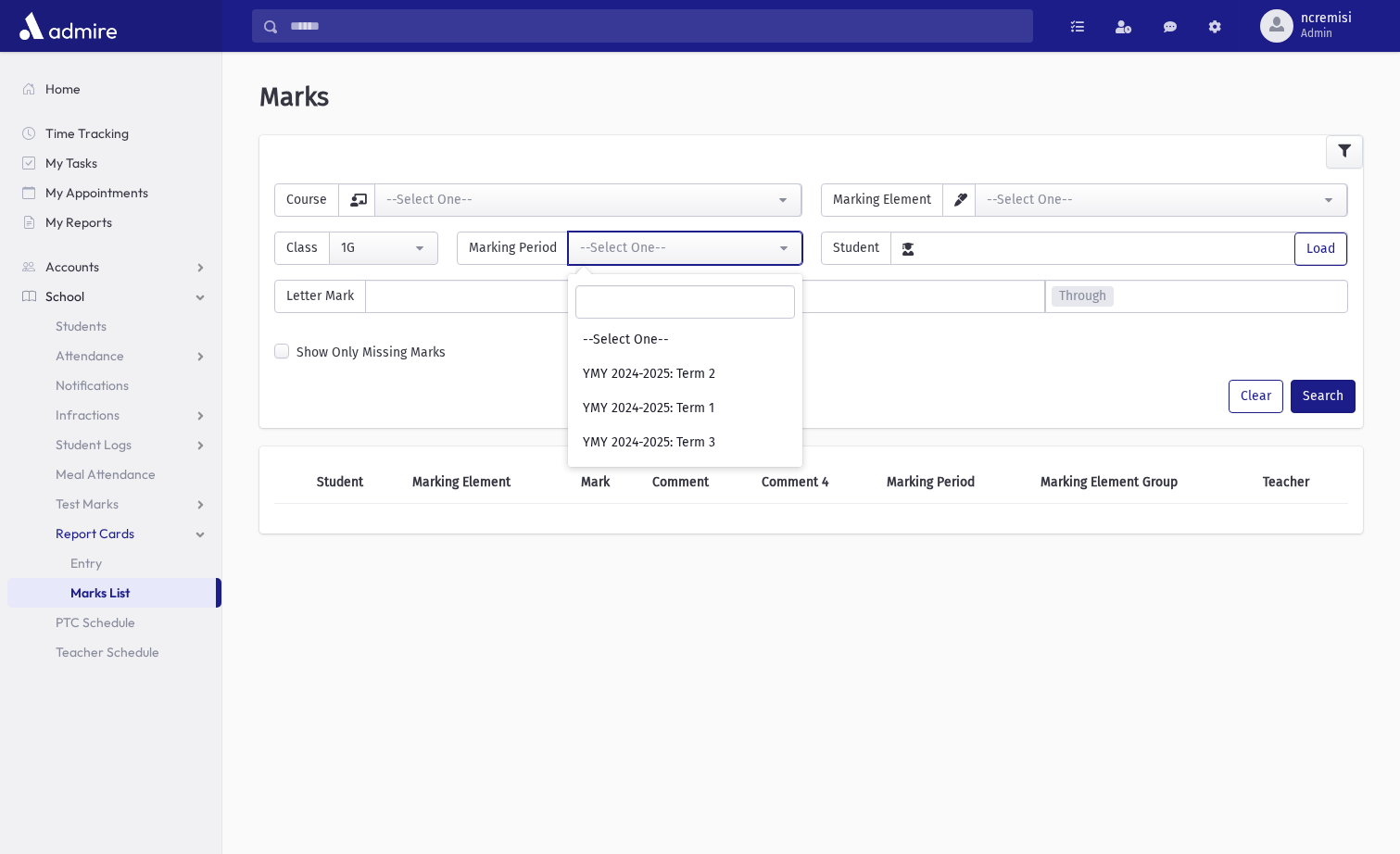 click on "--Select One--" at bounding box center [677, 247] 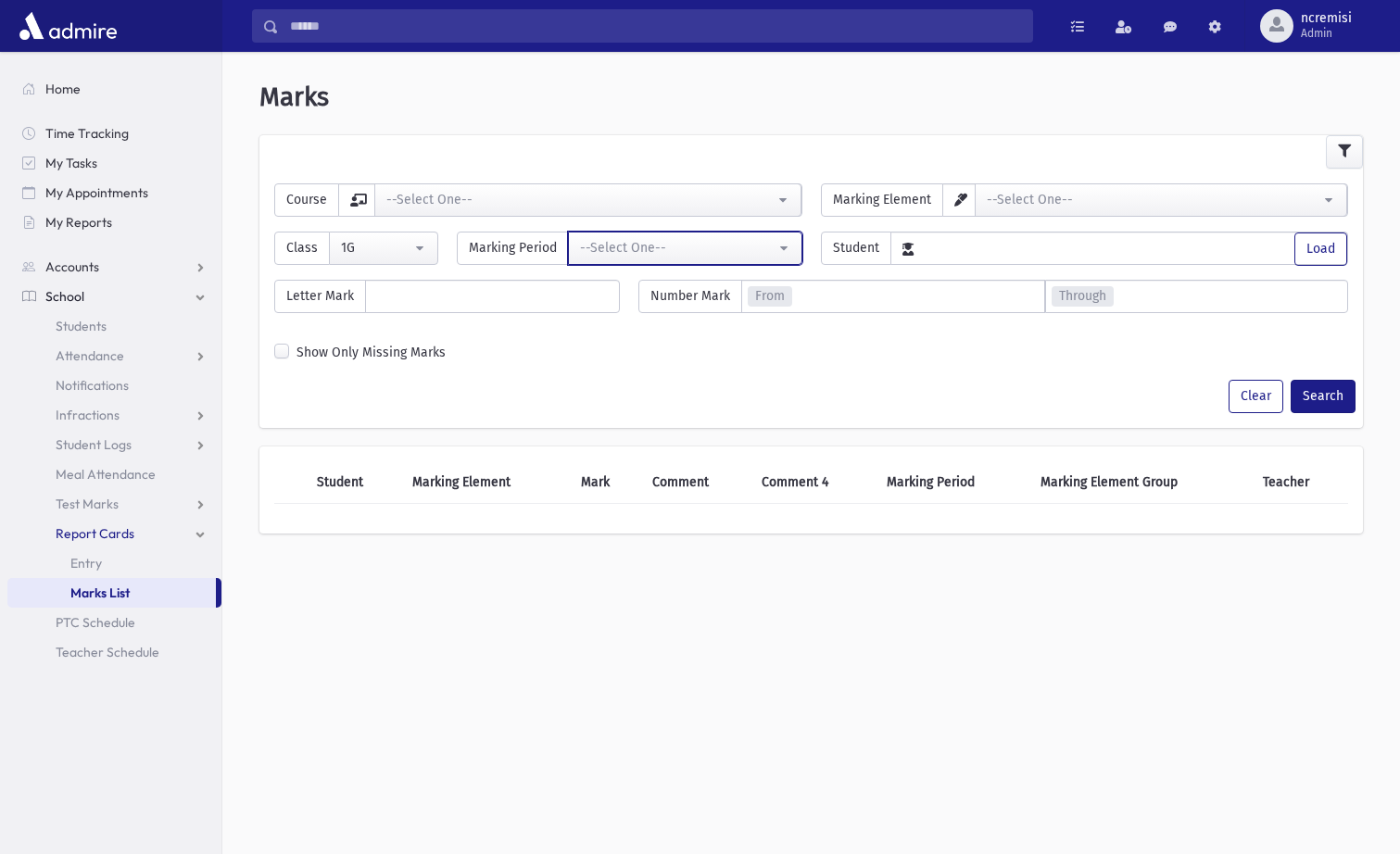 click on "--Select One--" at bounding box center (677, 247) 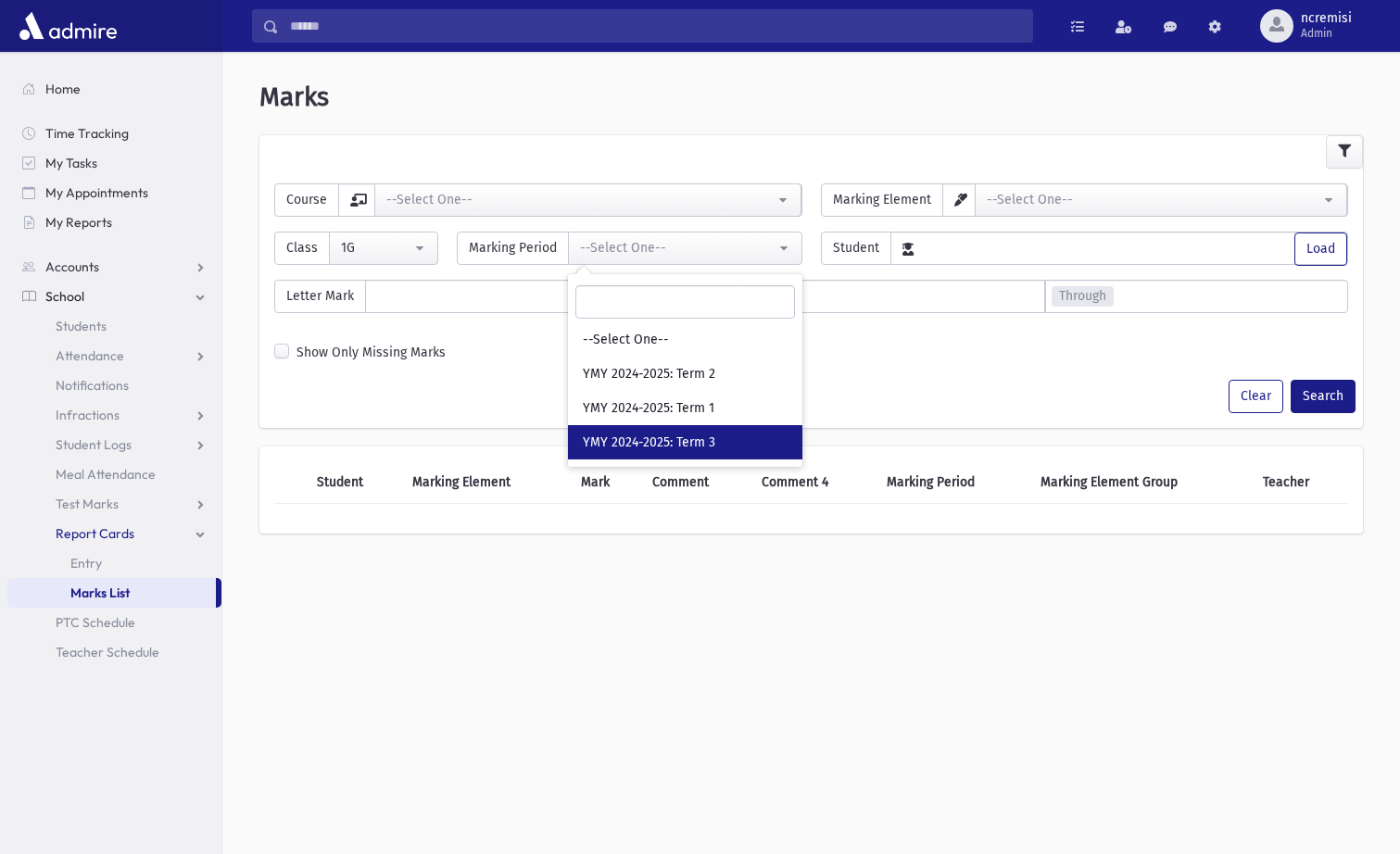 click on "YMY 2024-2025: Term 3" at bounding box center [685, 442] 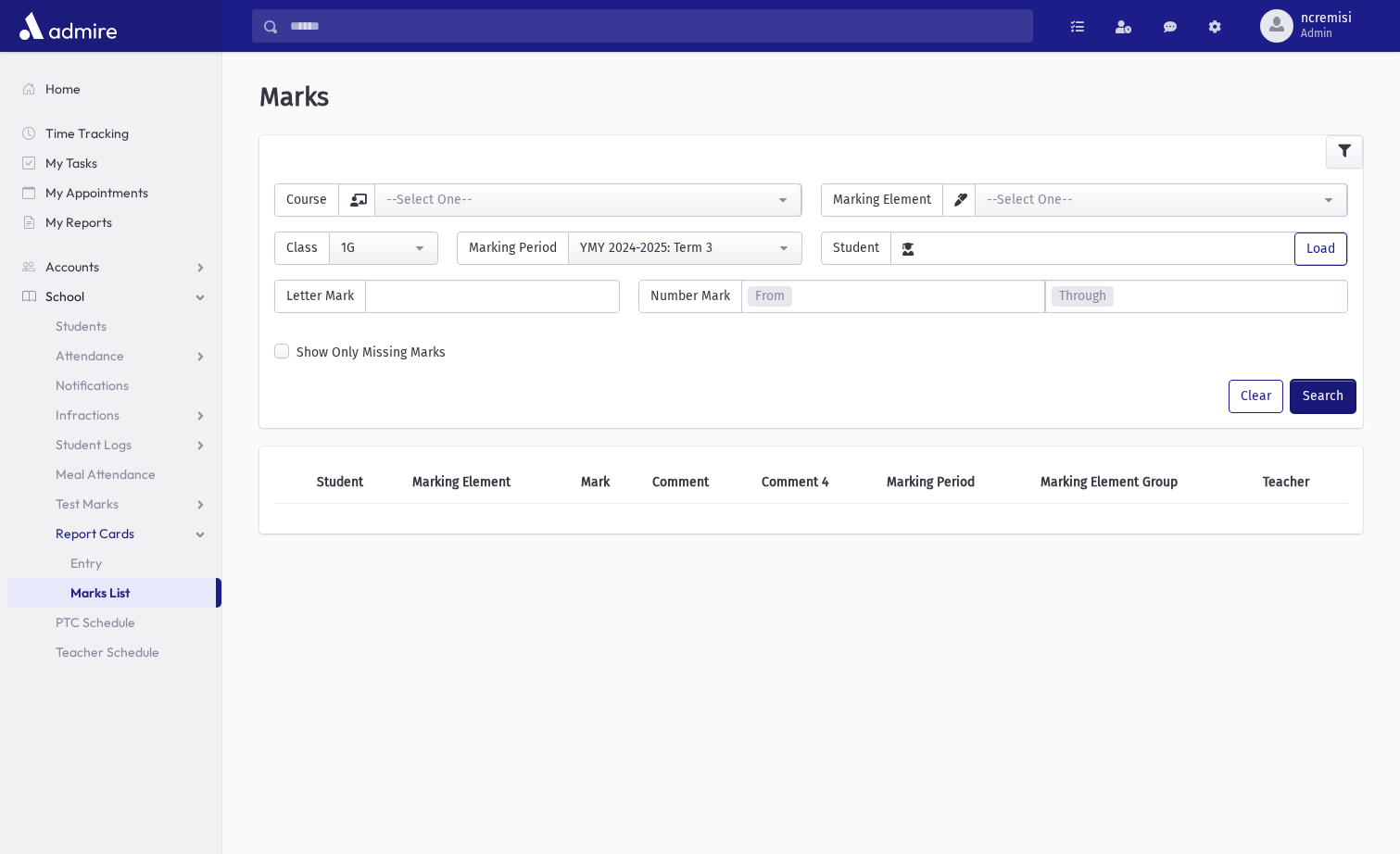 click on "Search" at bounding box center [1323, 396] 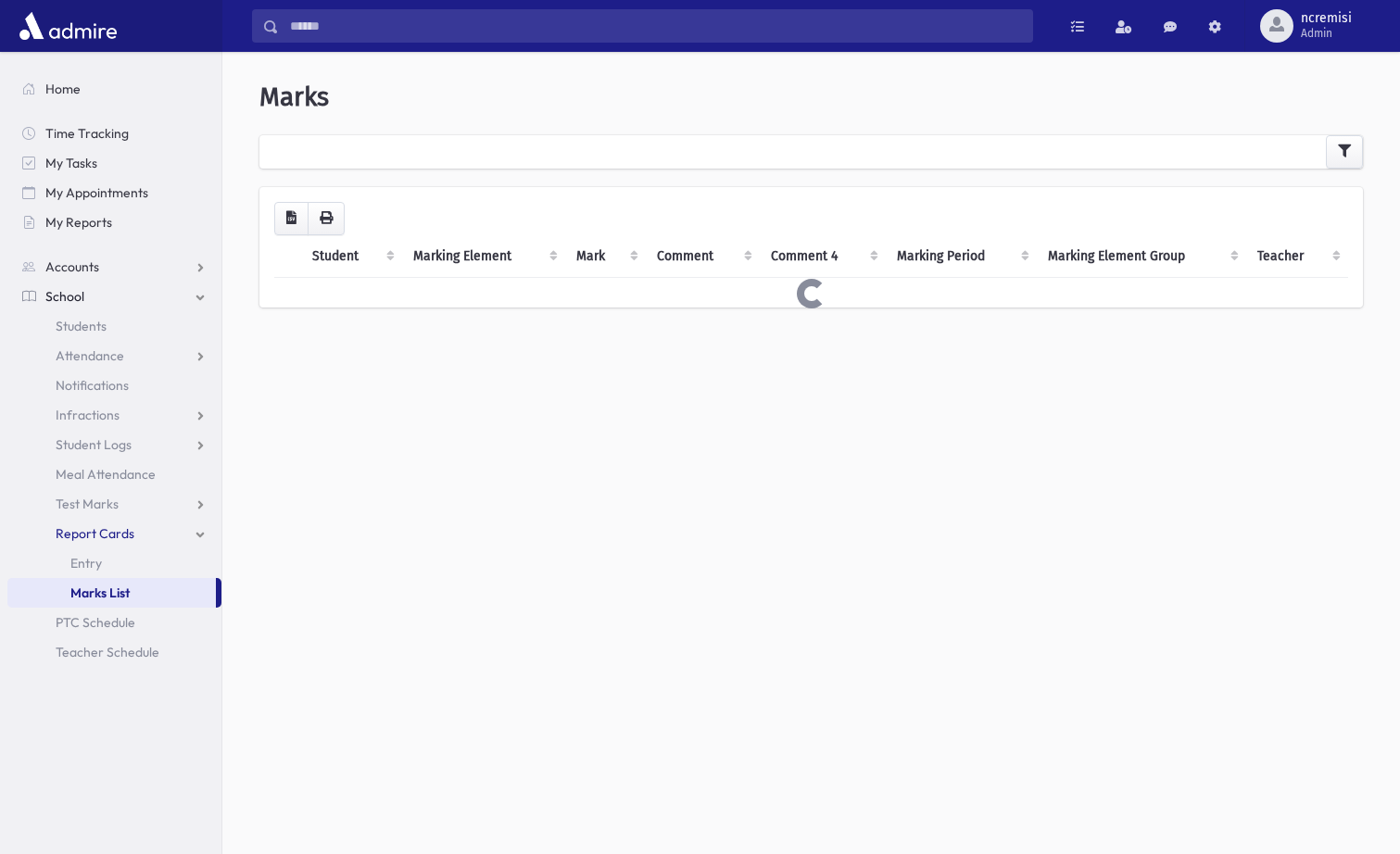 scroll, scrollTop: 0, scrollLeft: 0, axis: both 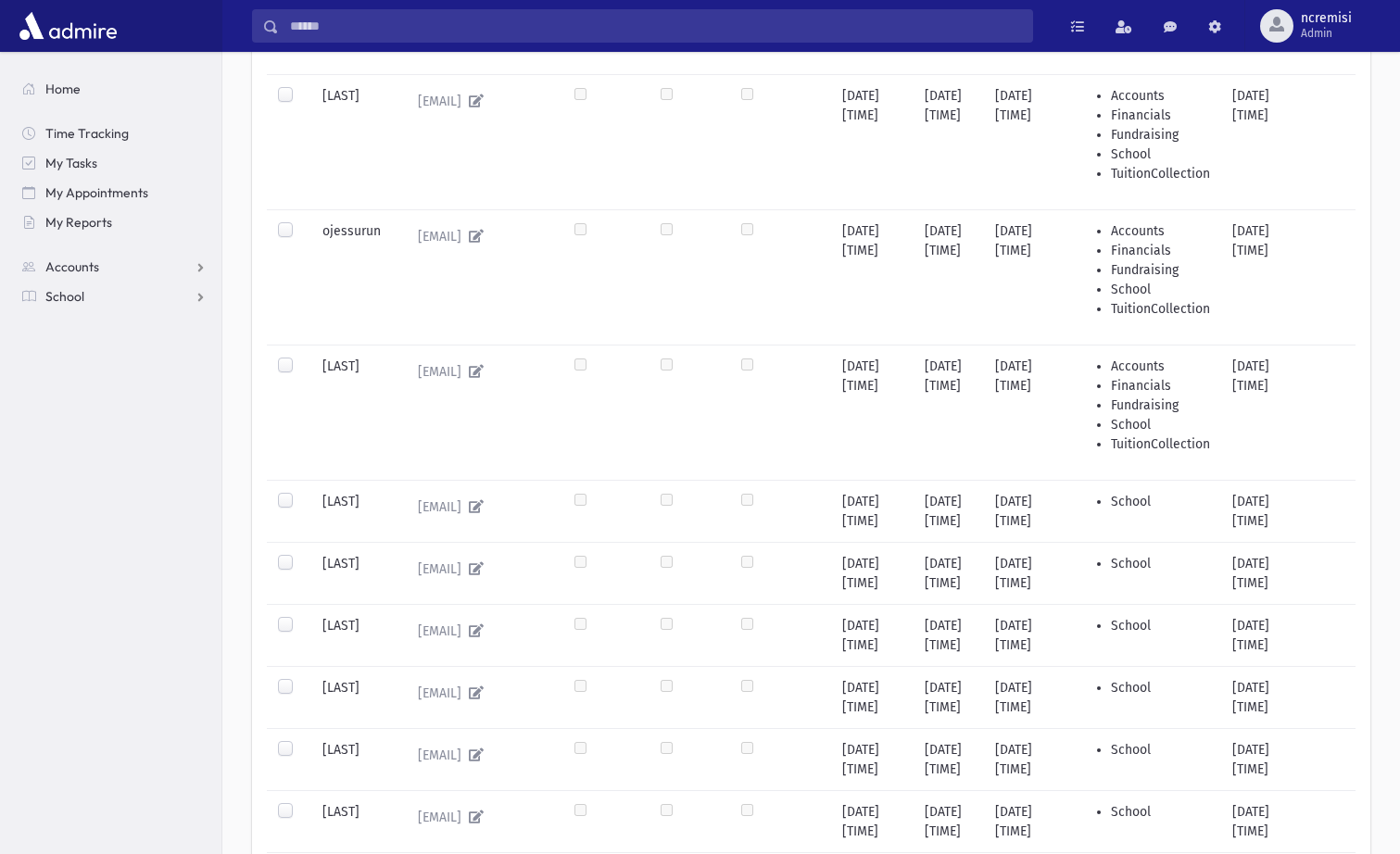 click at bounding box center [300, 357] 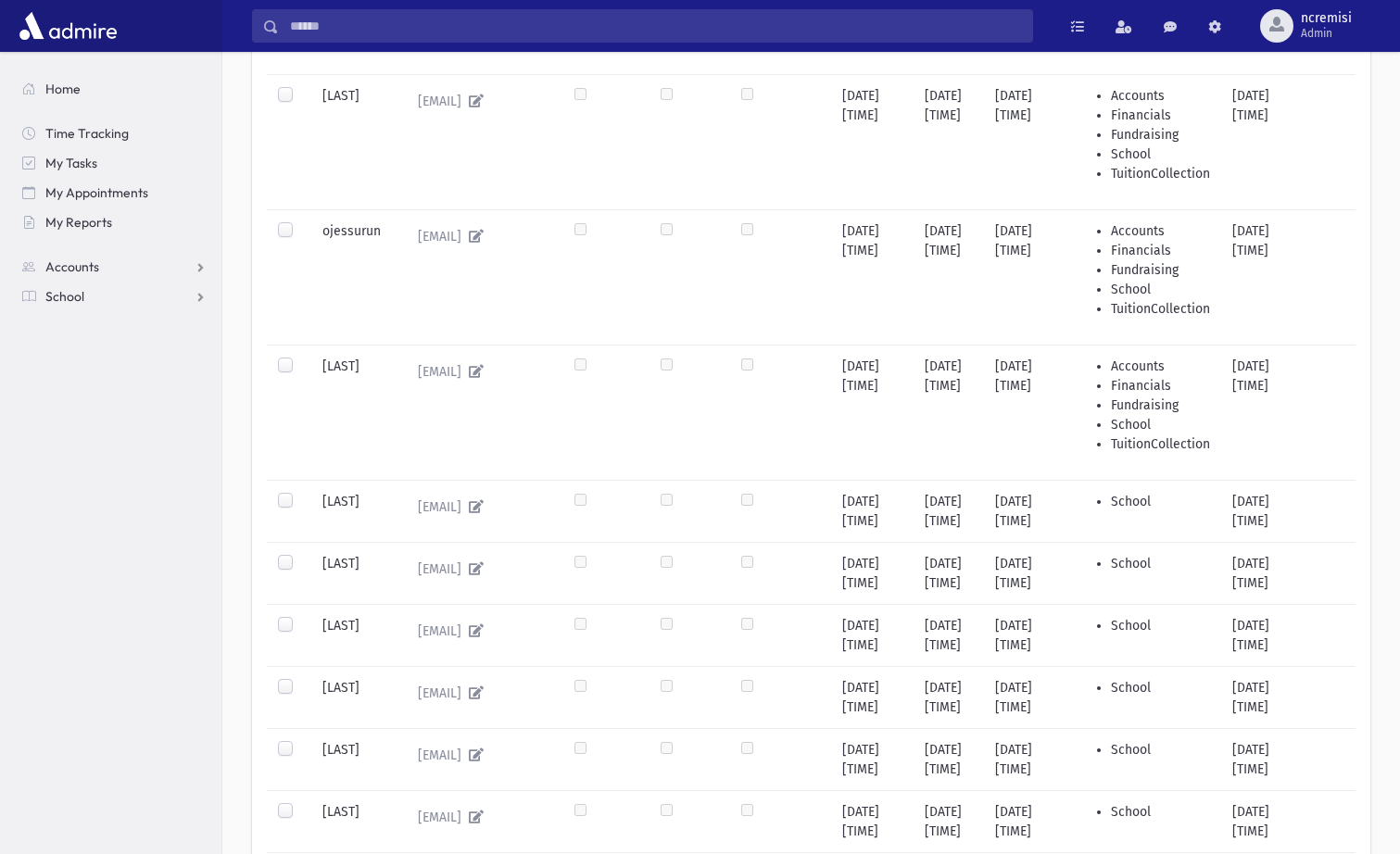 click at bounding box center [300, 357] 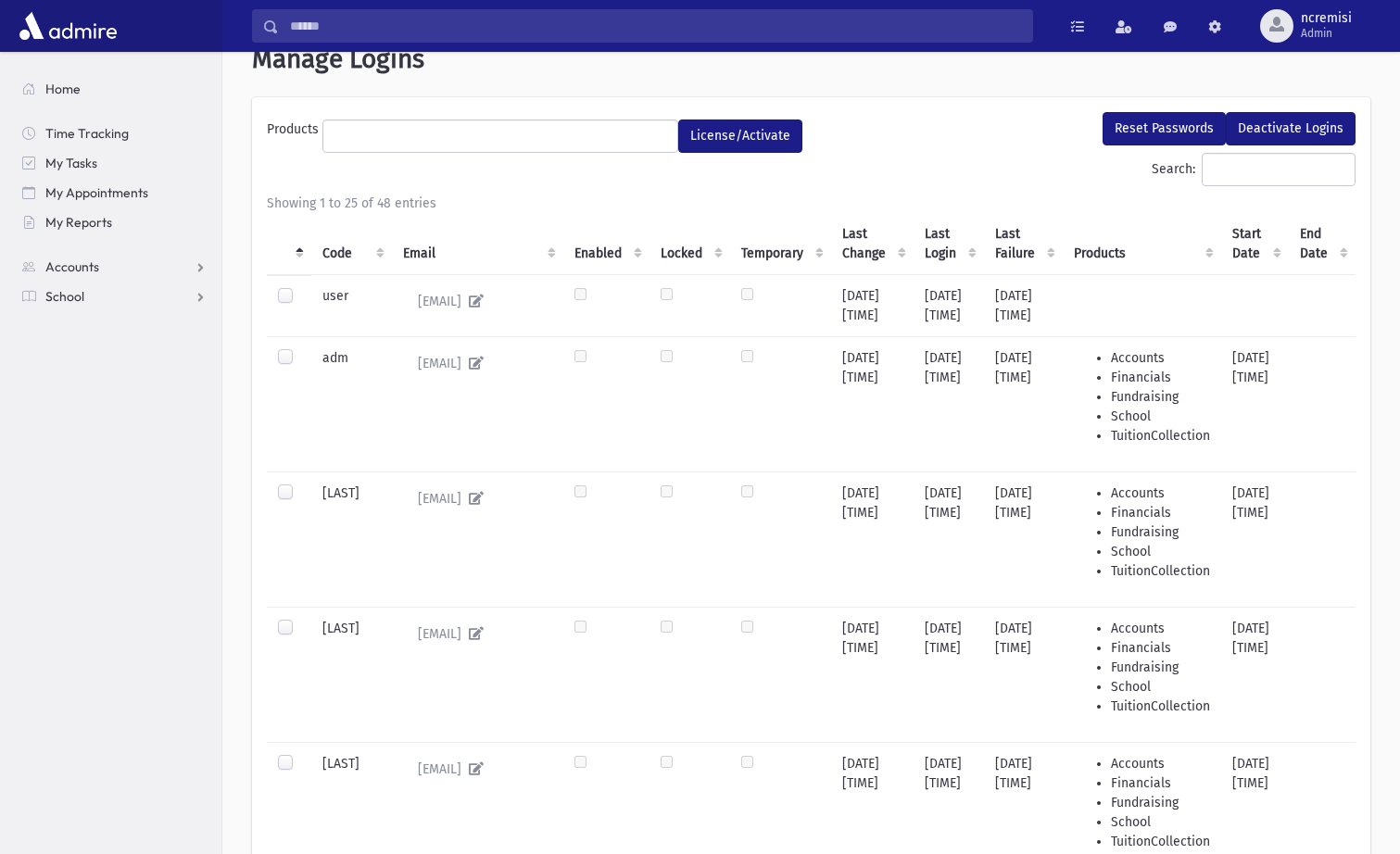 scroll, scrollTop: 0, scrollLeft: 0, axis: both 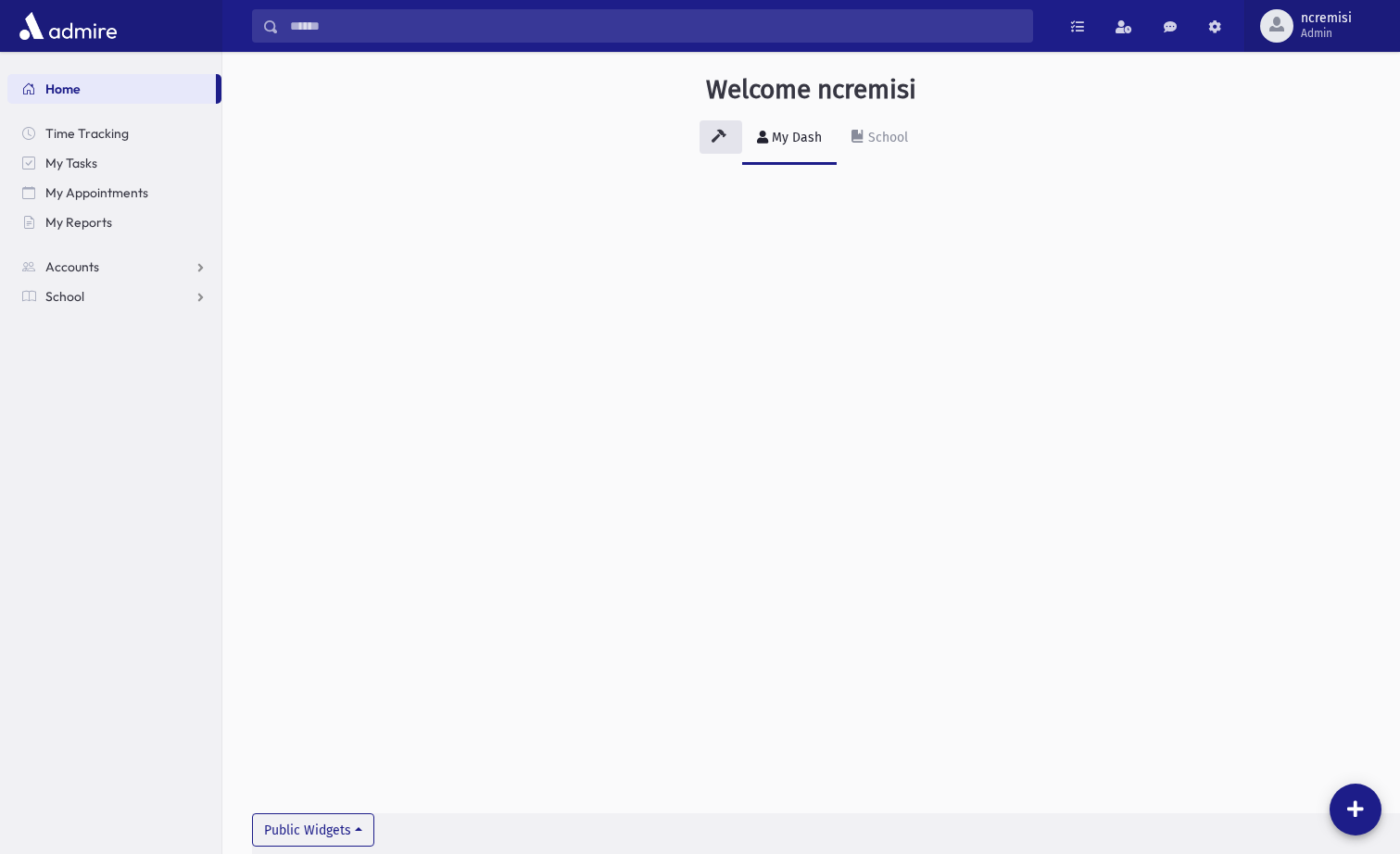 click on "ncremisi
Admin" at bounding box center (1322, 26) 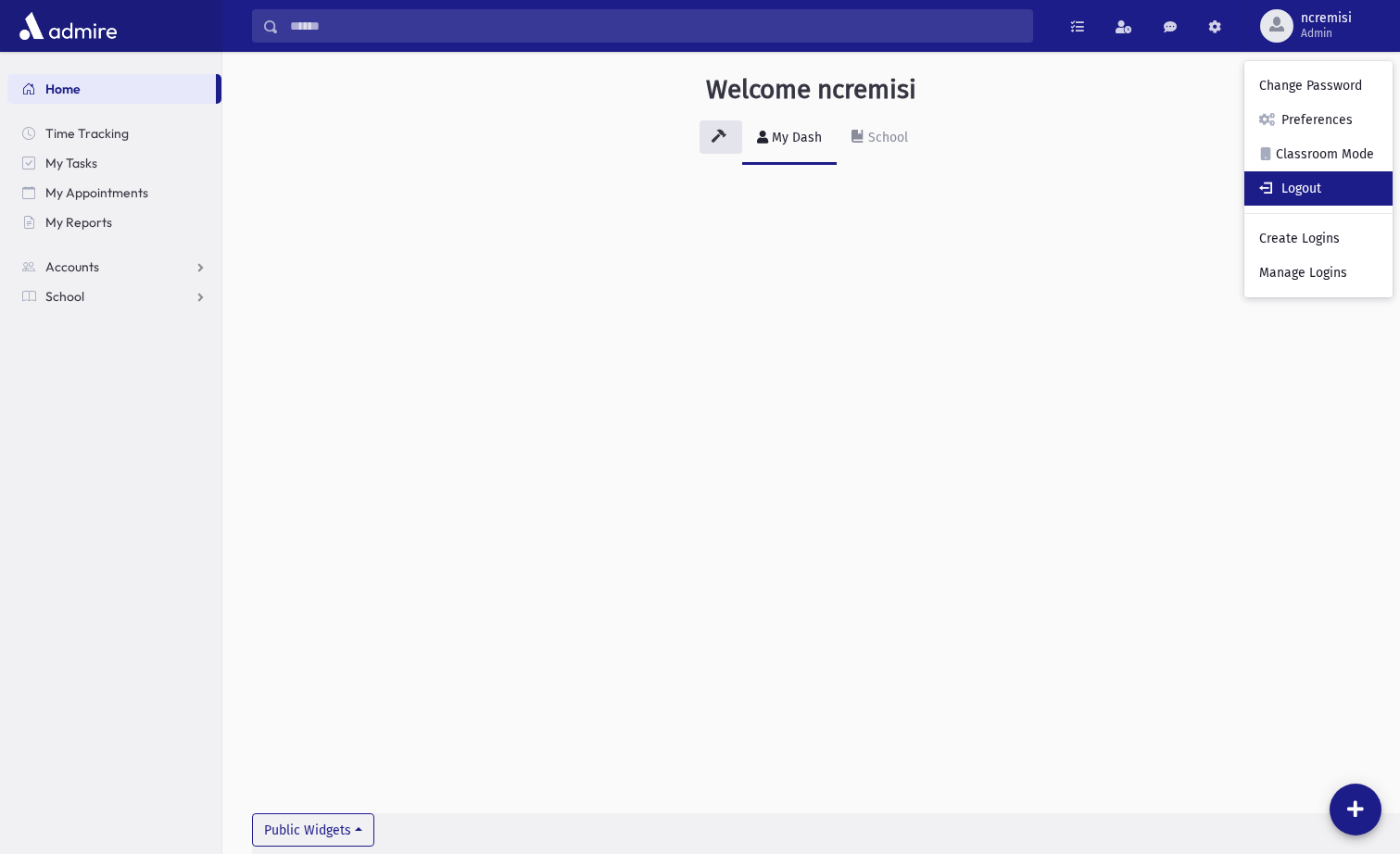click on "Logout" at bounding box center [1318, 188] 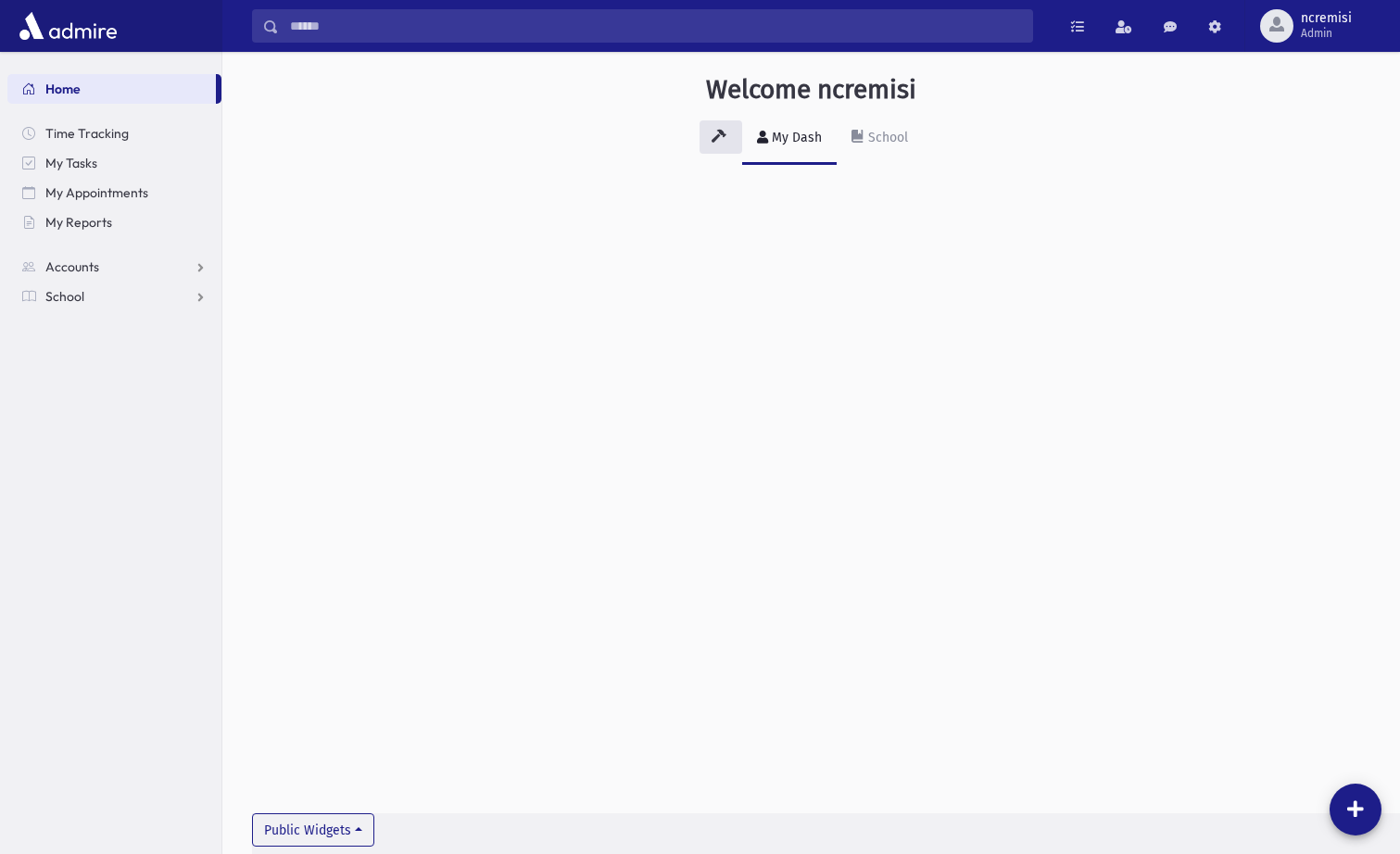scroll, scrollTop: 0, scrollLeft: 0, axis: both 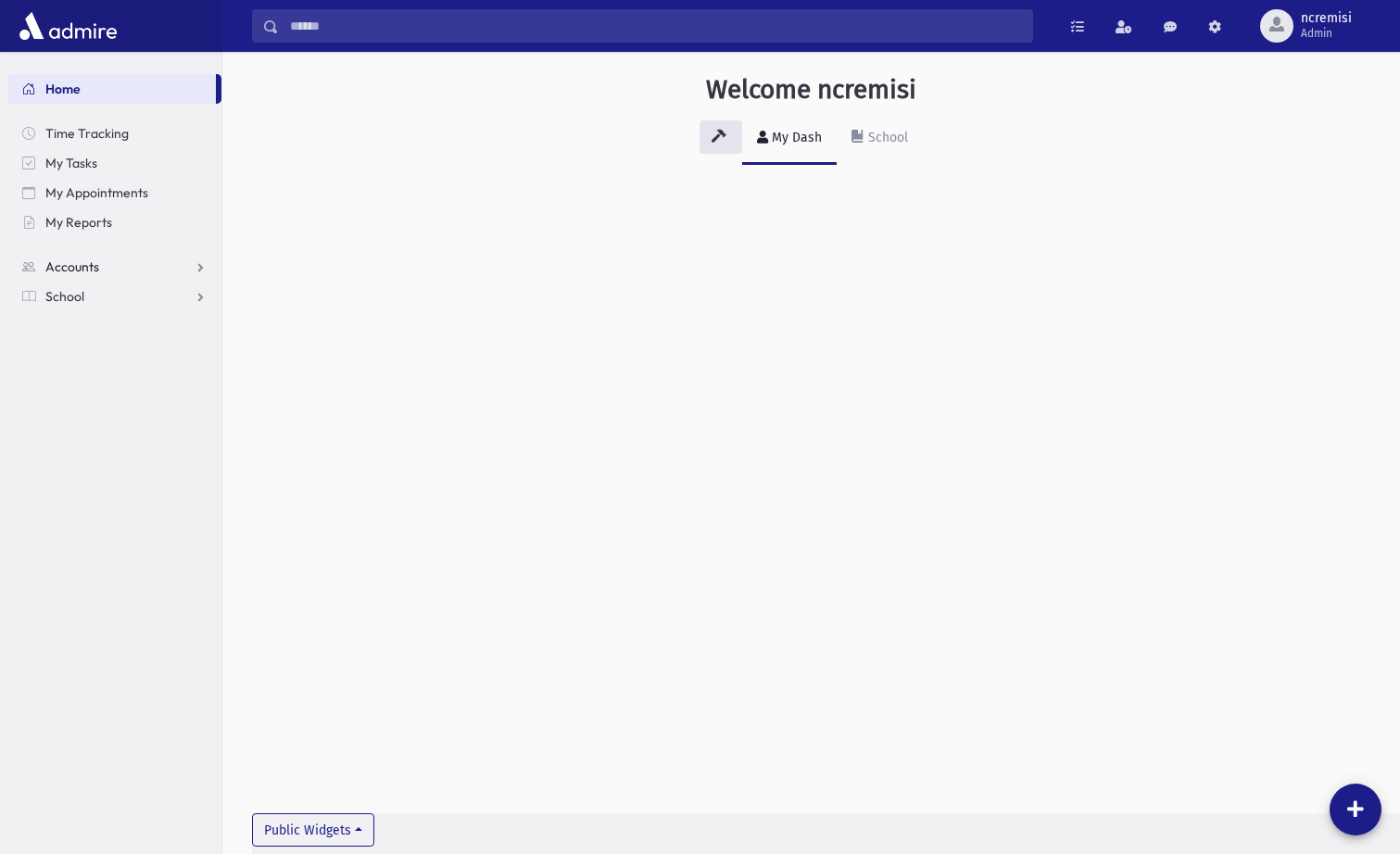 click on "Accounts" at bounding box center (114, 267) 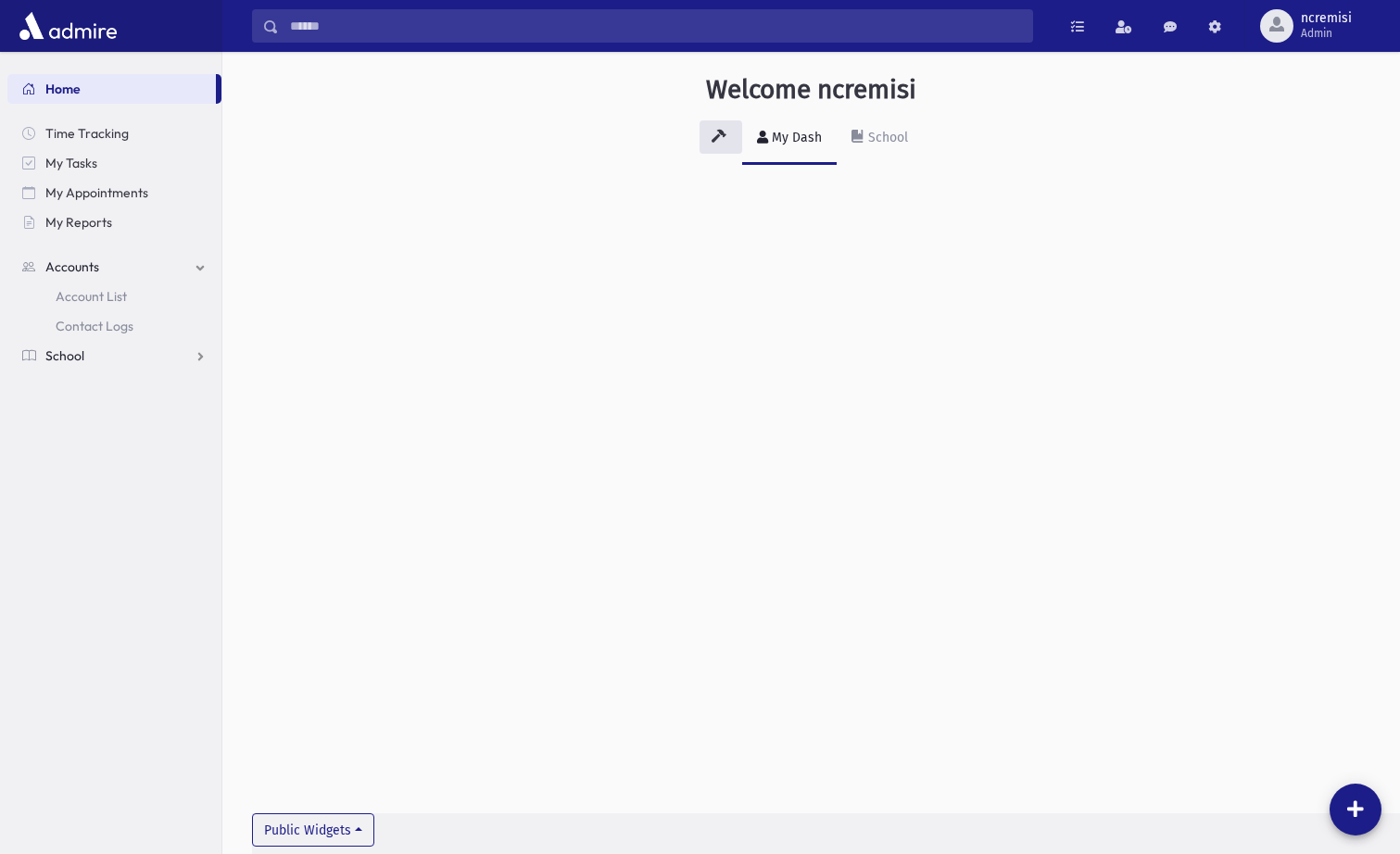 click on "School" at bounding box center [114, 267] 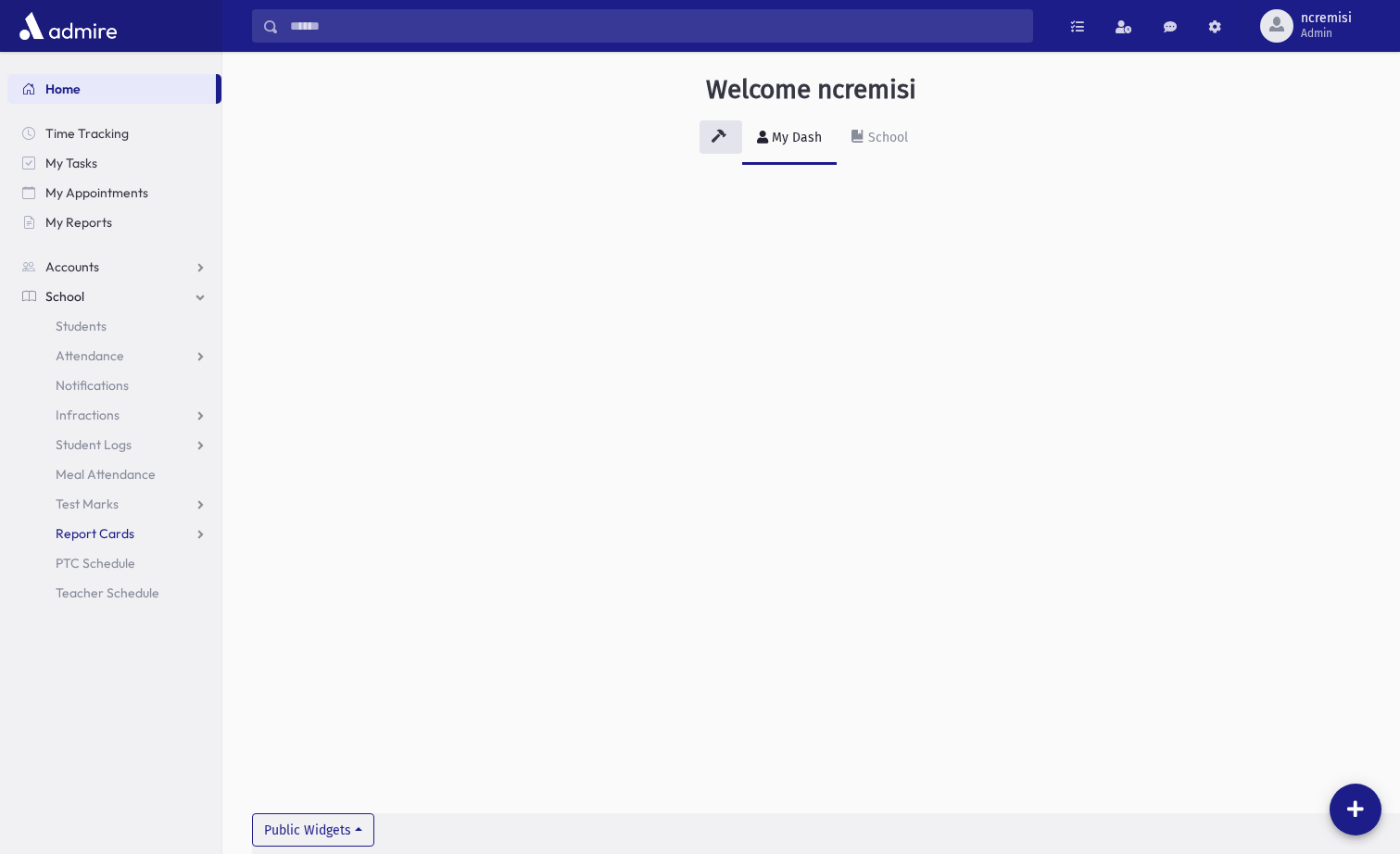 click on "Report Cards" at bounding box center (90, 356) 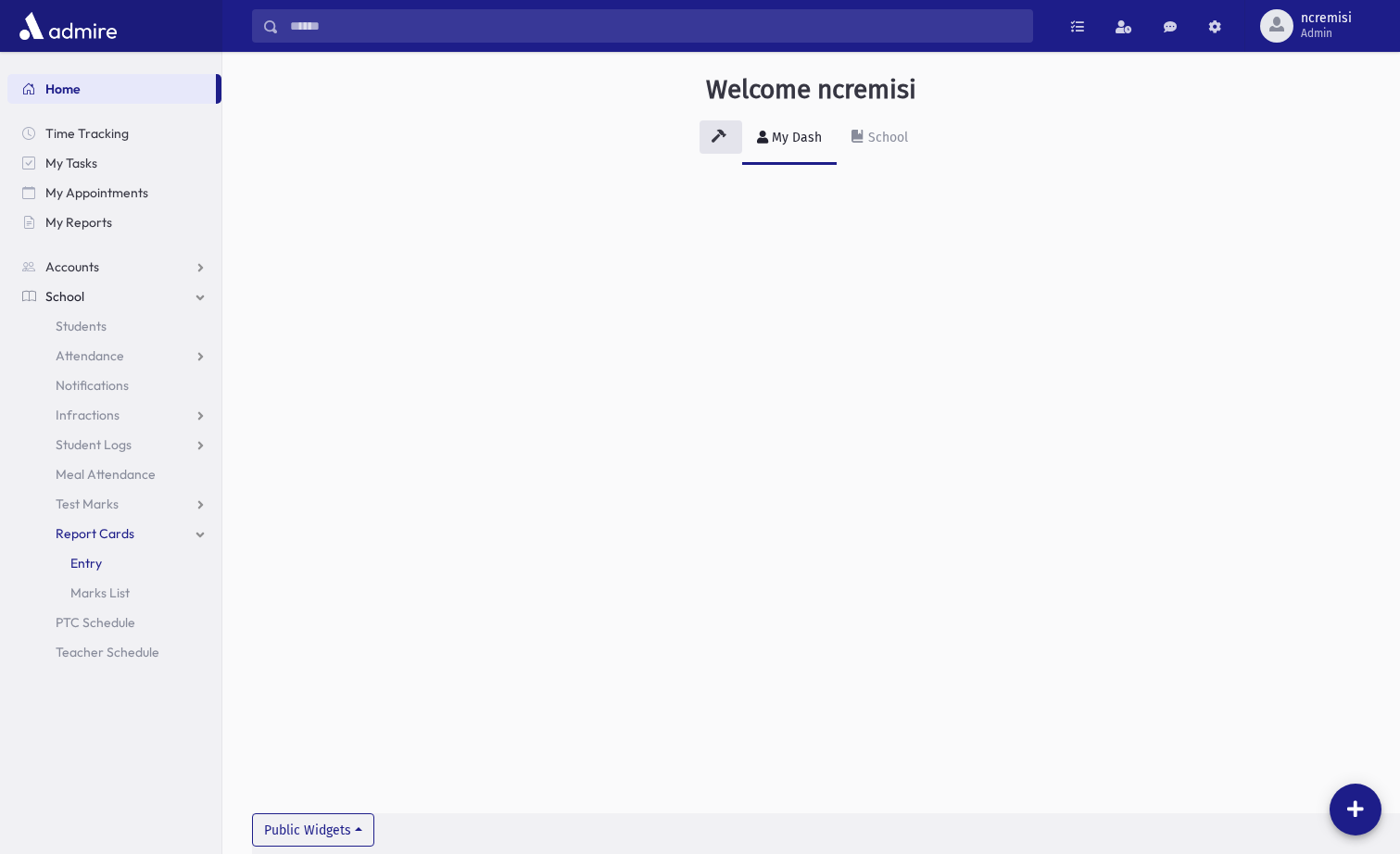 click on "Entry" at bounding box center (114, 563) 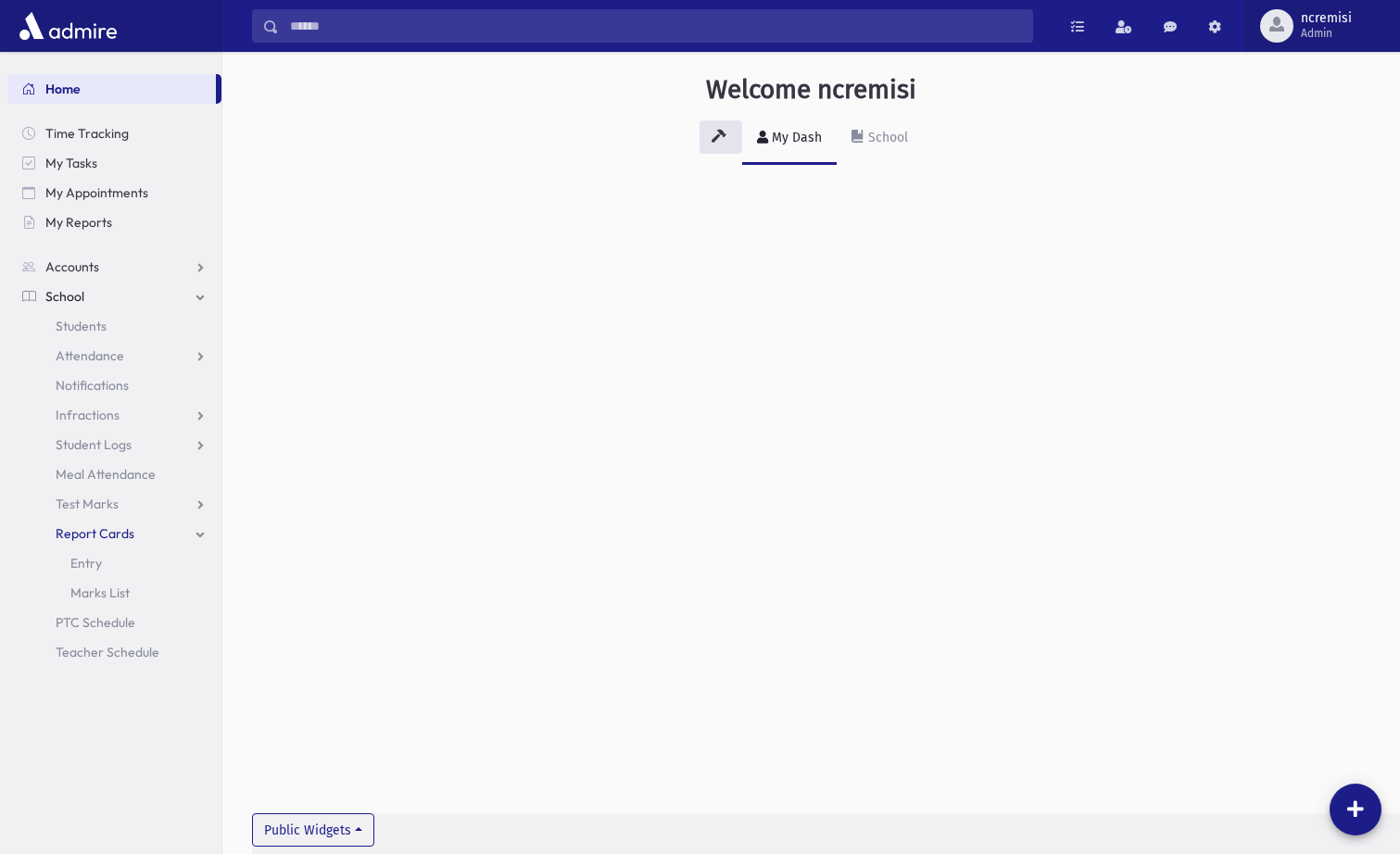 click on "Admin" at bounding box center (1326, 33) 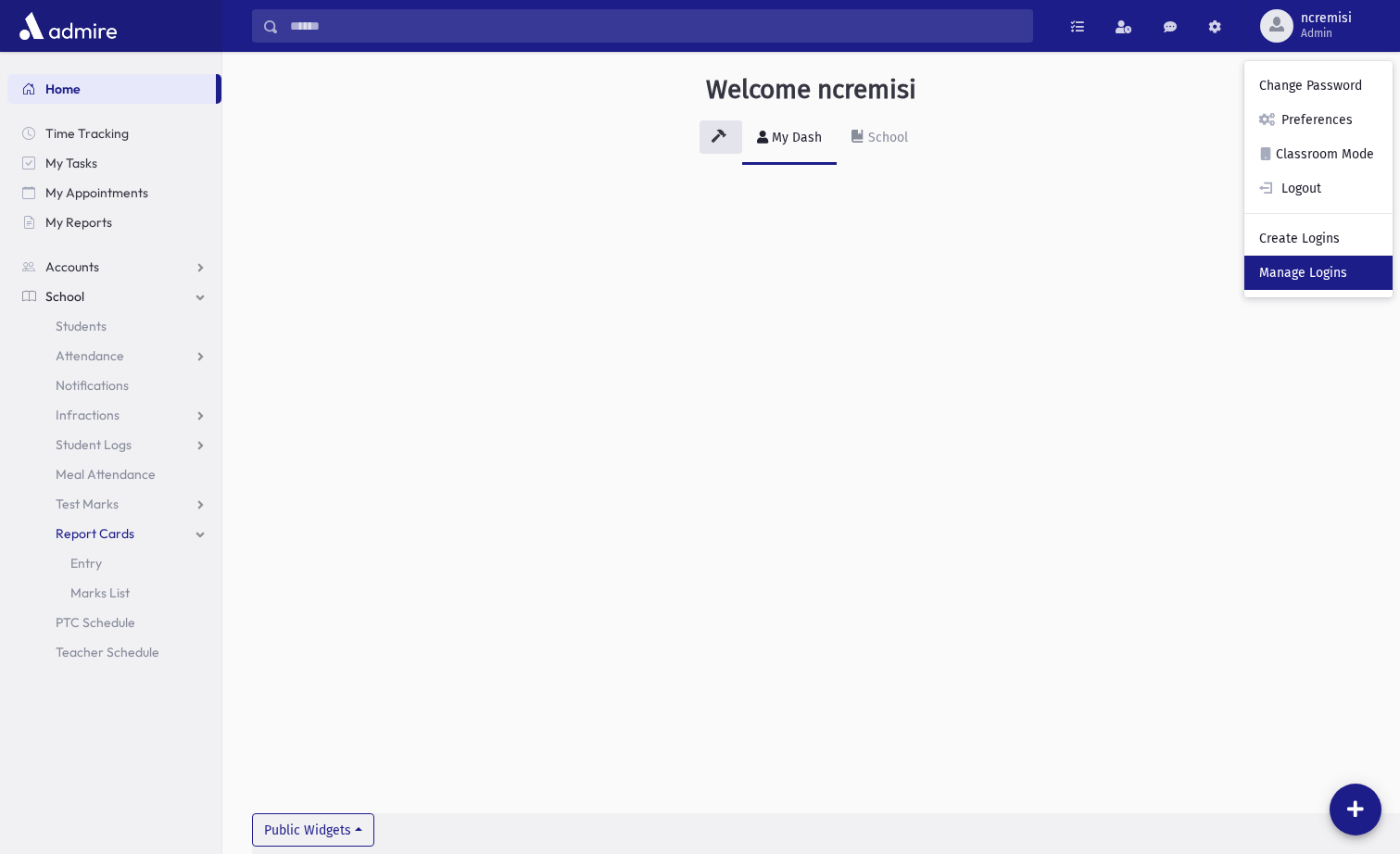 click on "Manage Logins" at bounding box center [1318, 272] 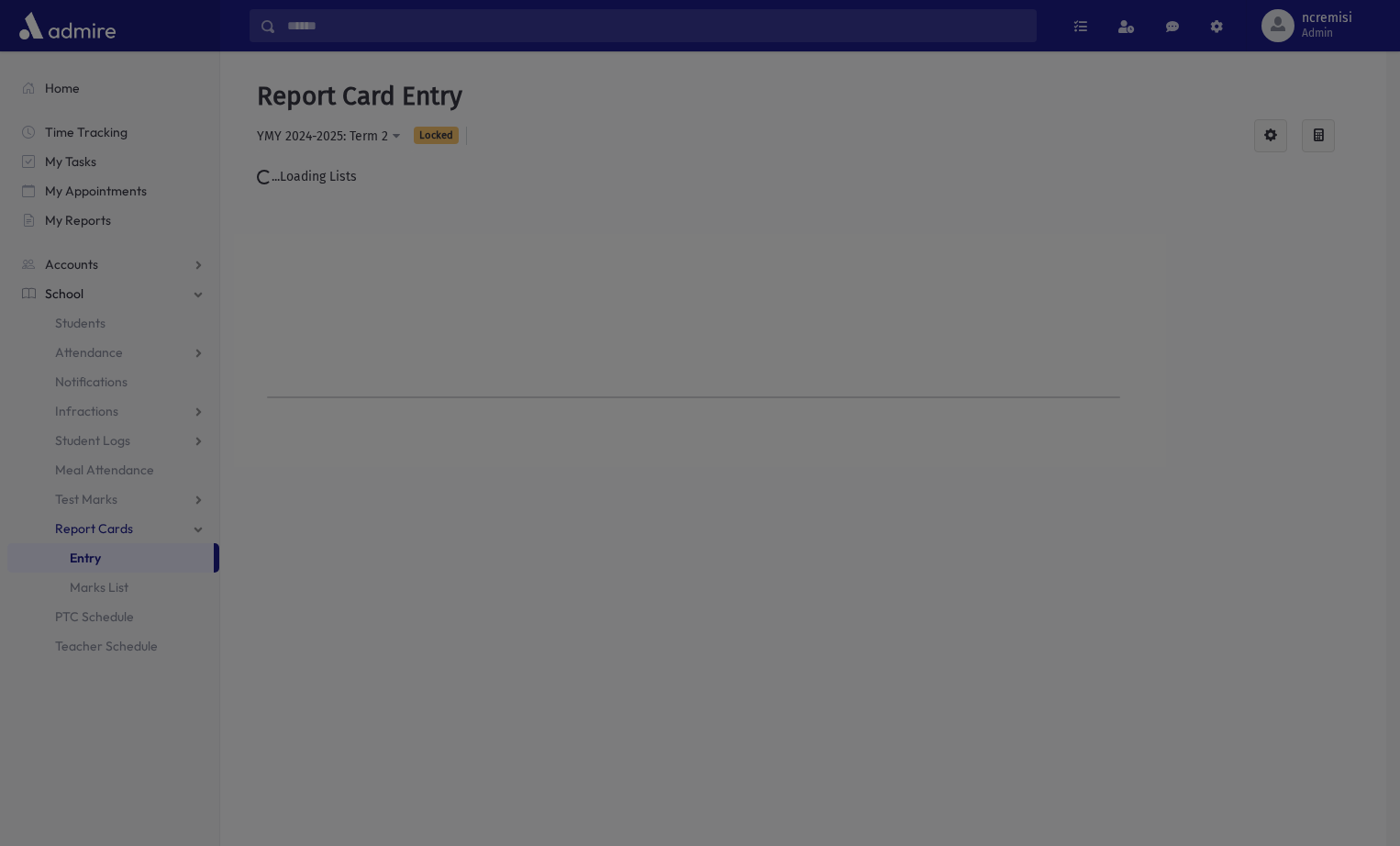 scroll, scrollTop: 0, scrollLeft: 0, axis: both 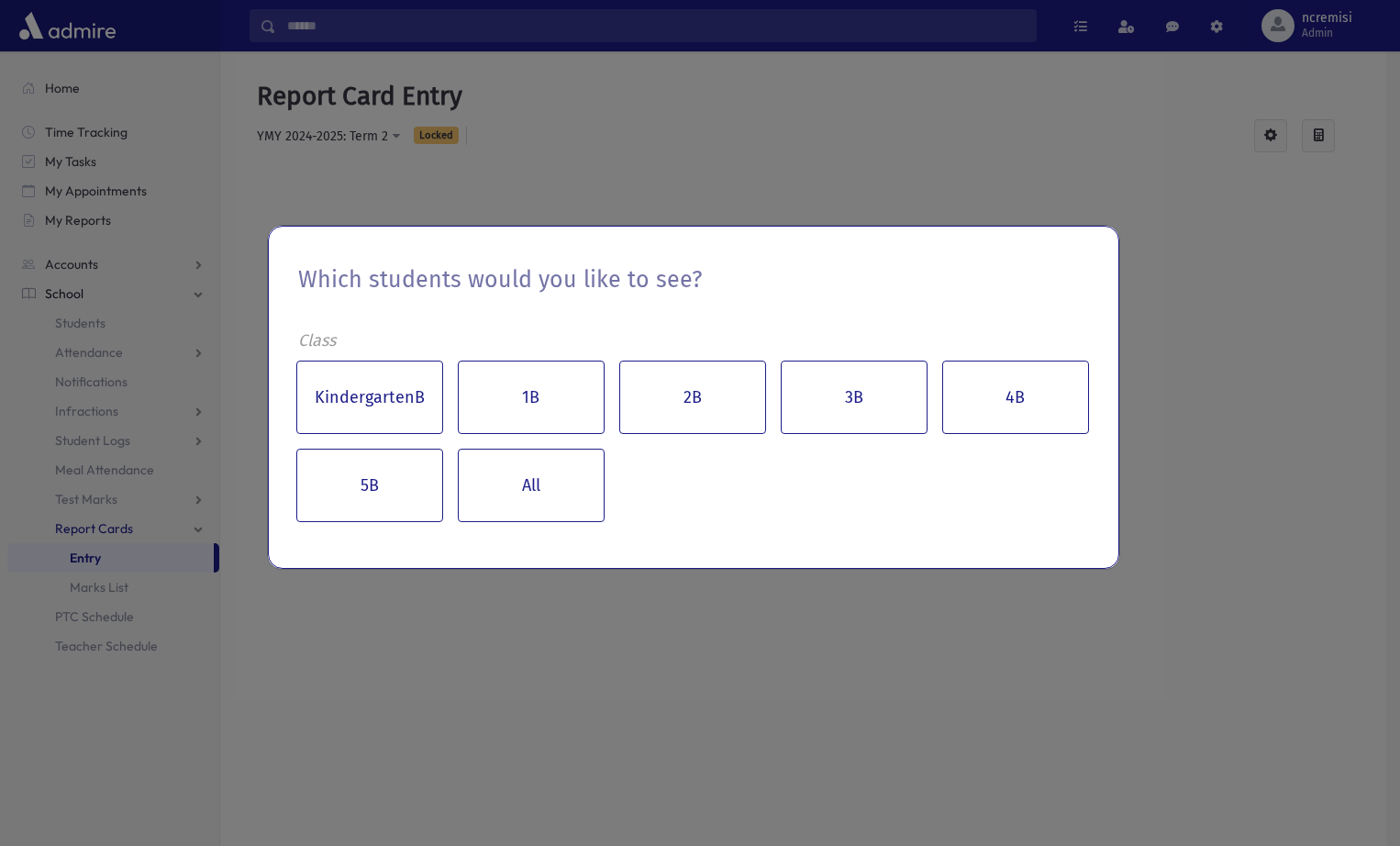 click on "Which students would you like to see?
Class
KindergartenB
1B
2B
3B
4B
5B
All" at bounding box center (700, 423) 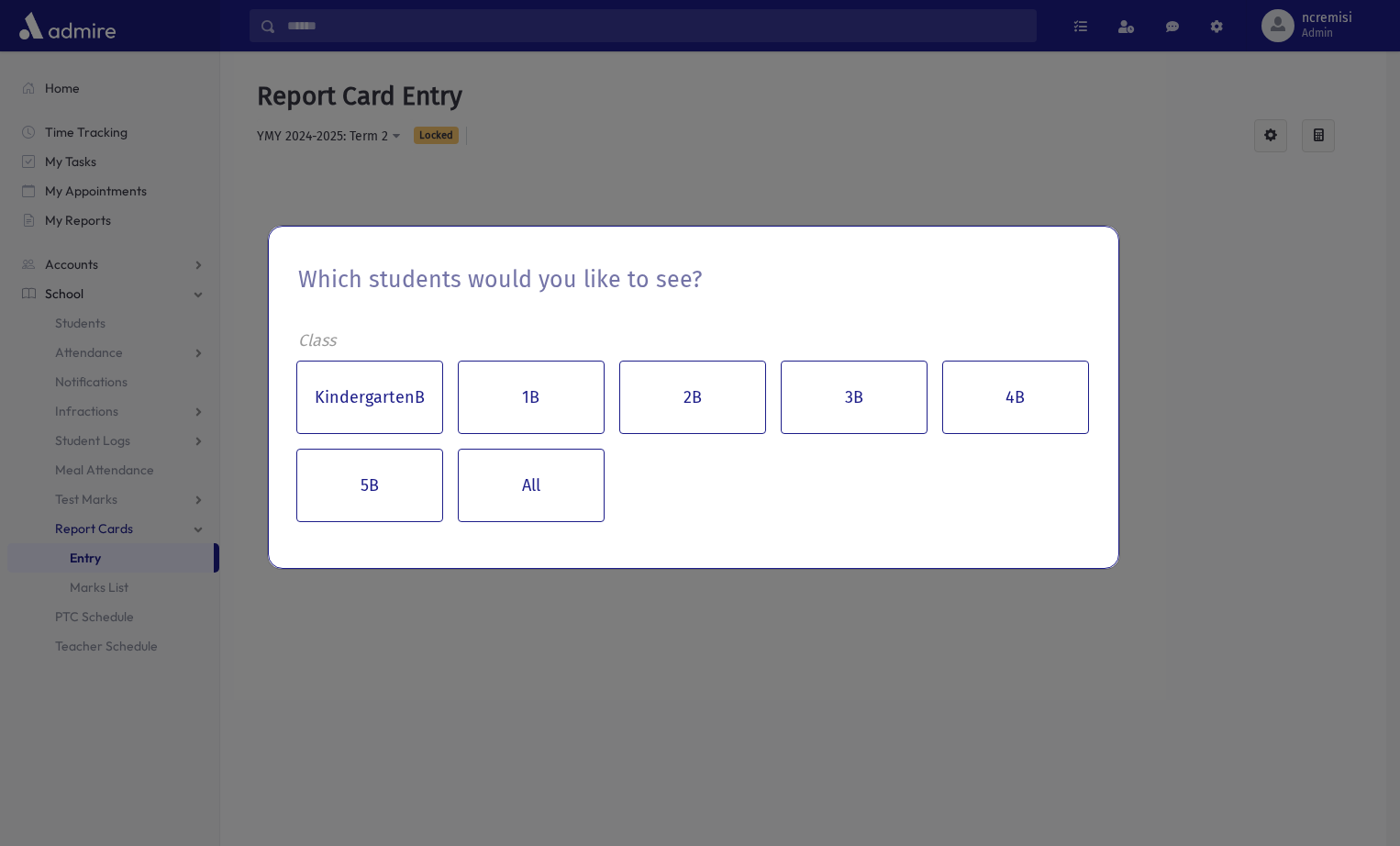 click on "Which students would you like to see?
Class
KindergartenB
1B
2B
3B
4B
5B
All" at bounding box center (700, 423) 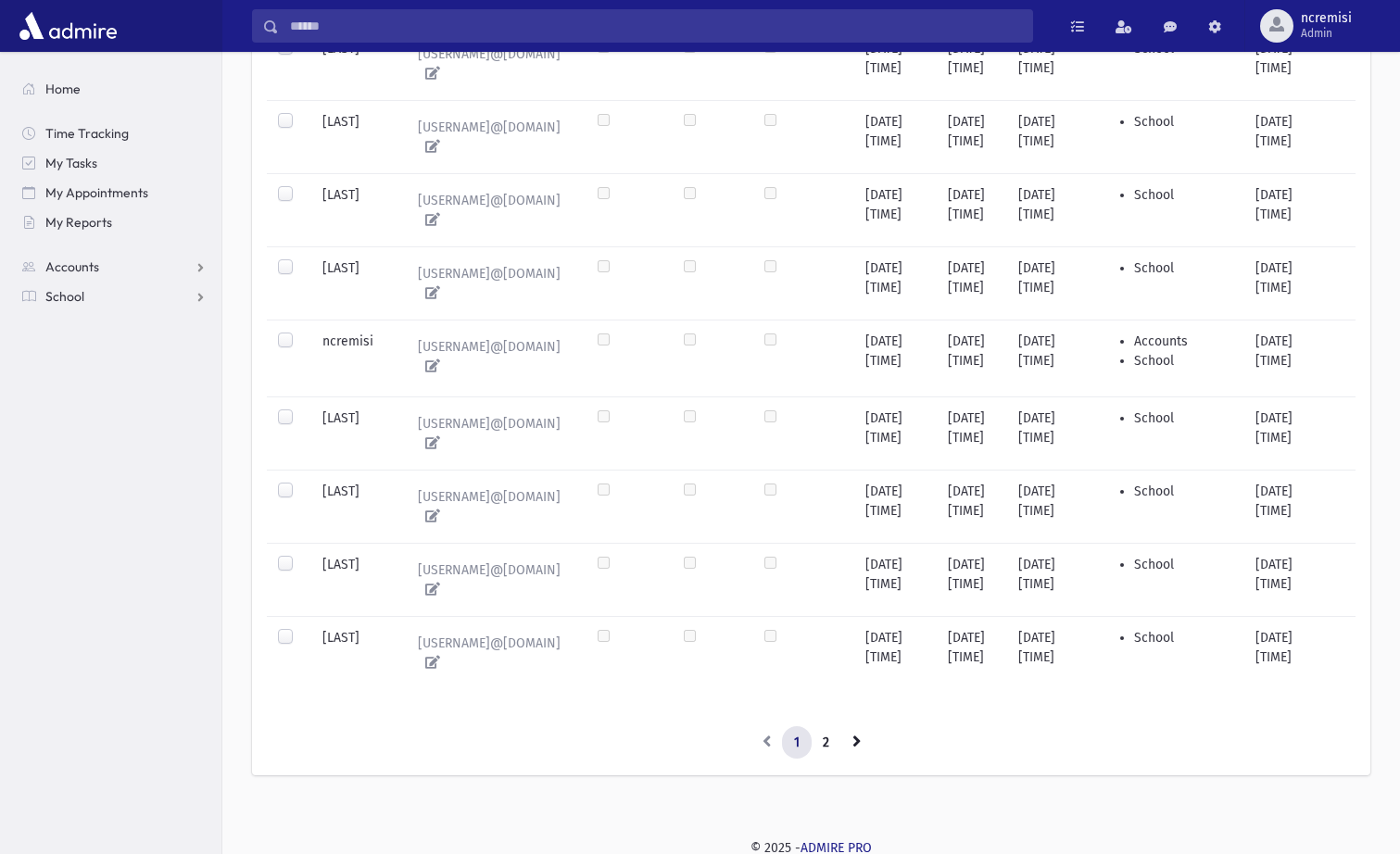 scroll, scrollTop: 1941, scrollLeft: 0, axis: vertical 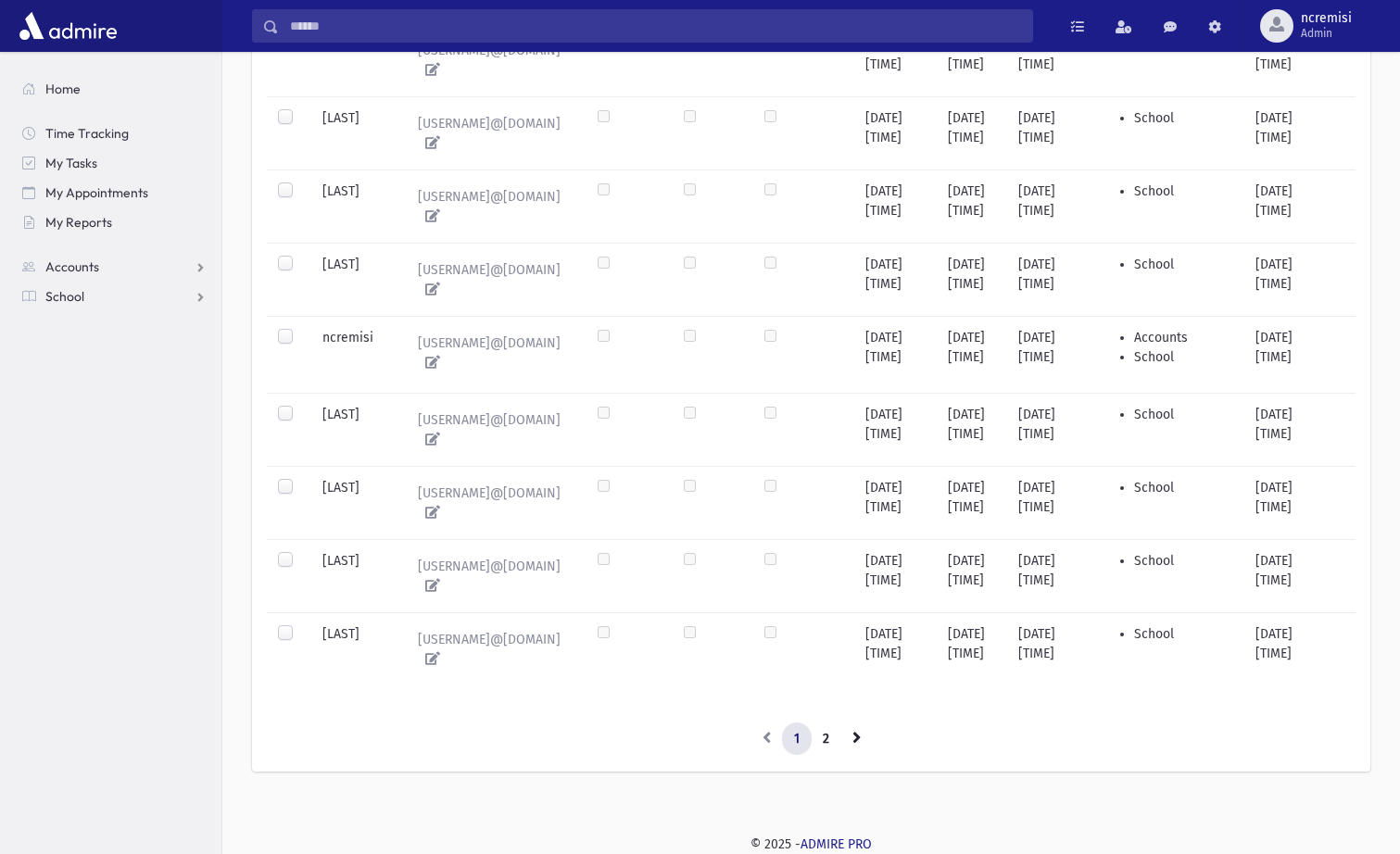 click at bounding box center [300, 328] 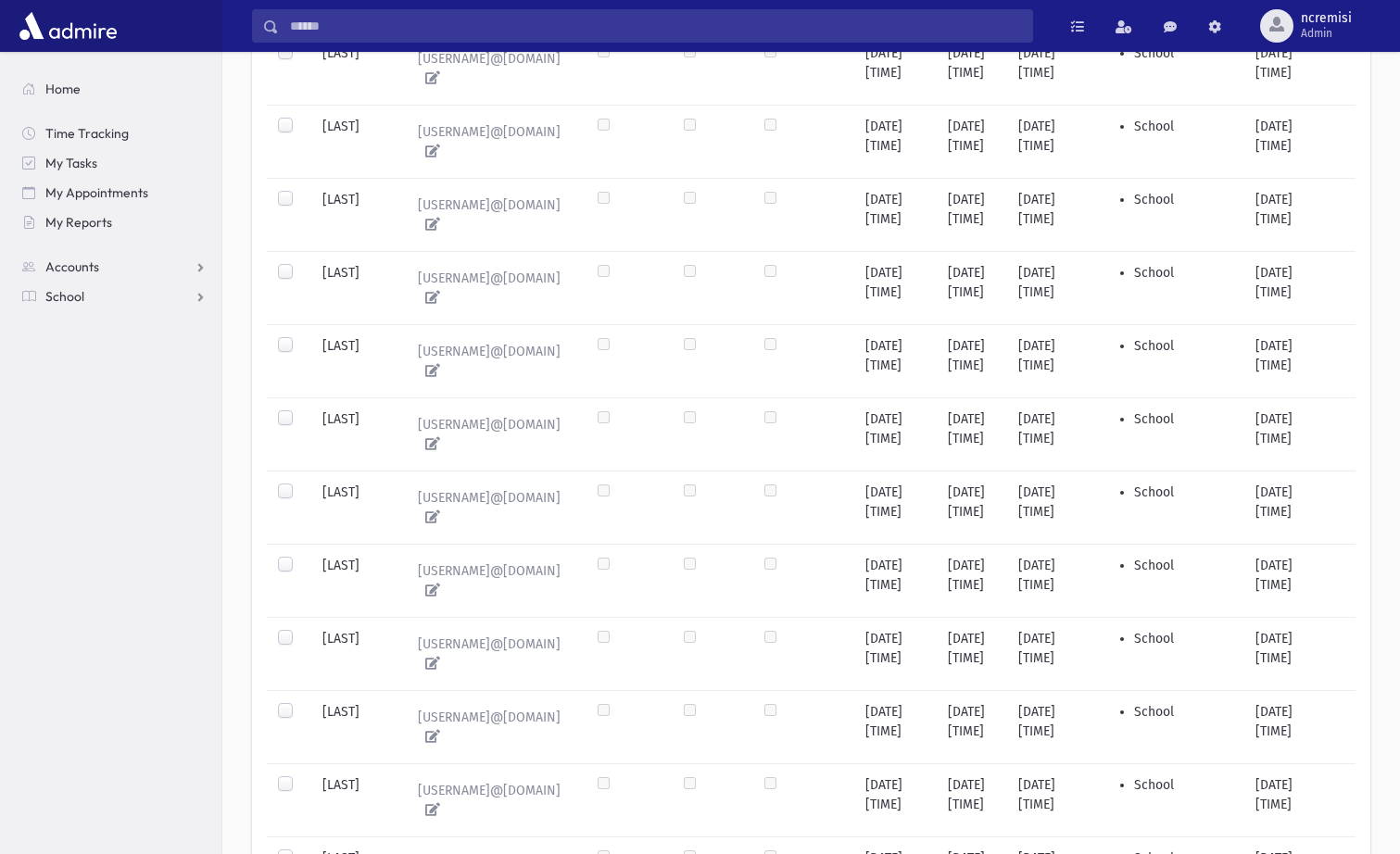 scroll, scrollTop: 923, scrollLeft: 0, axis: vertical 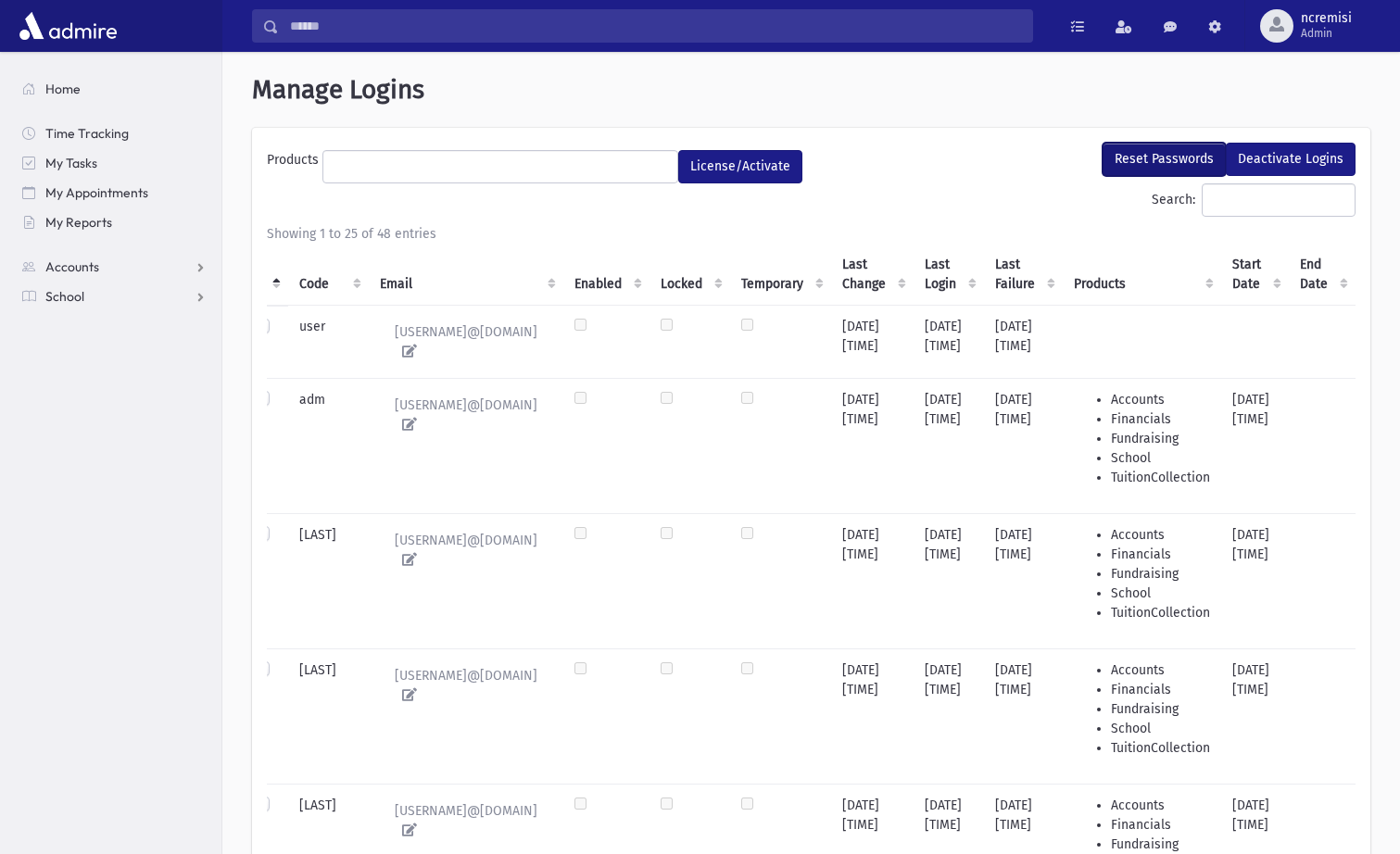 click on "Reset Passwords" at bounding box center [1164, 159] 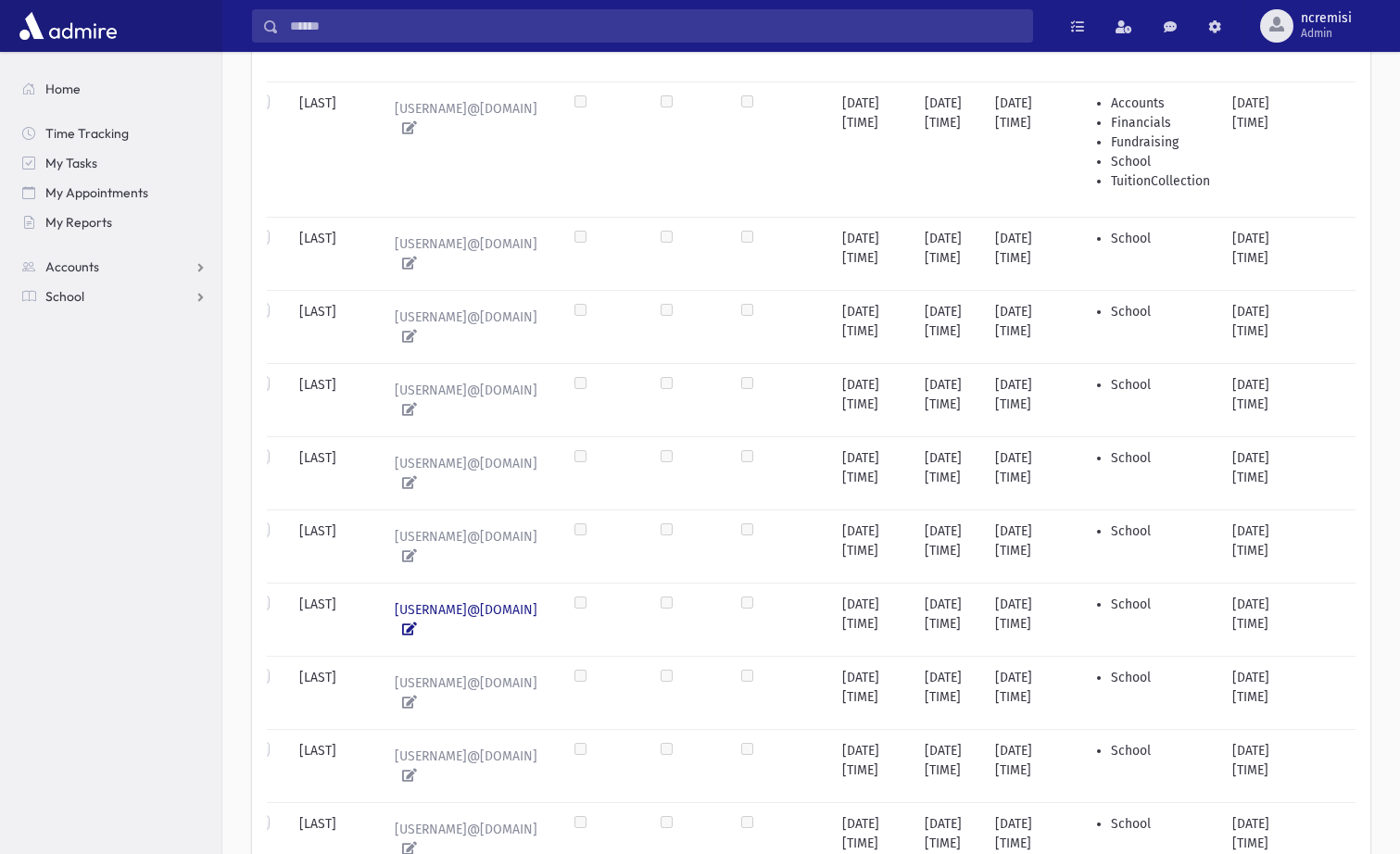 scroll, scrollTop: 1908, scrollLeft: 0, axis: vertical 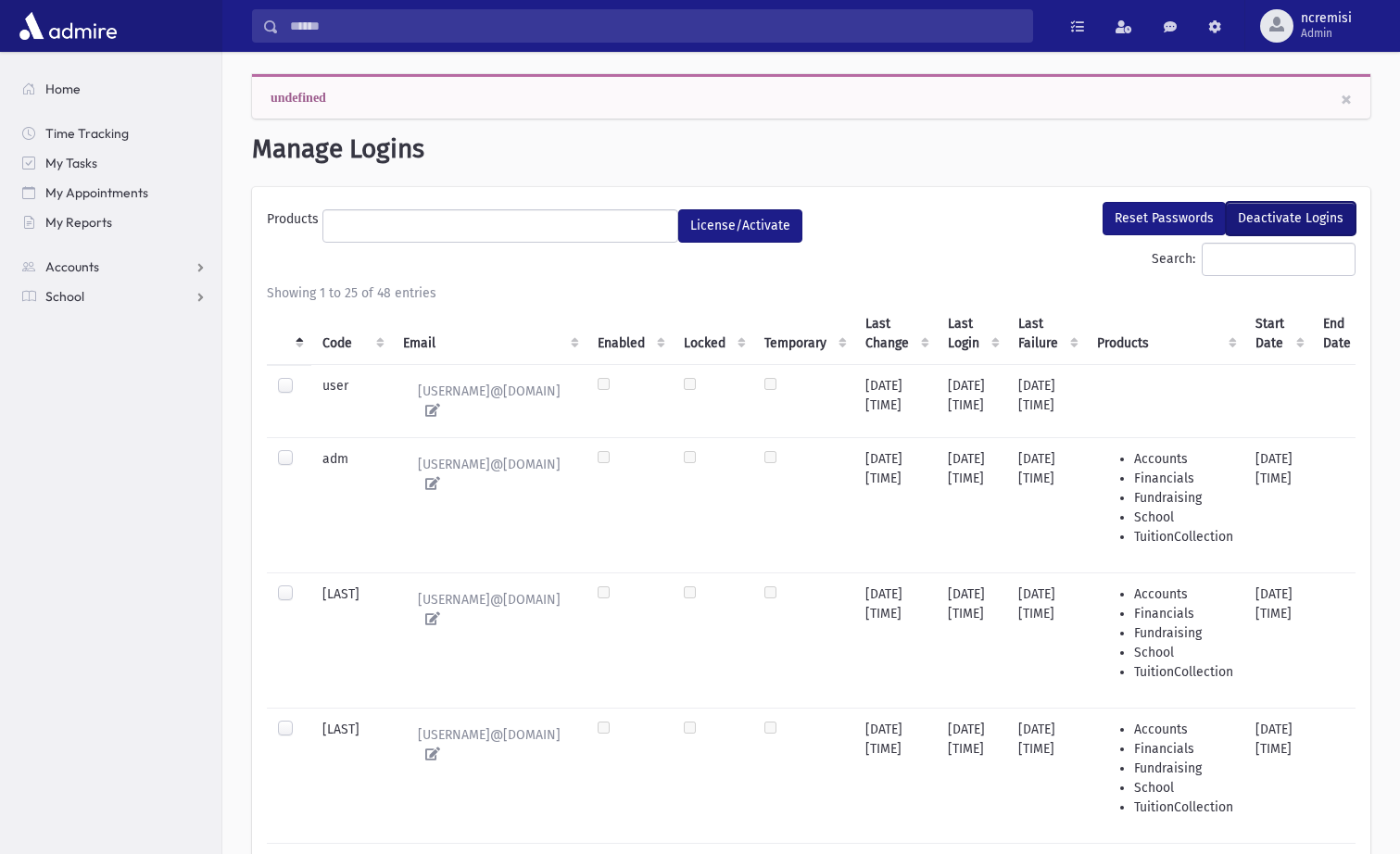 click on "Deactivate Logins" at bounding box center [1291, 219] 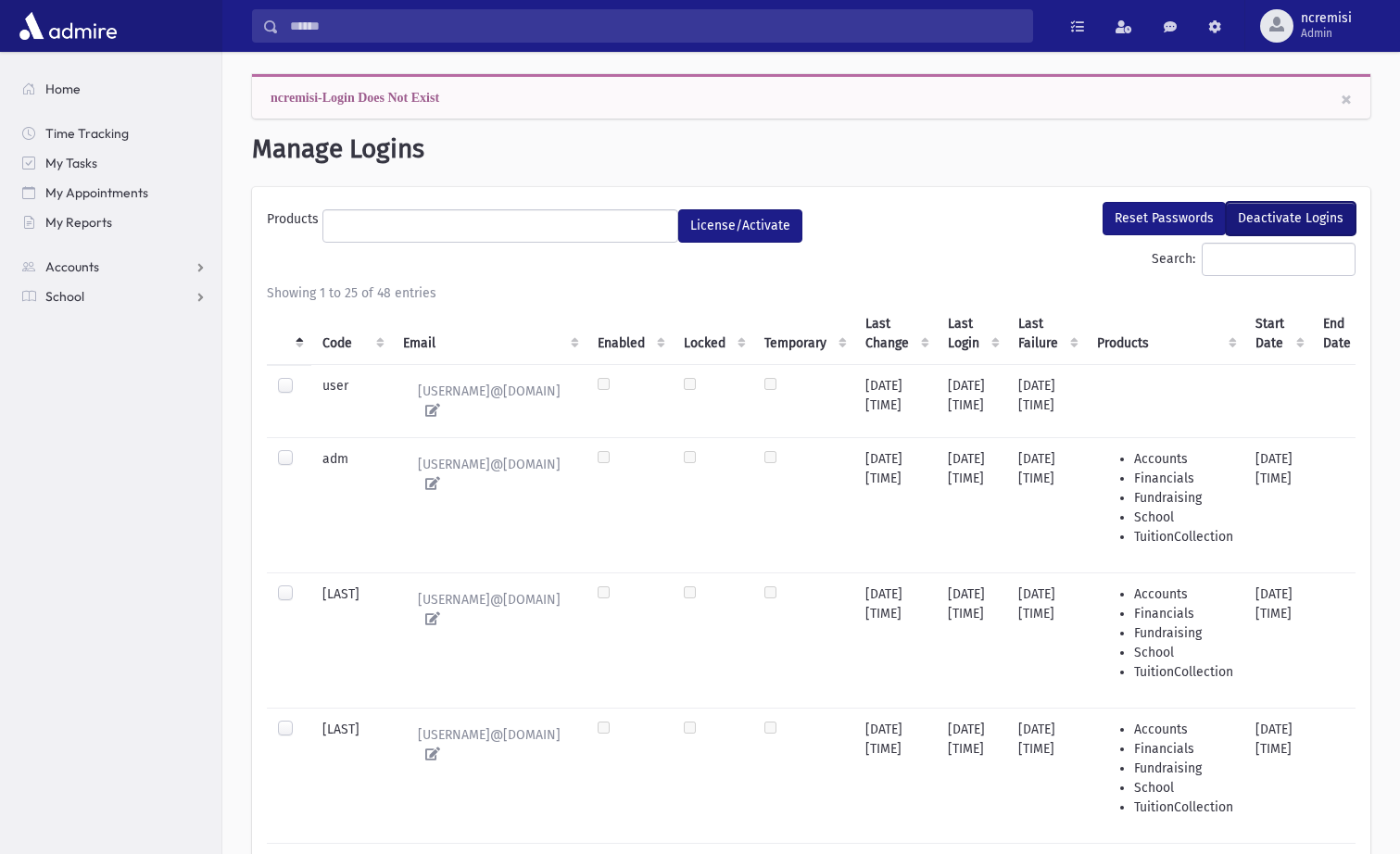 click on "Deactivate Logins" at bounding box center [1291, 219] 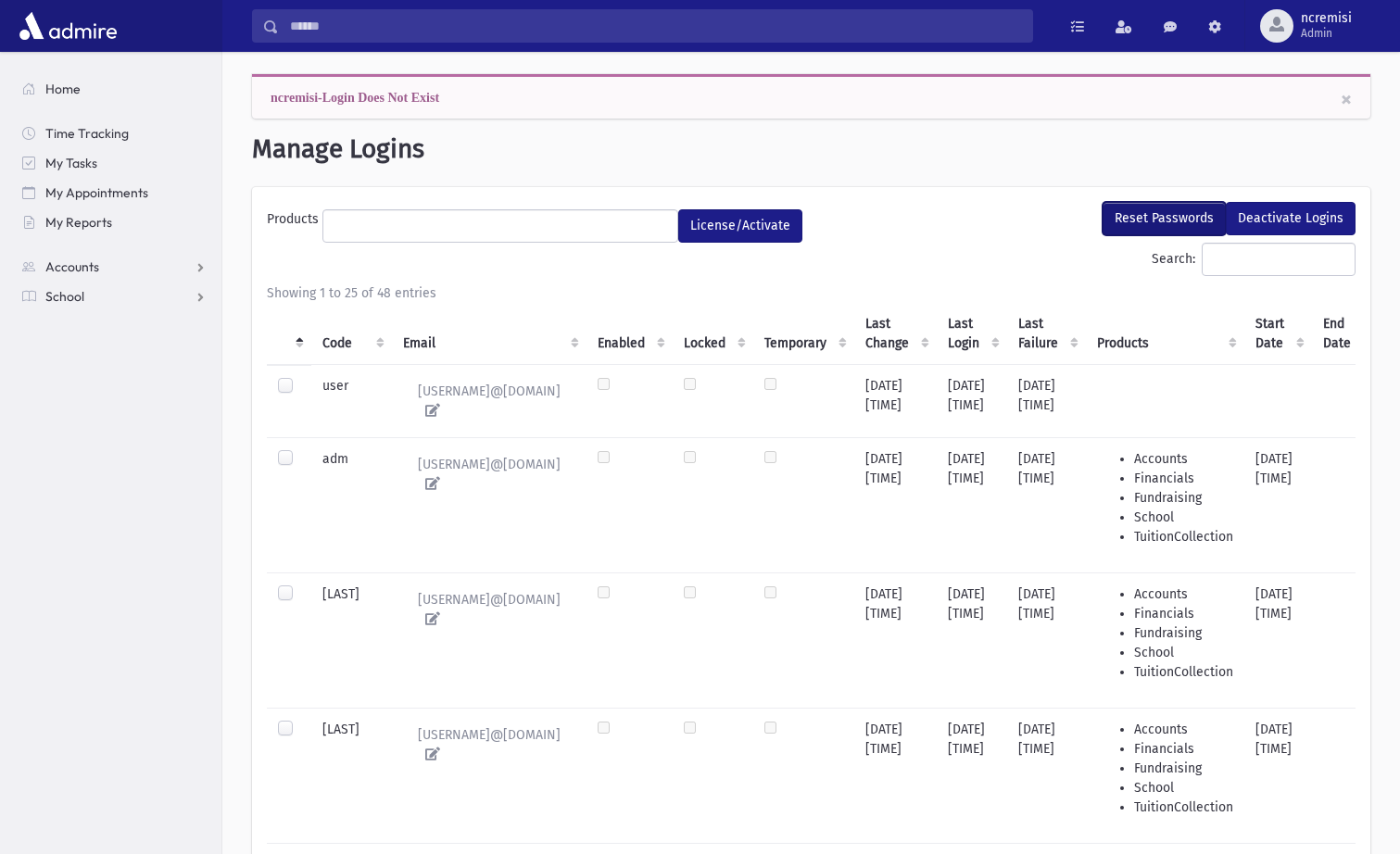 click on "Reset Passwords" at bounding box center (1164, 219) 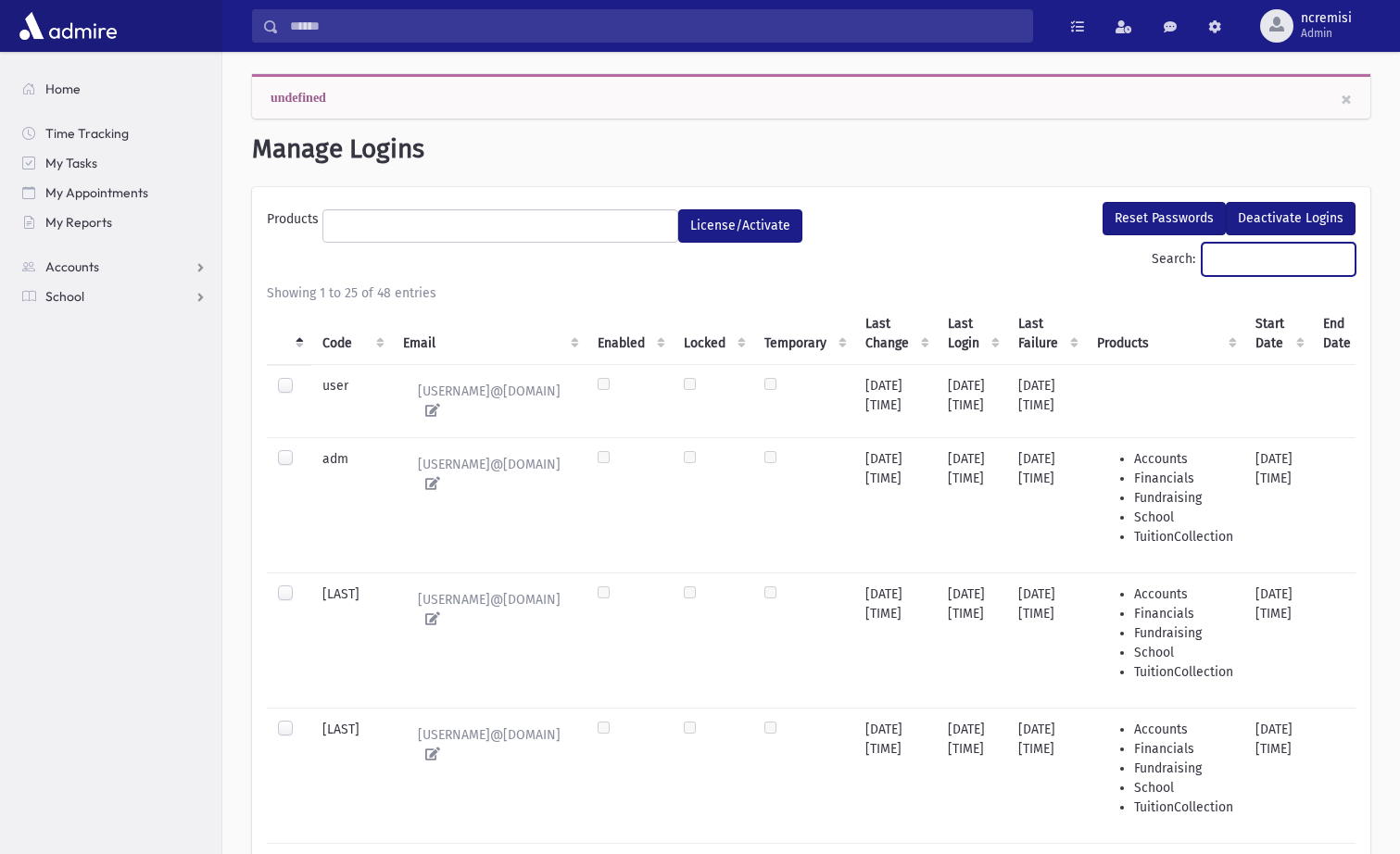 click on "Search:" at bounding box center [1279, 259] 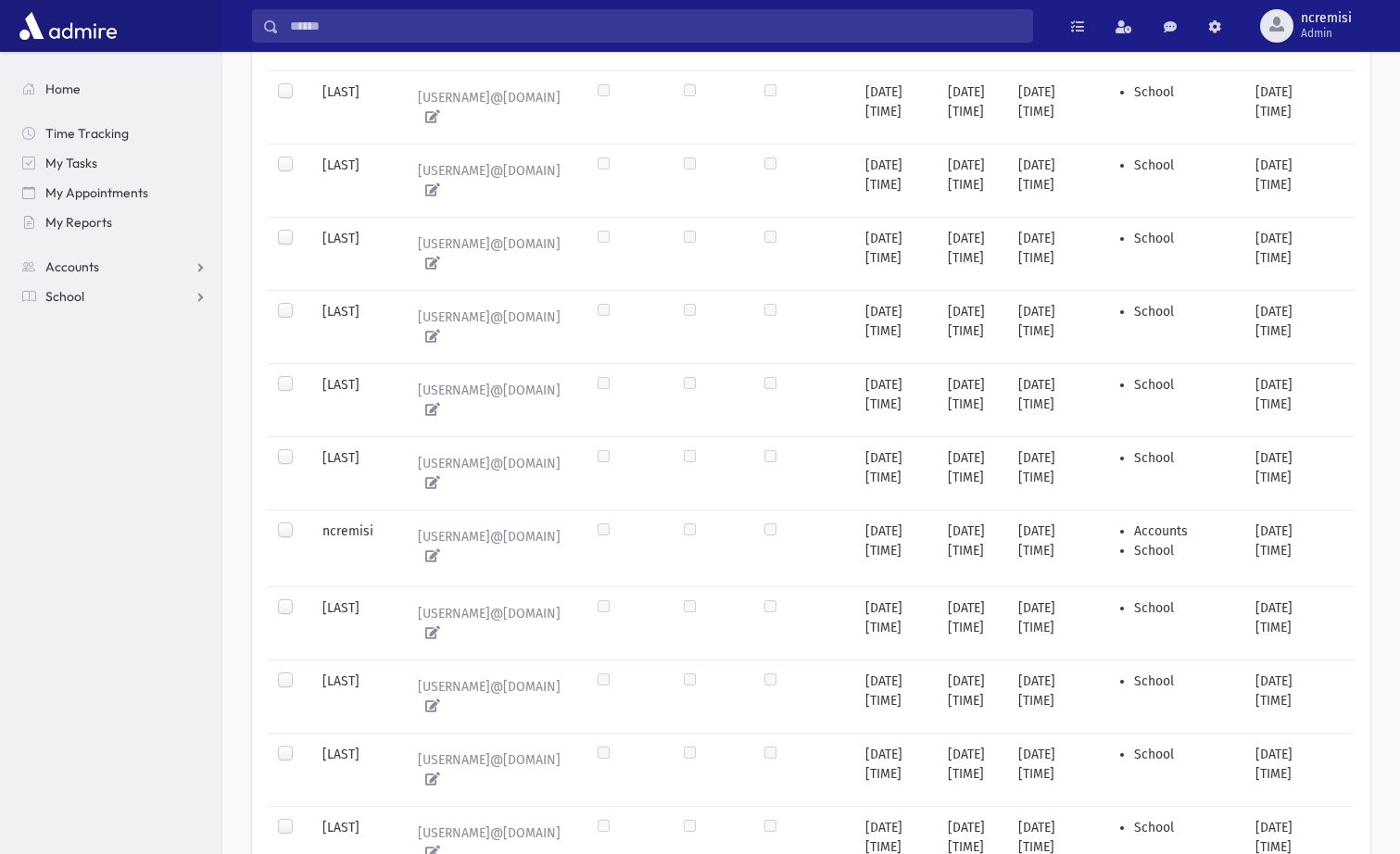 scroll, scrollTop: 1945, scrollLeft: 0, axis: vertical 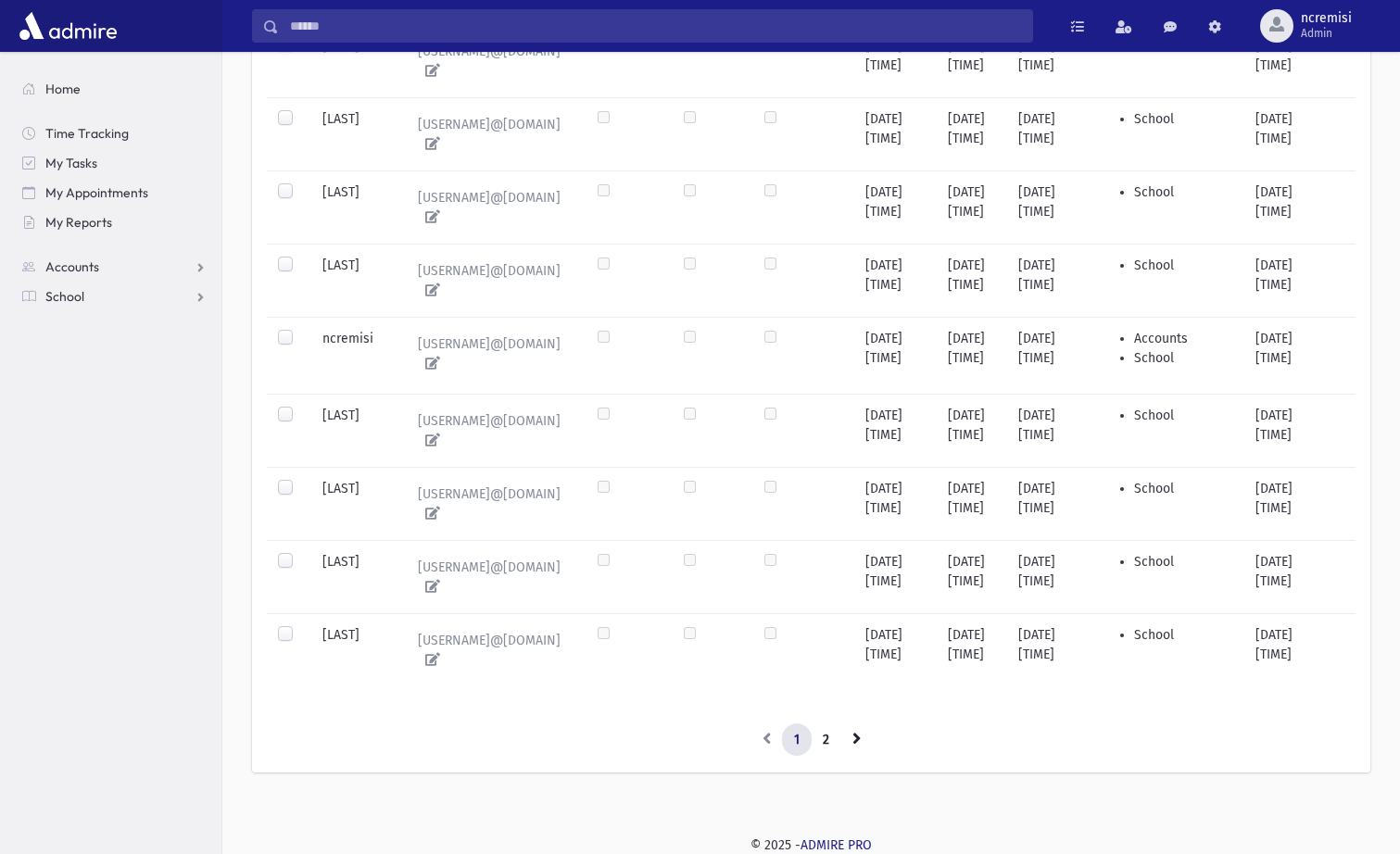 click at bounding box center (300, 329) 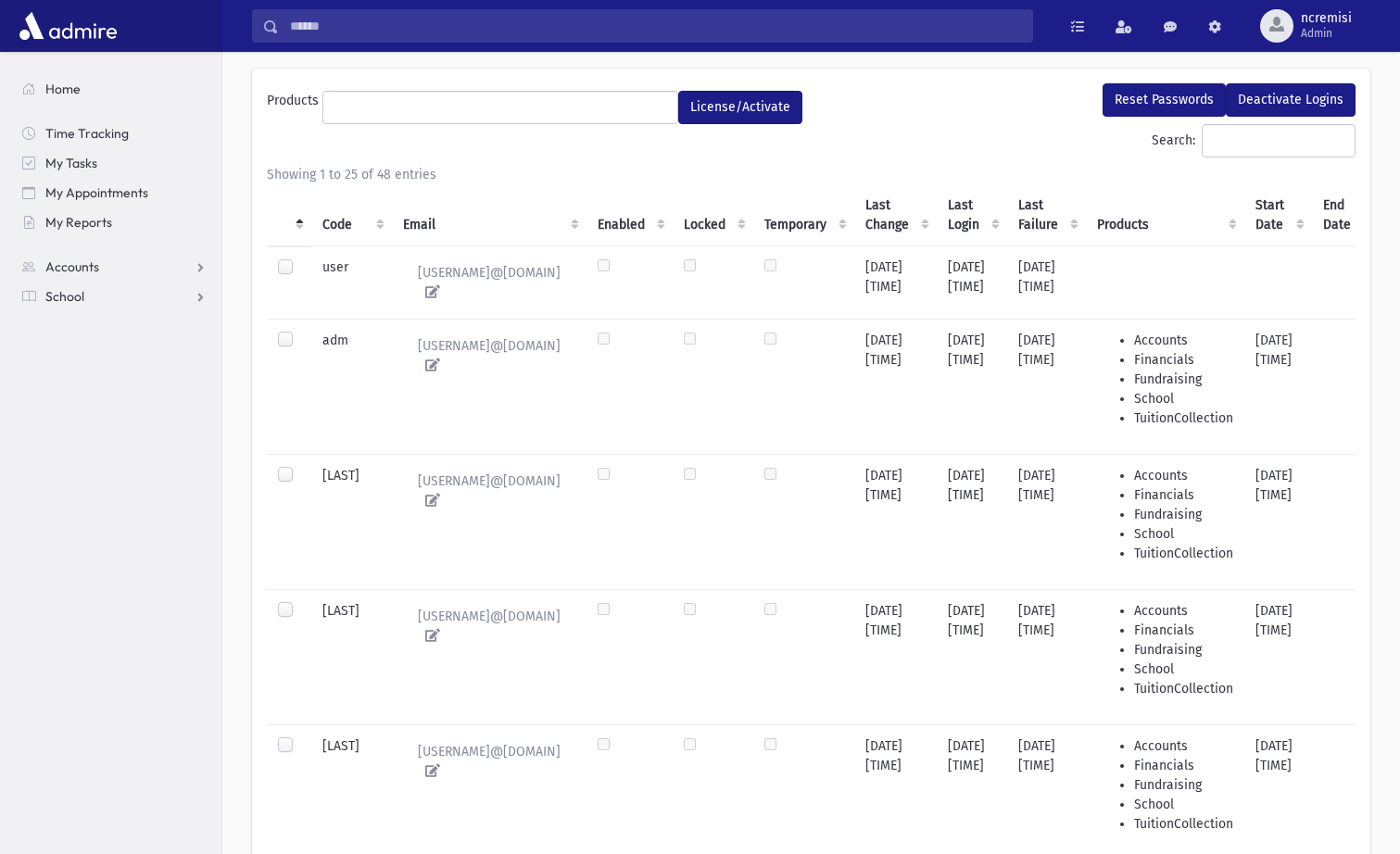 scroll, scrollTop: 0, scrollLeft: 0, axis: both 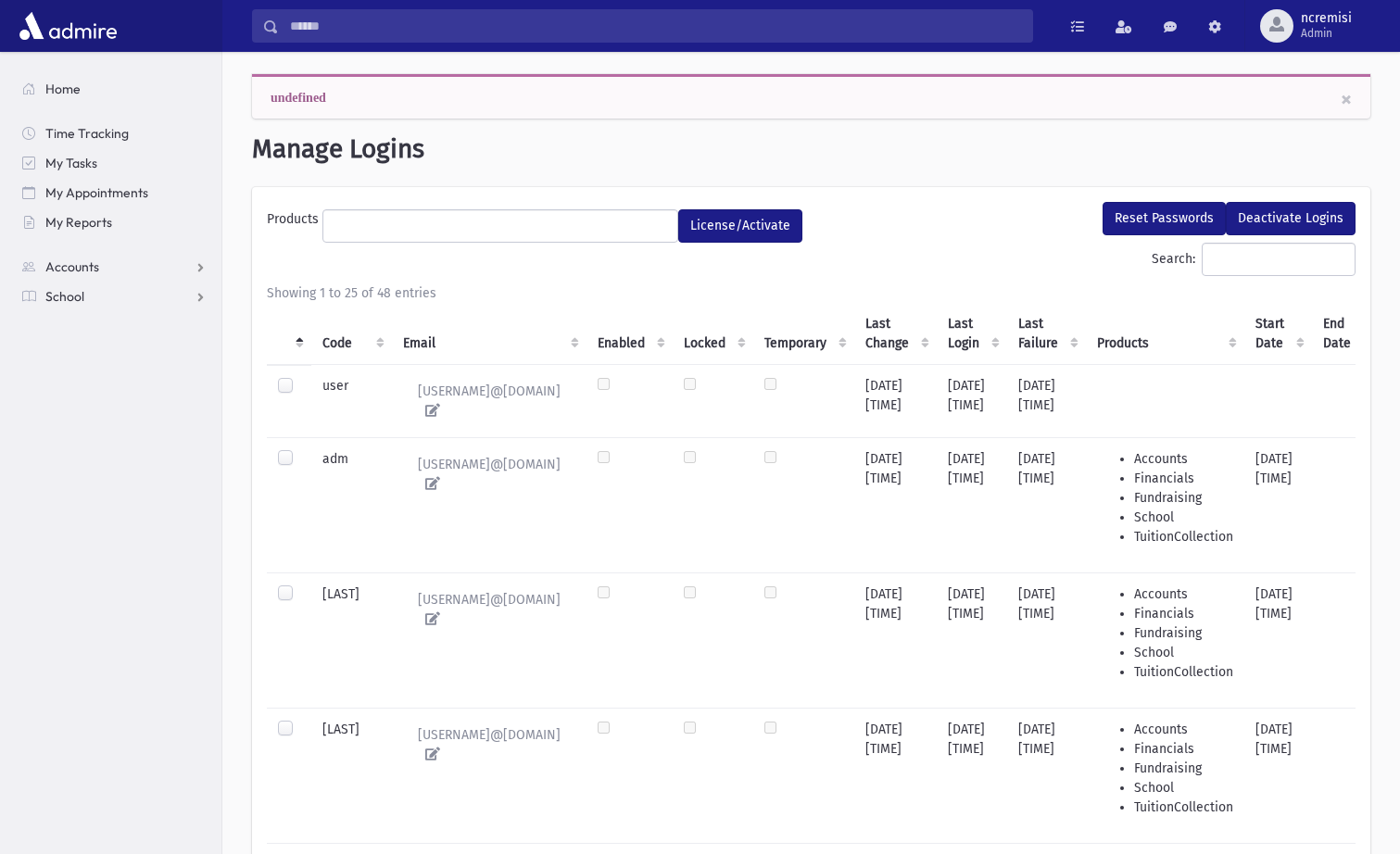 click on "Locked" at bounding box center [713, 333] 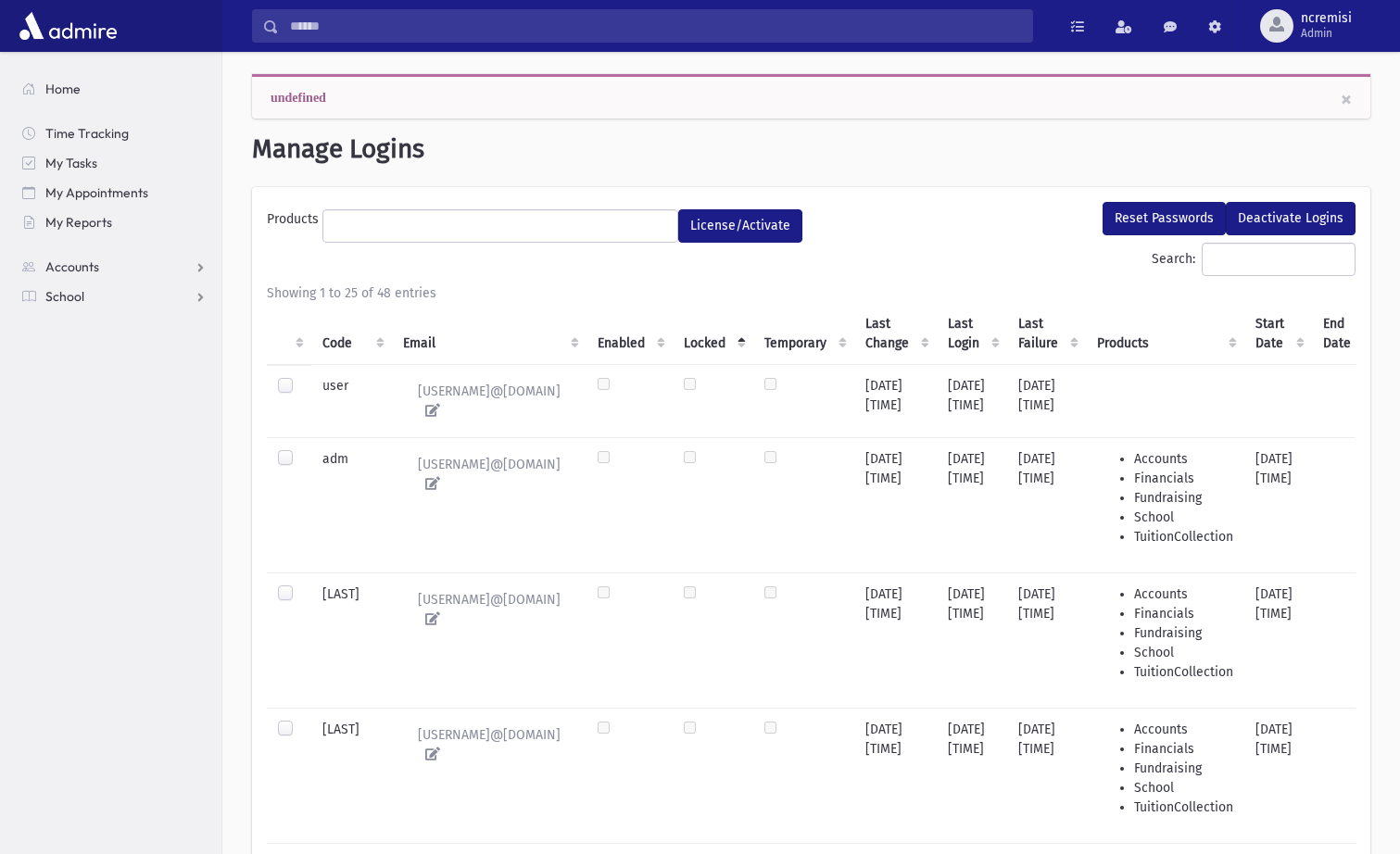 click on "Locked" at bounding box center (713, 333) 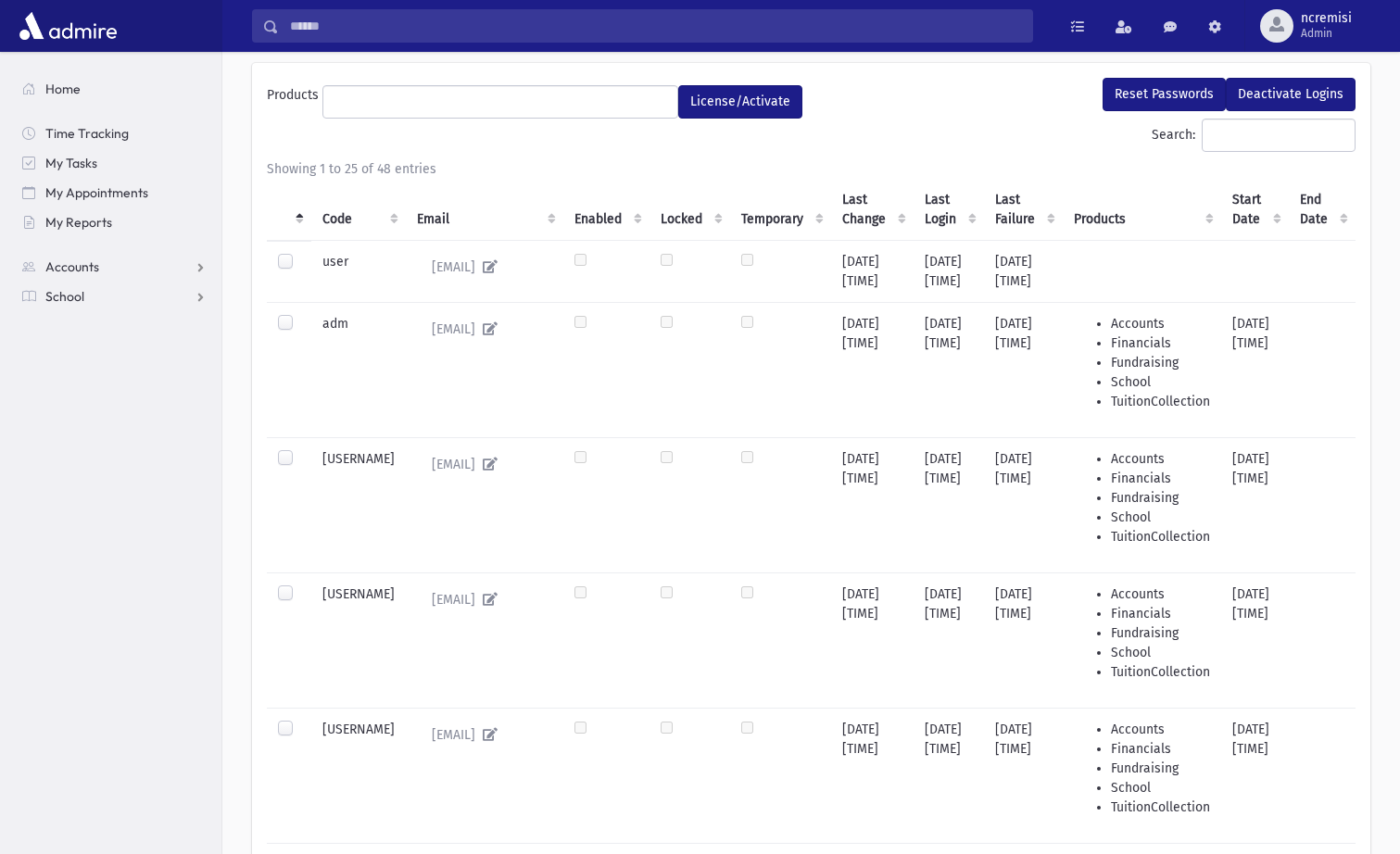 scroll, scrollTop: 0, scrollLeft: 0, axis: both 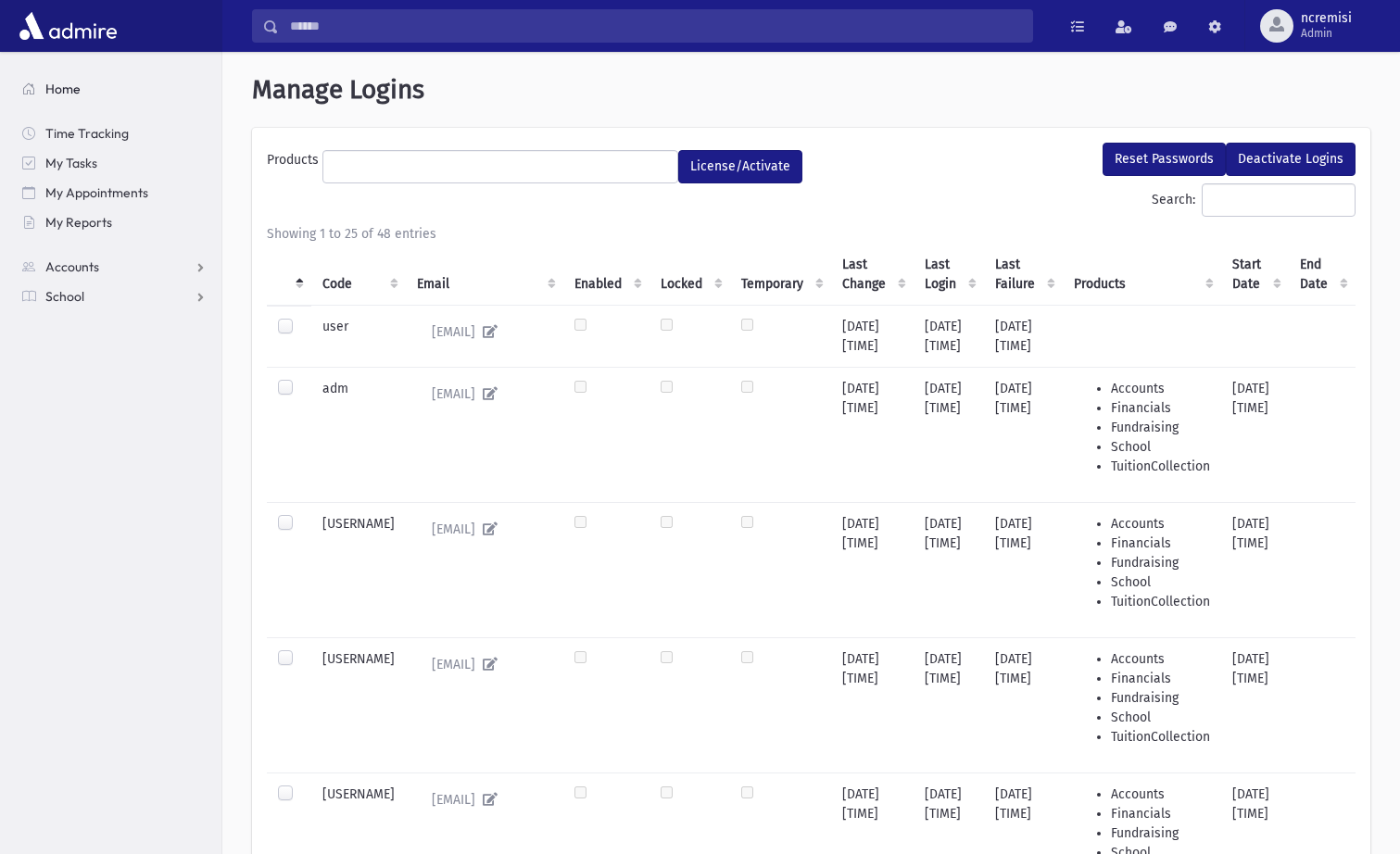click on "Home" at bounding box center [114, 89] 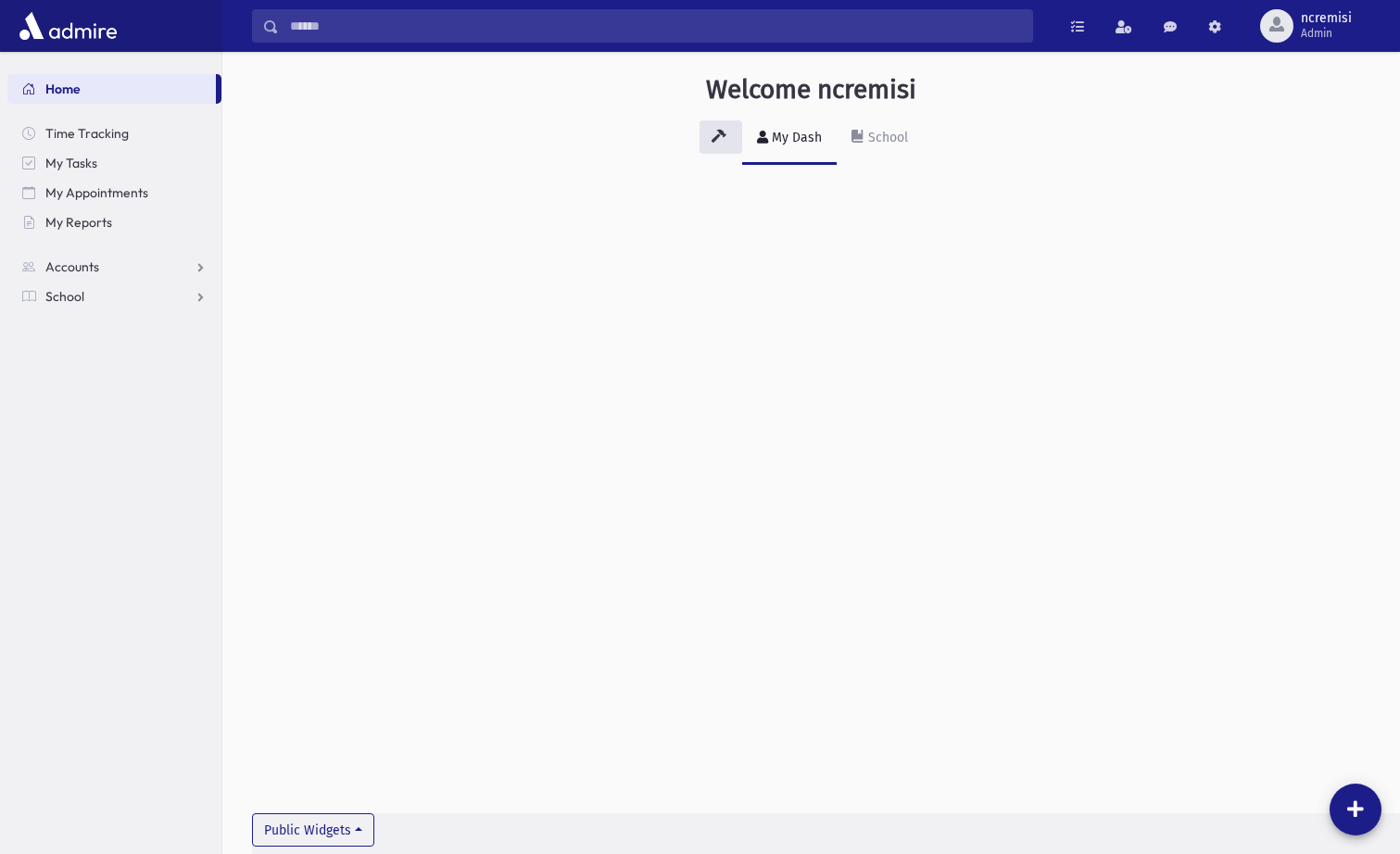 scroll, scrollTop: 0, scrollLeft: 0, axis: both 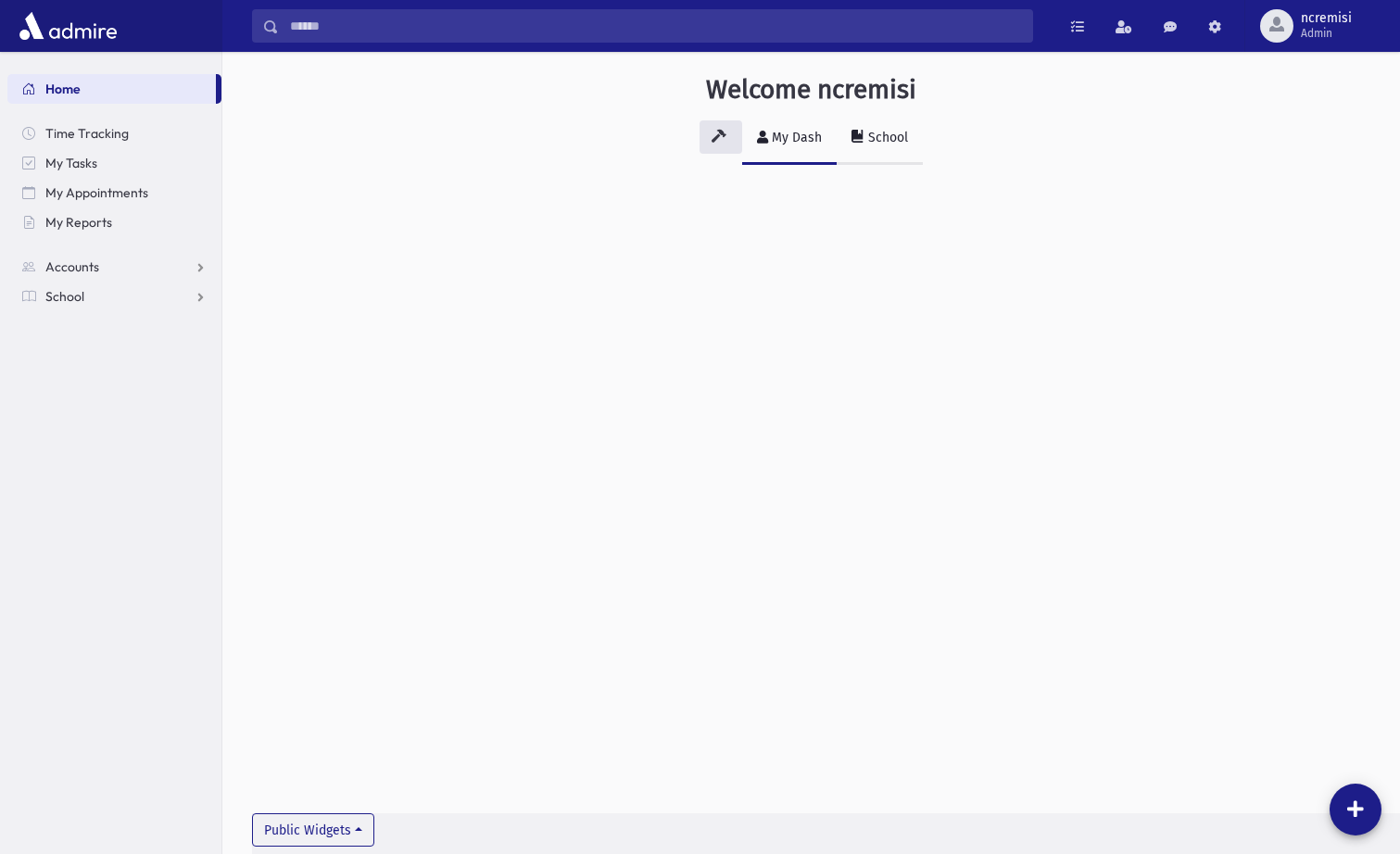 click on "School" at bounding box center (886, 137) 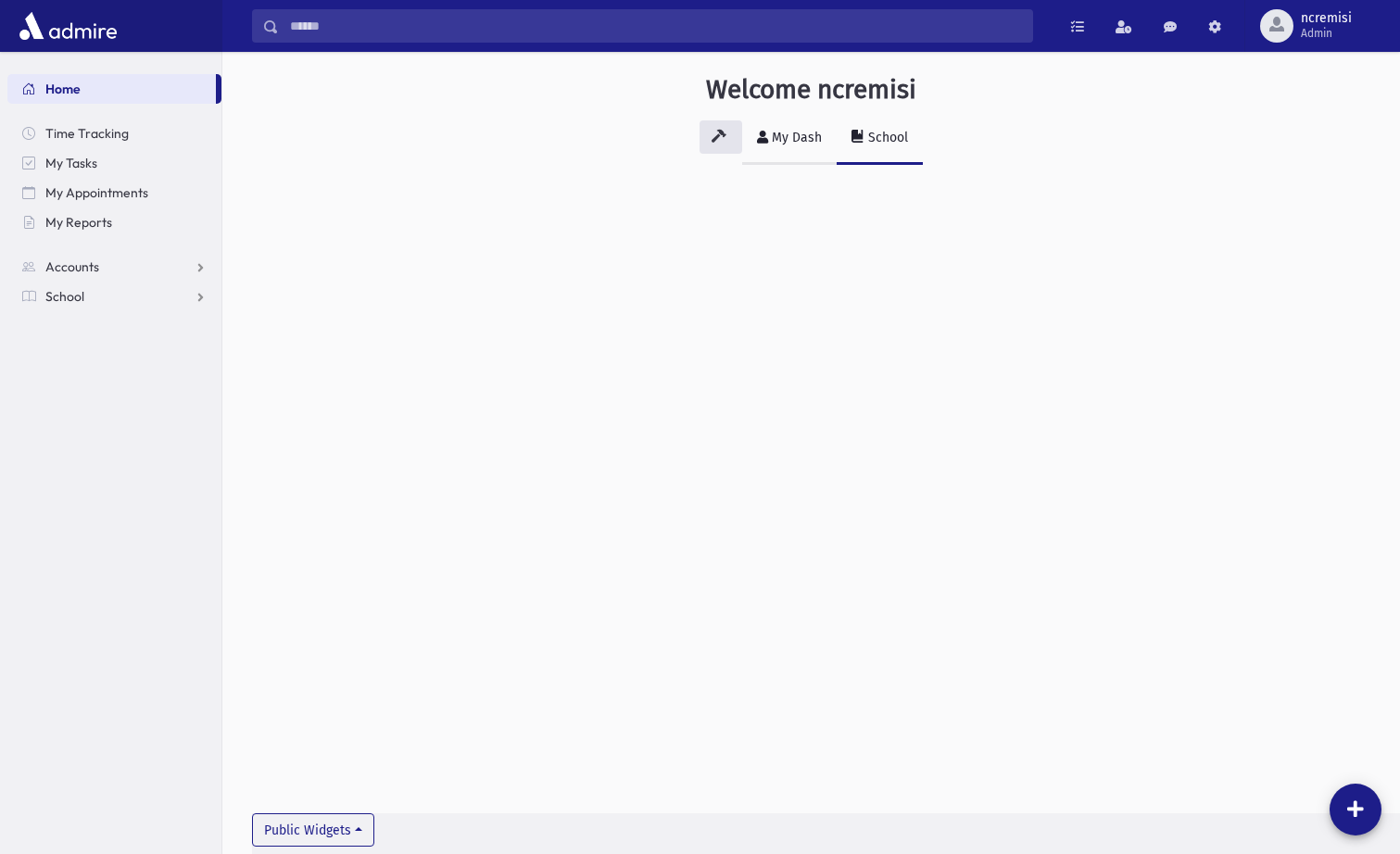 click on "My Dash" at bounding box center [789, 139] 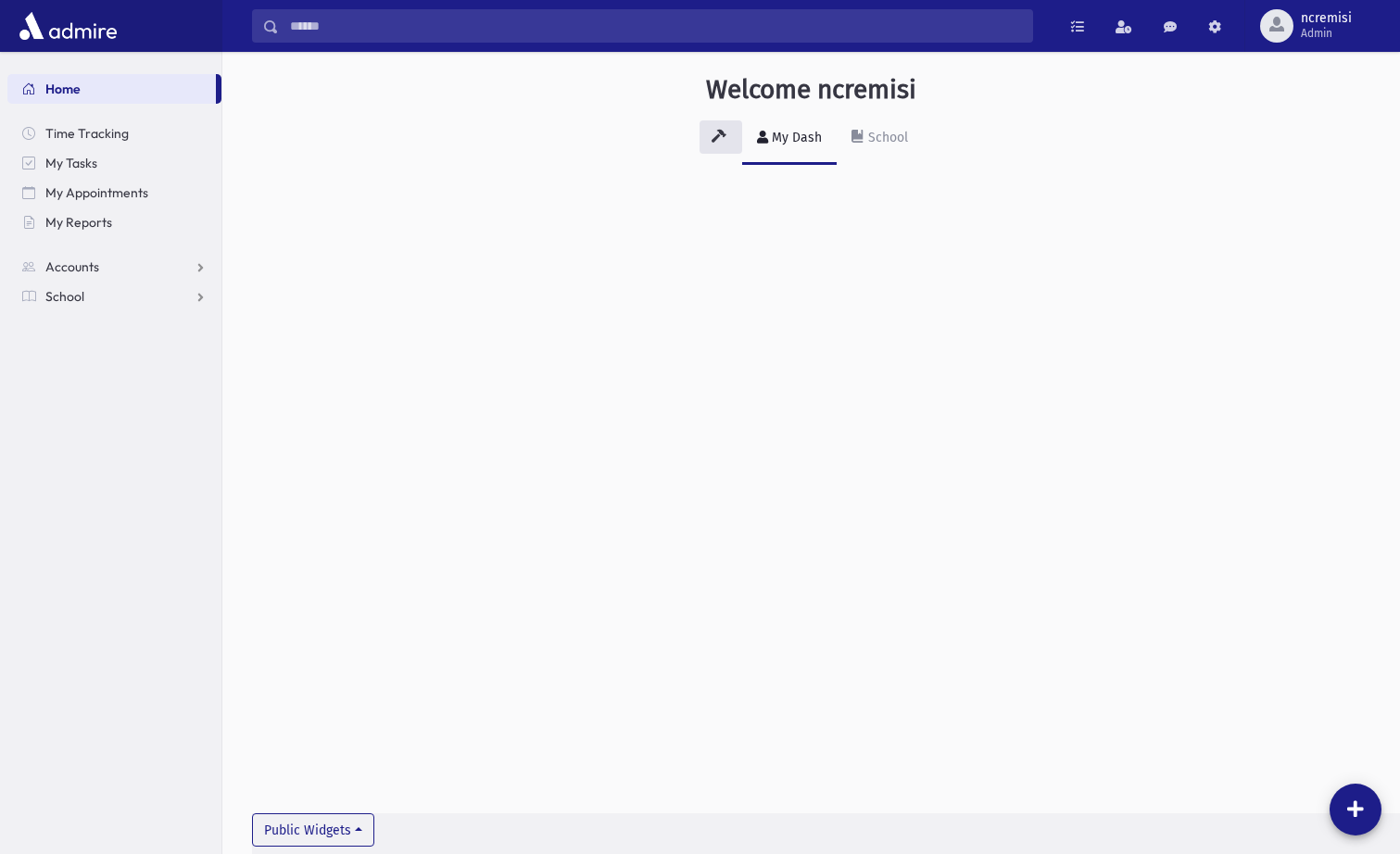 click on "My Dash
School" at bounding box center [811, 146] 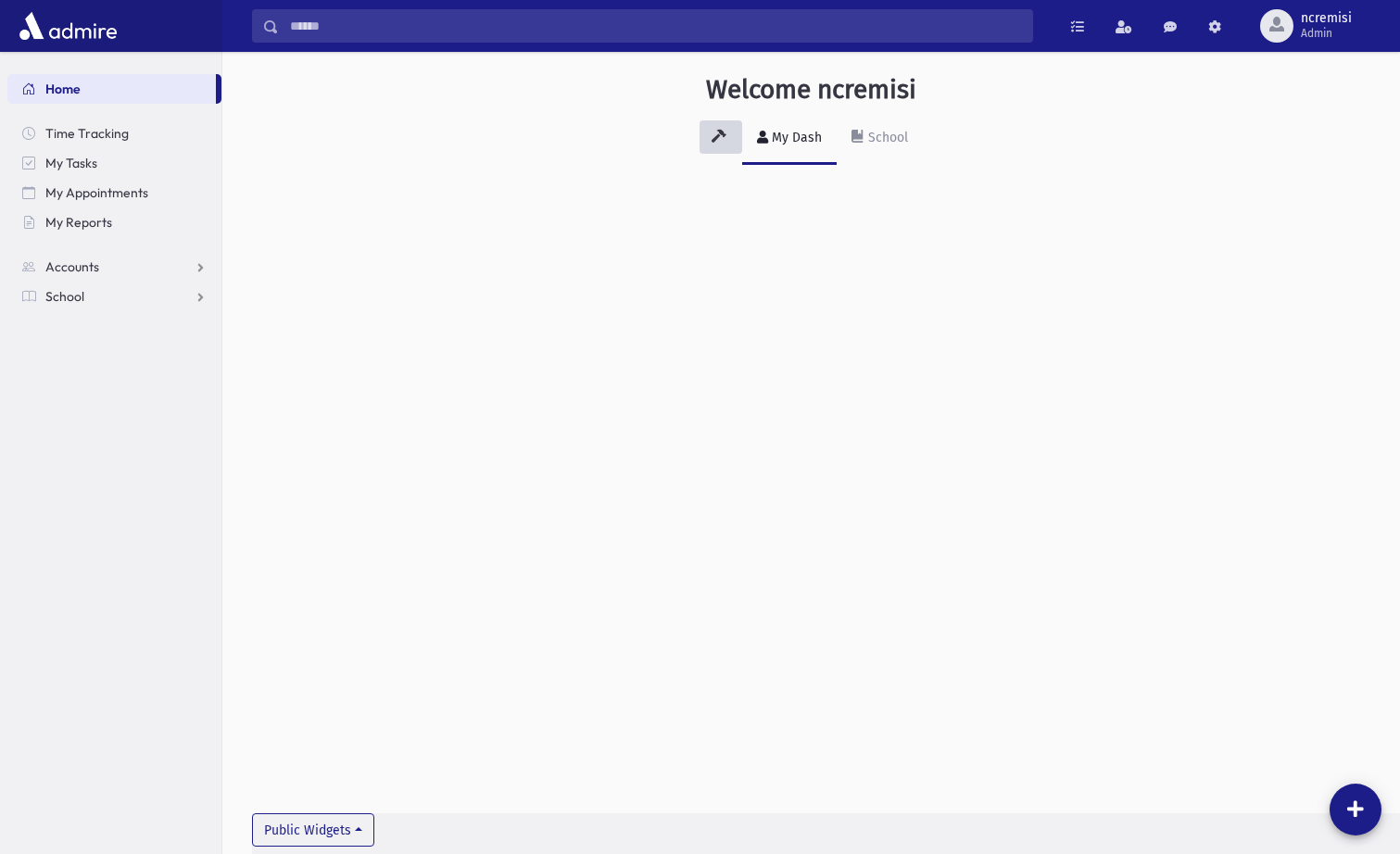 click at bounding box center [721, 137] 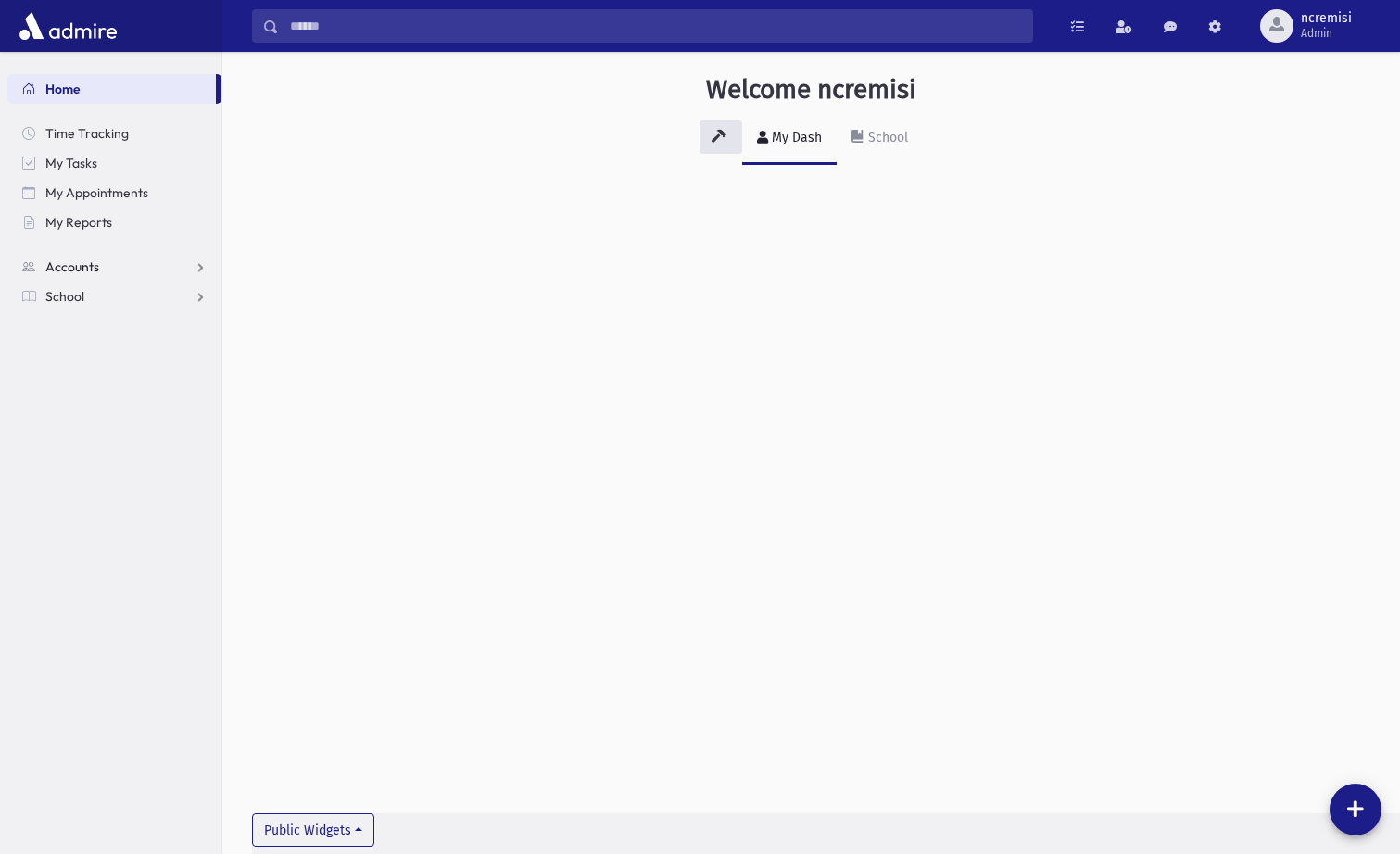 click on "Accounts" at bounding box center [114, 267] 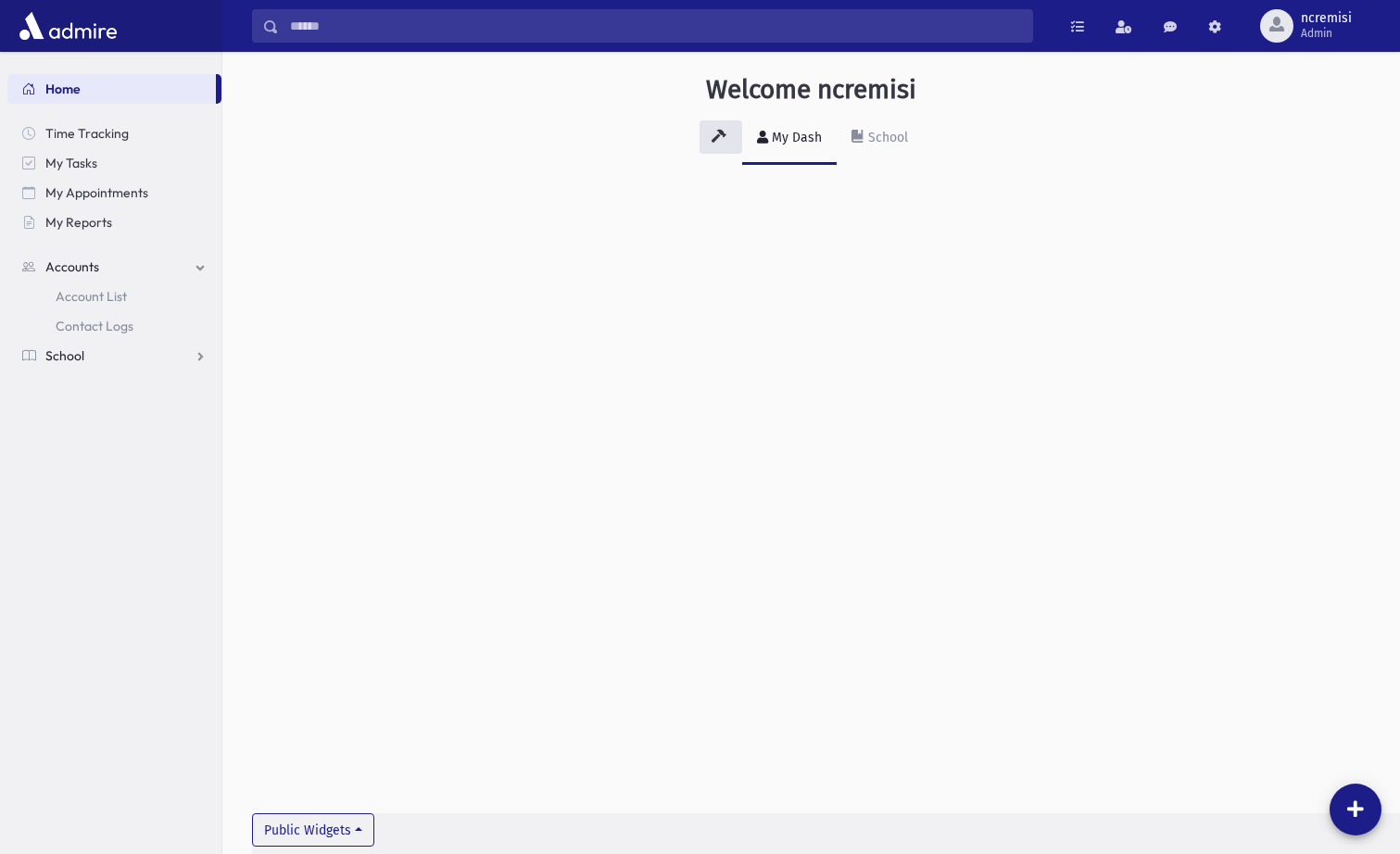 click on "School" at bounding box center (114, 267) 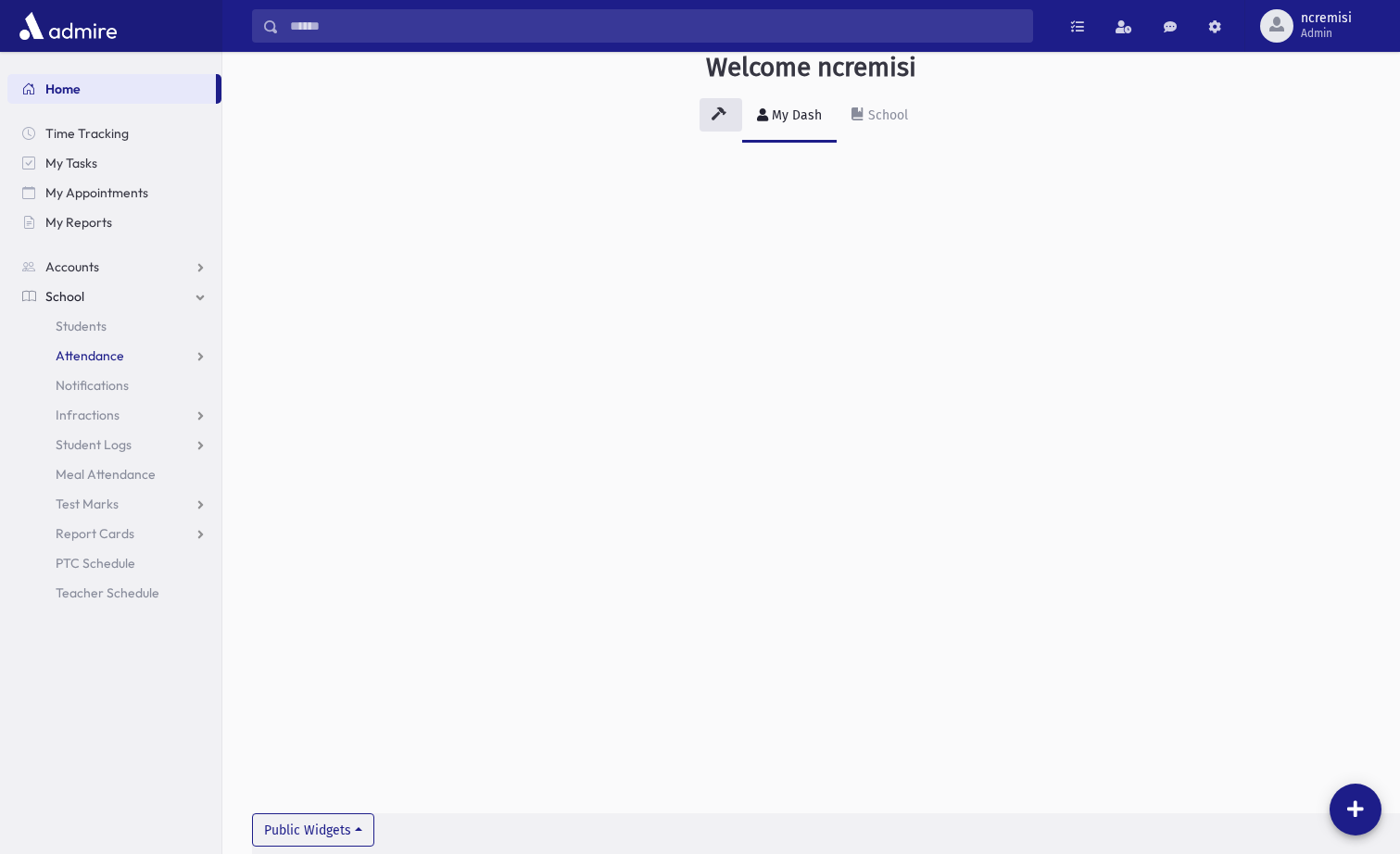 scroll, scrollTop: 42, scrollLeft: 0, axis: vertical 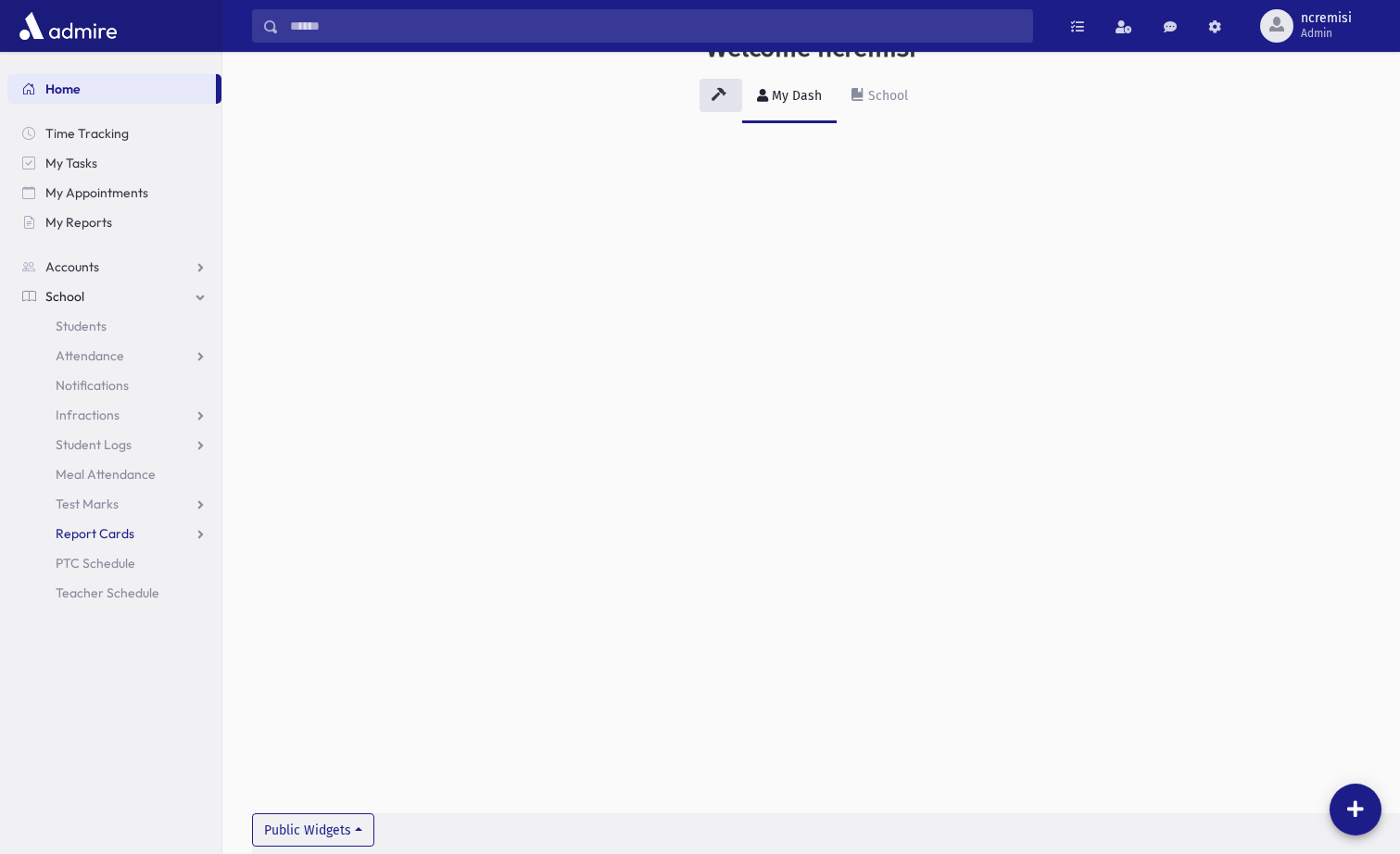 click on "Report Cards" at bounding box center [114, 356] 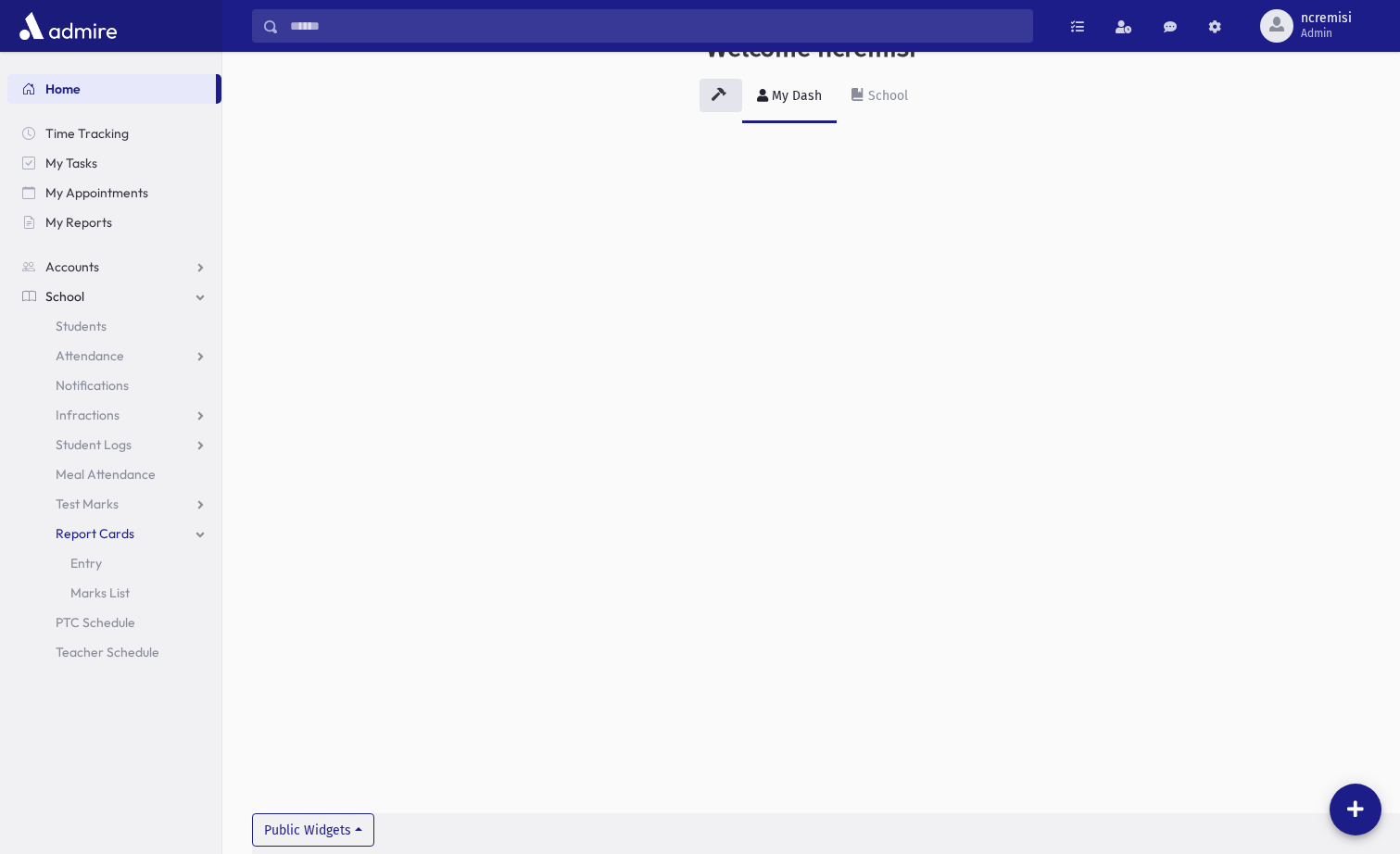 click on "Report Cards" at bounding box center (114, 534) 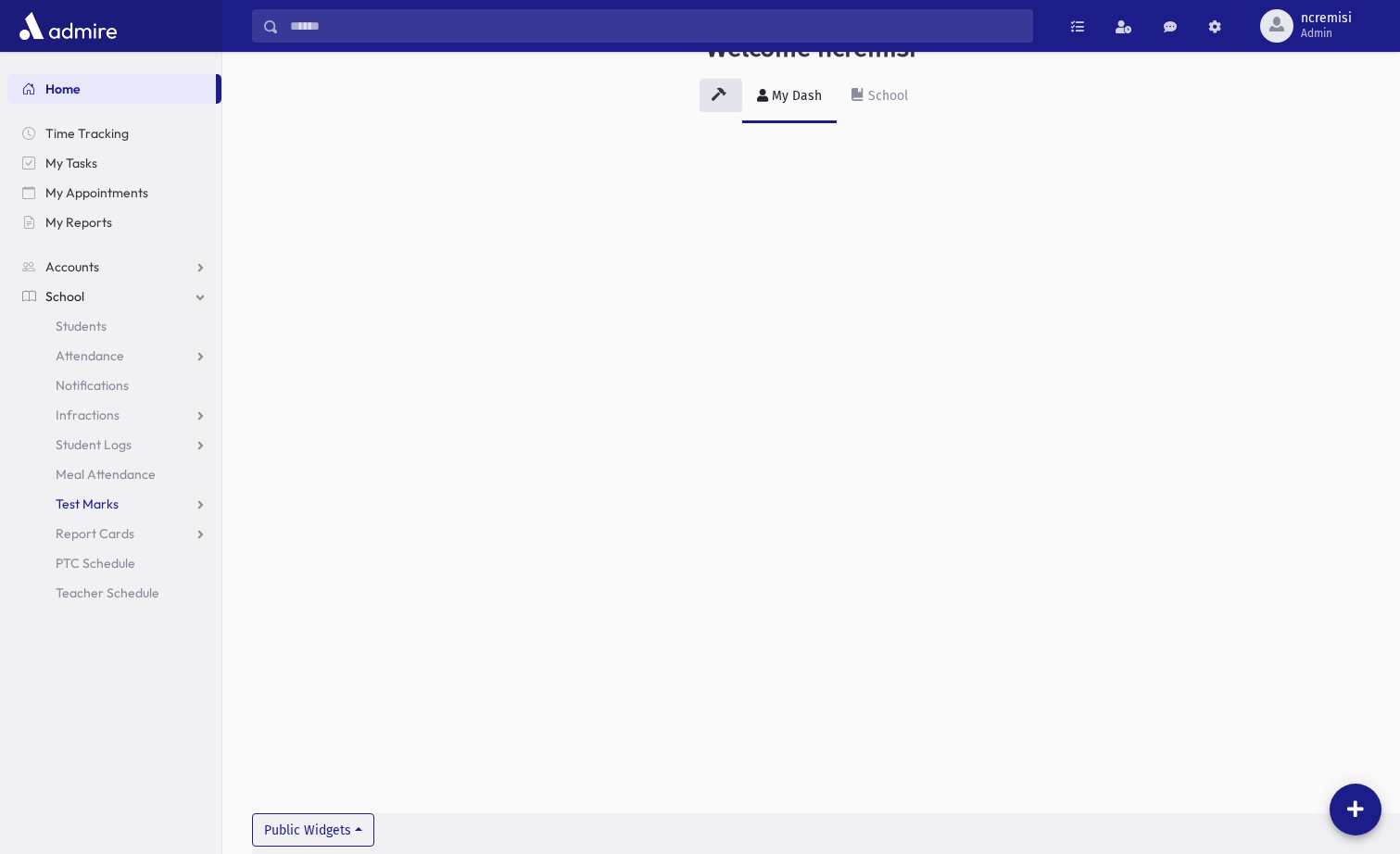 click on "Test Marks" at bounding box center [114, 356] 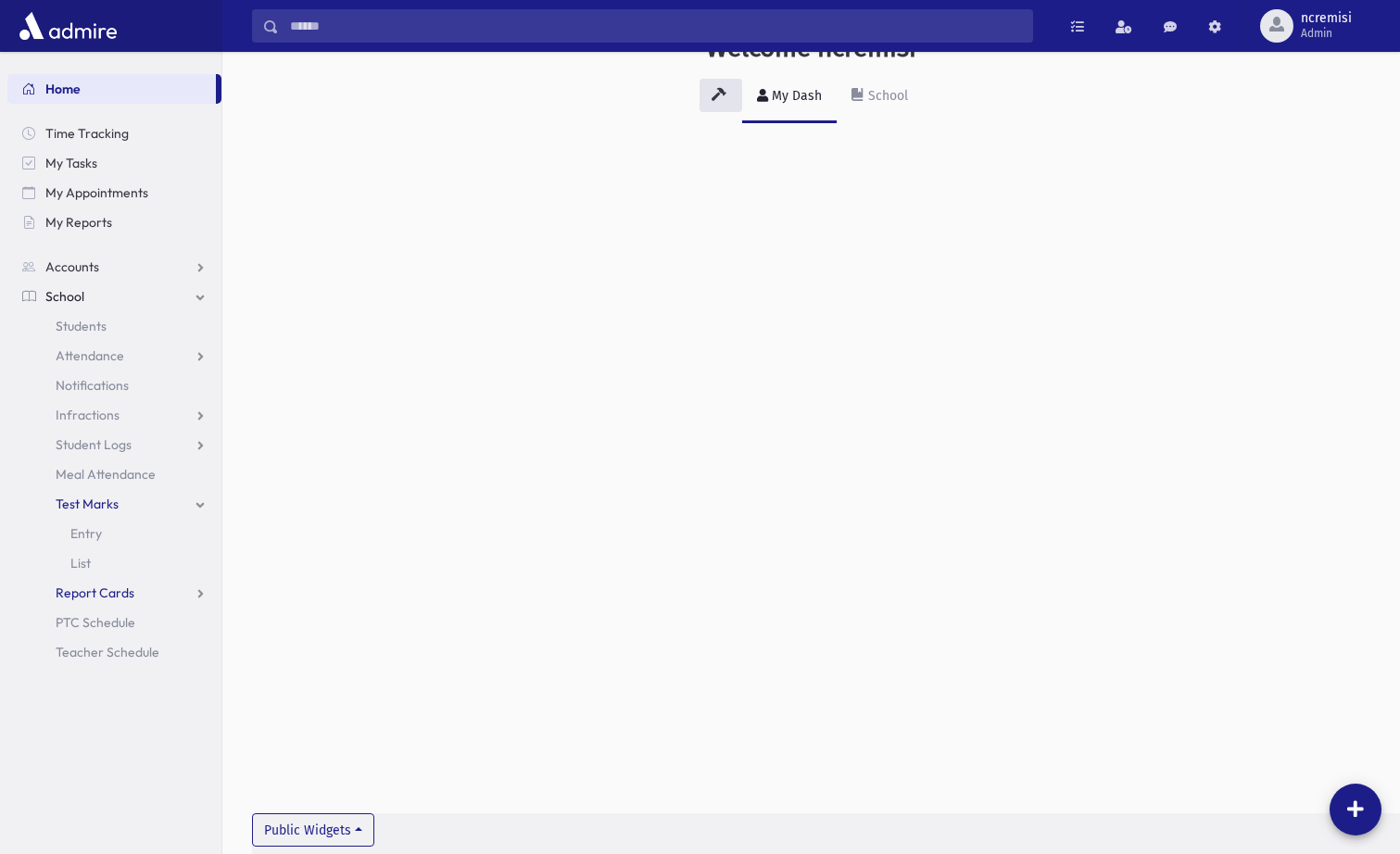click on "Report Cards" at bounding box center [90, 356] 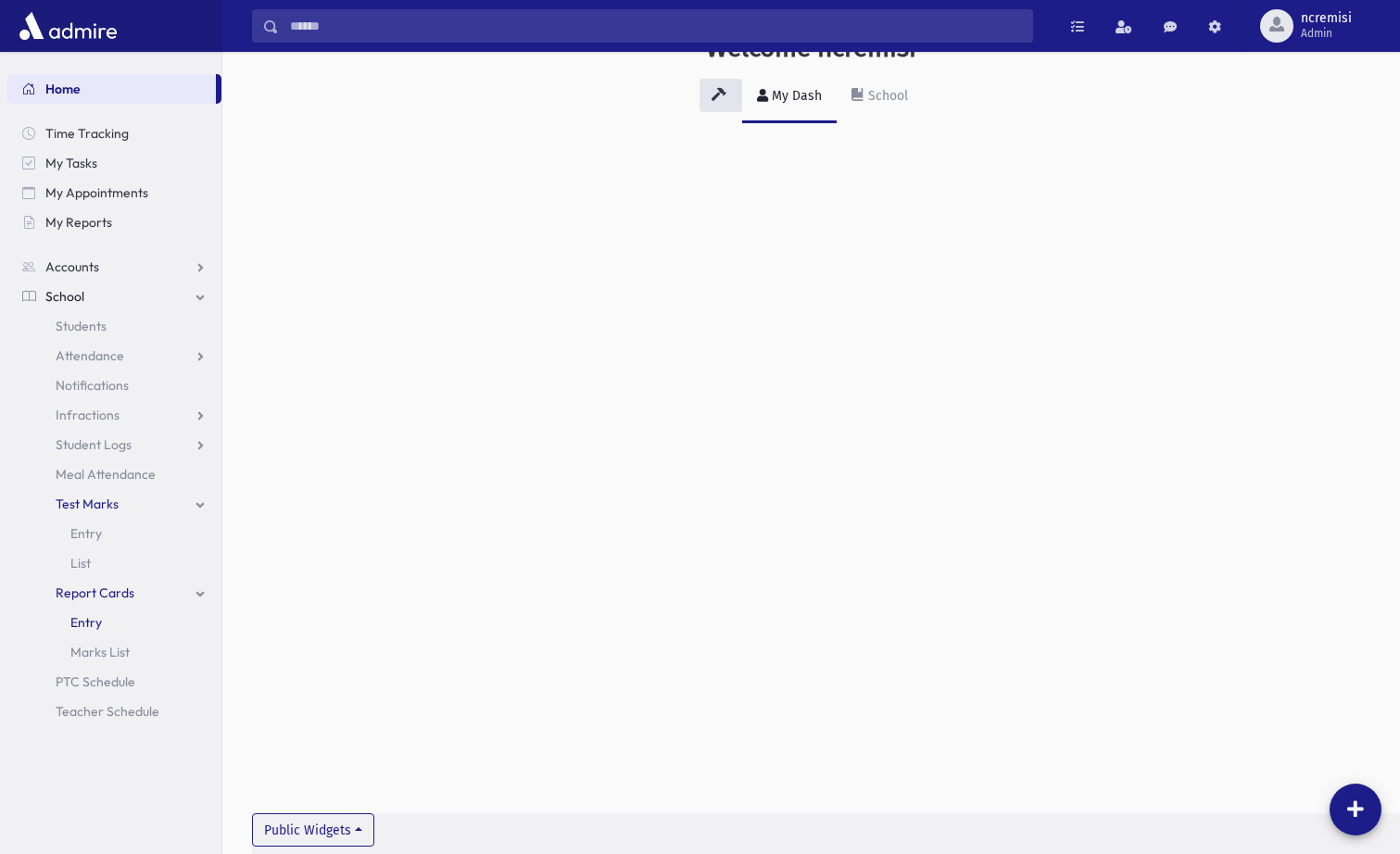 click on "Entry" at bounding box center [86, 622] 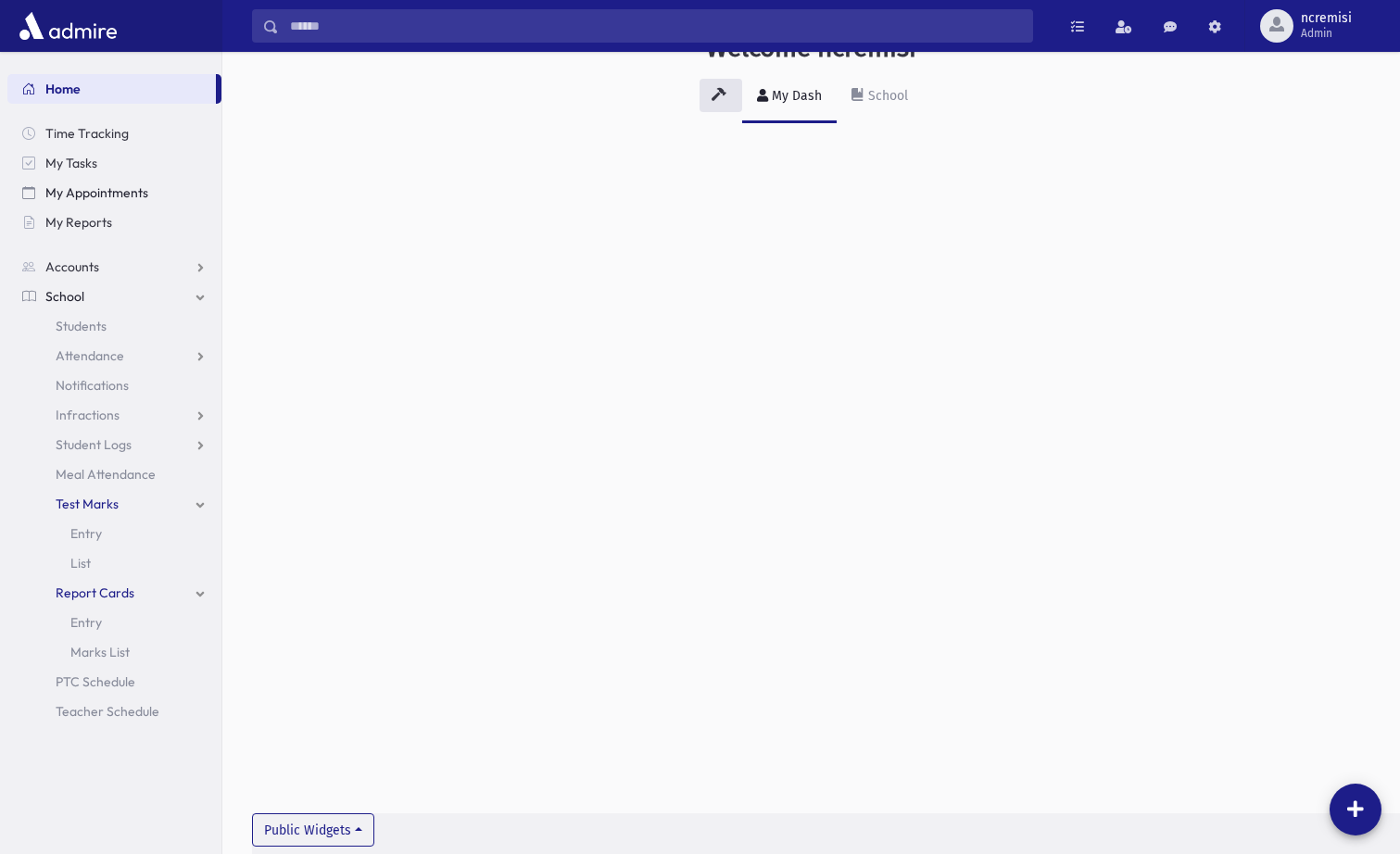 click on "My Appointments" at bounding box center (114, 193) 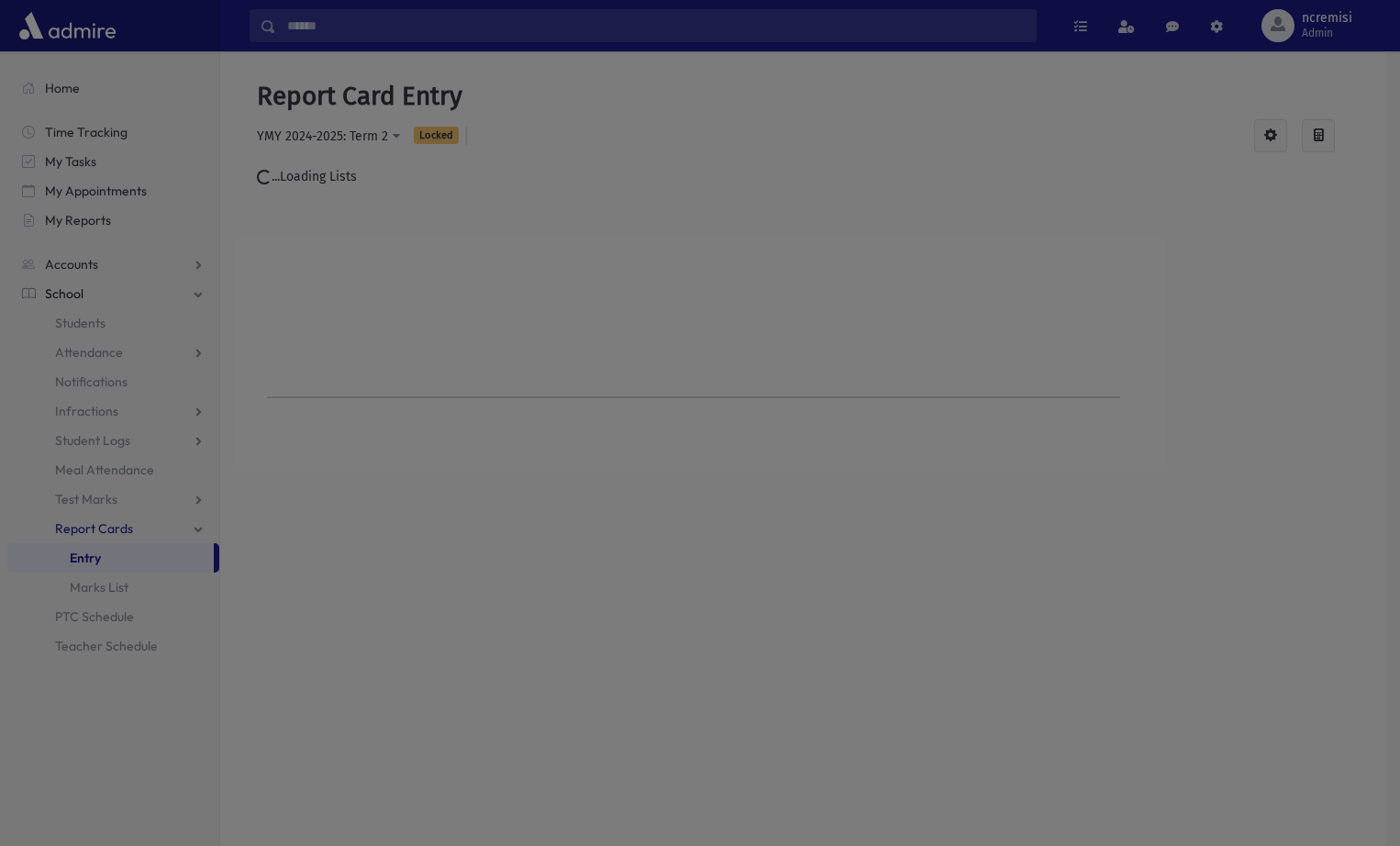 scroll, scrollTop: 0, scrollLeft: 0, axis: both 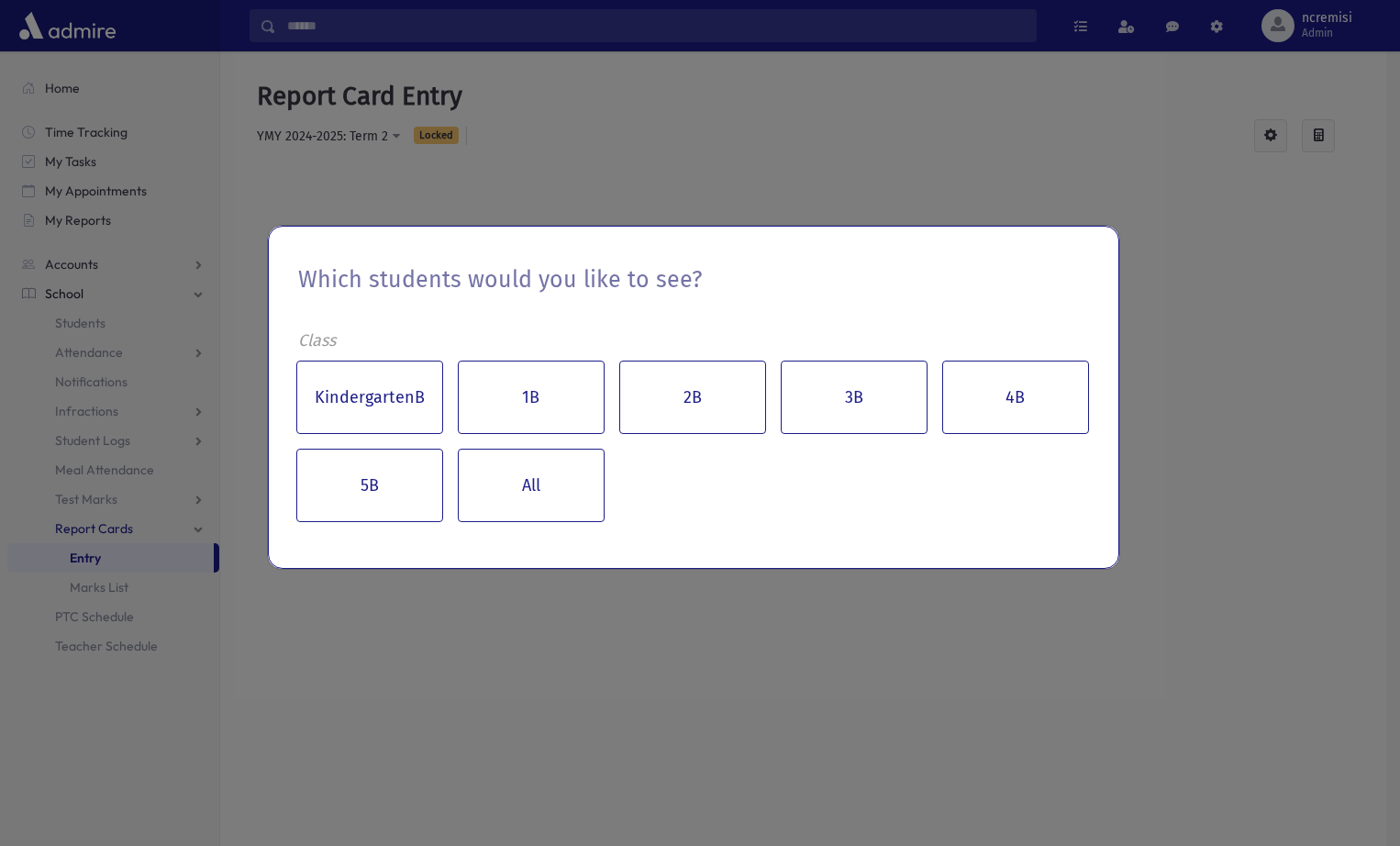 click on "Which students would you like to see?
Class
KindergartenB
1B
2B
3B
4B
5B
All" at bounding box center (700, 423) 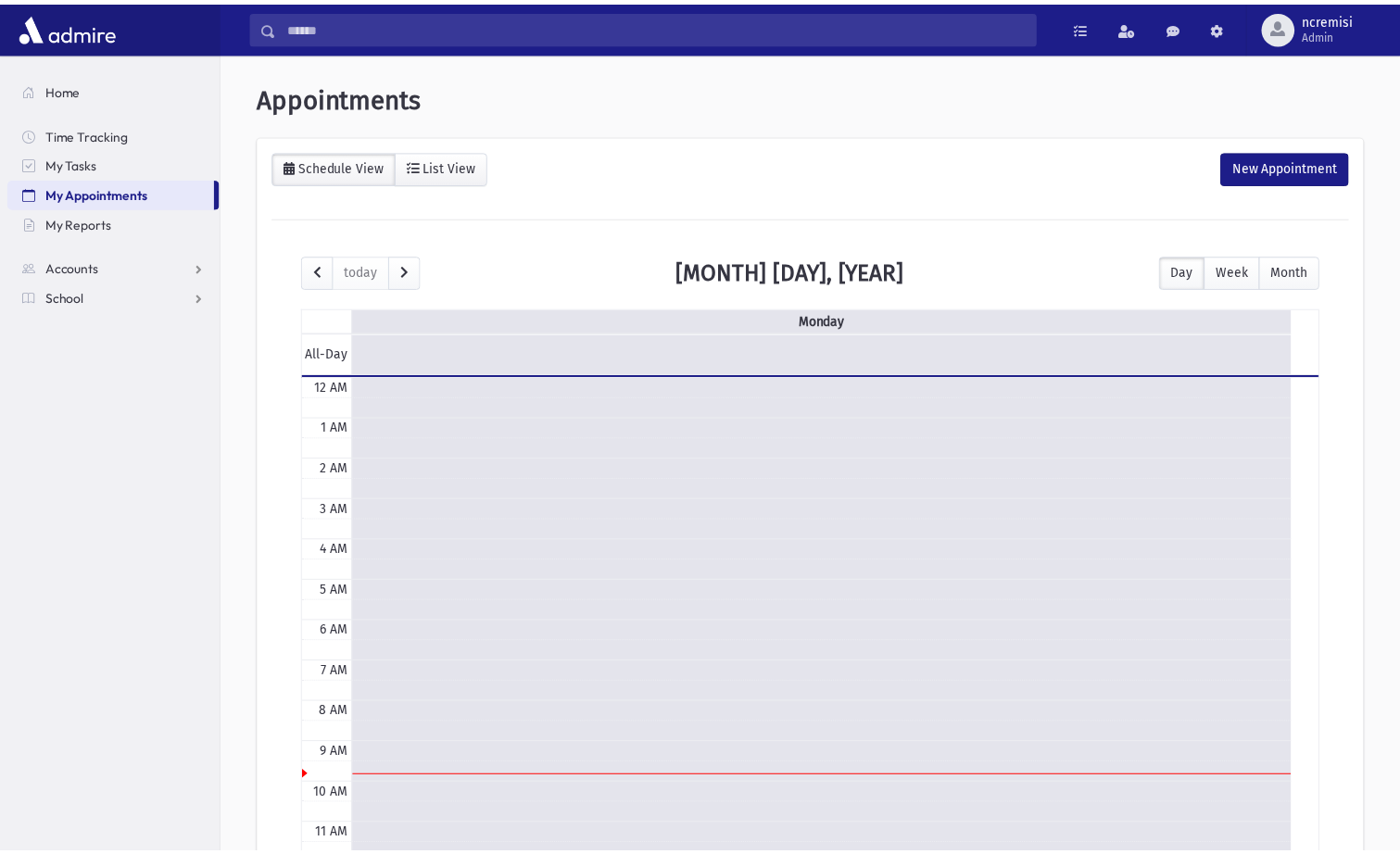 scroll, scrollTop: 0, scrollLeft: 0, axis: both 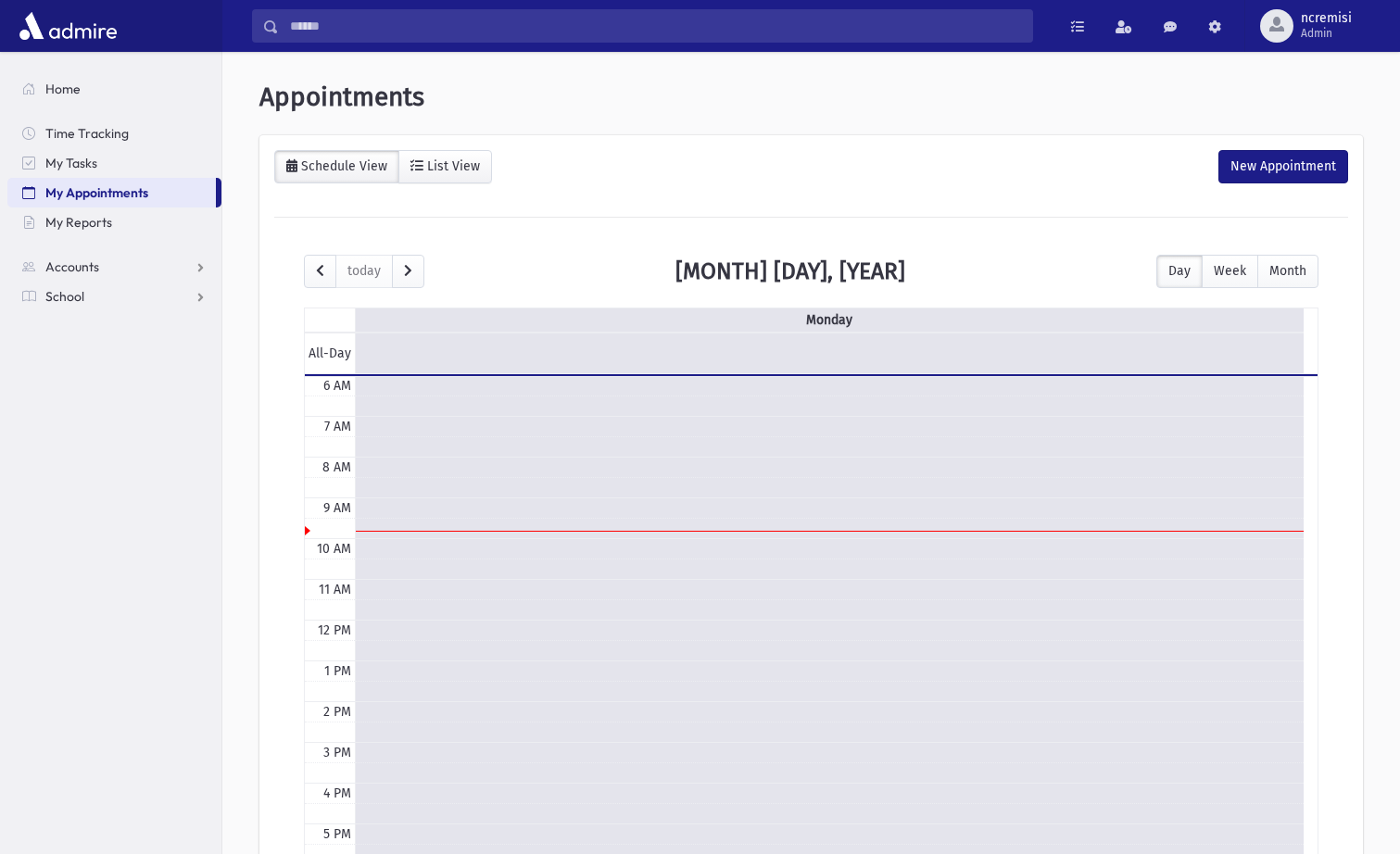 click on "My Appointments" at bounding box center [111, 193] 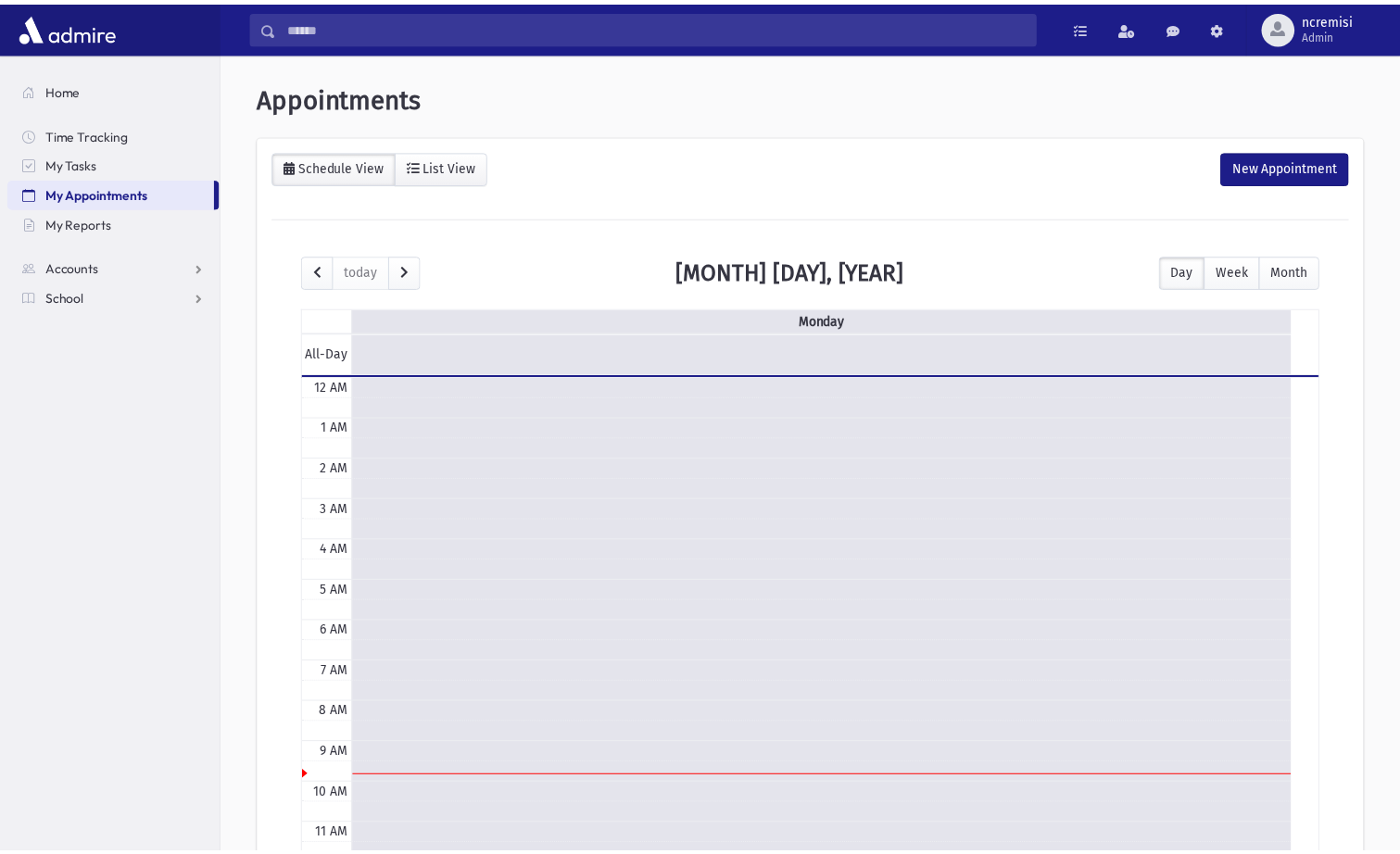 scroll, scrollTop: 0, scrollLeft: 0, axis: both 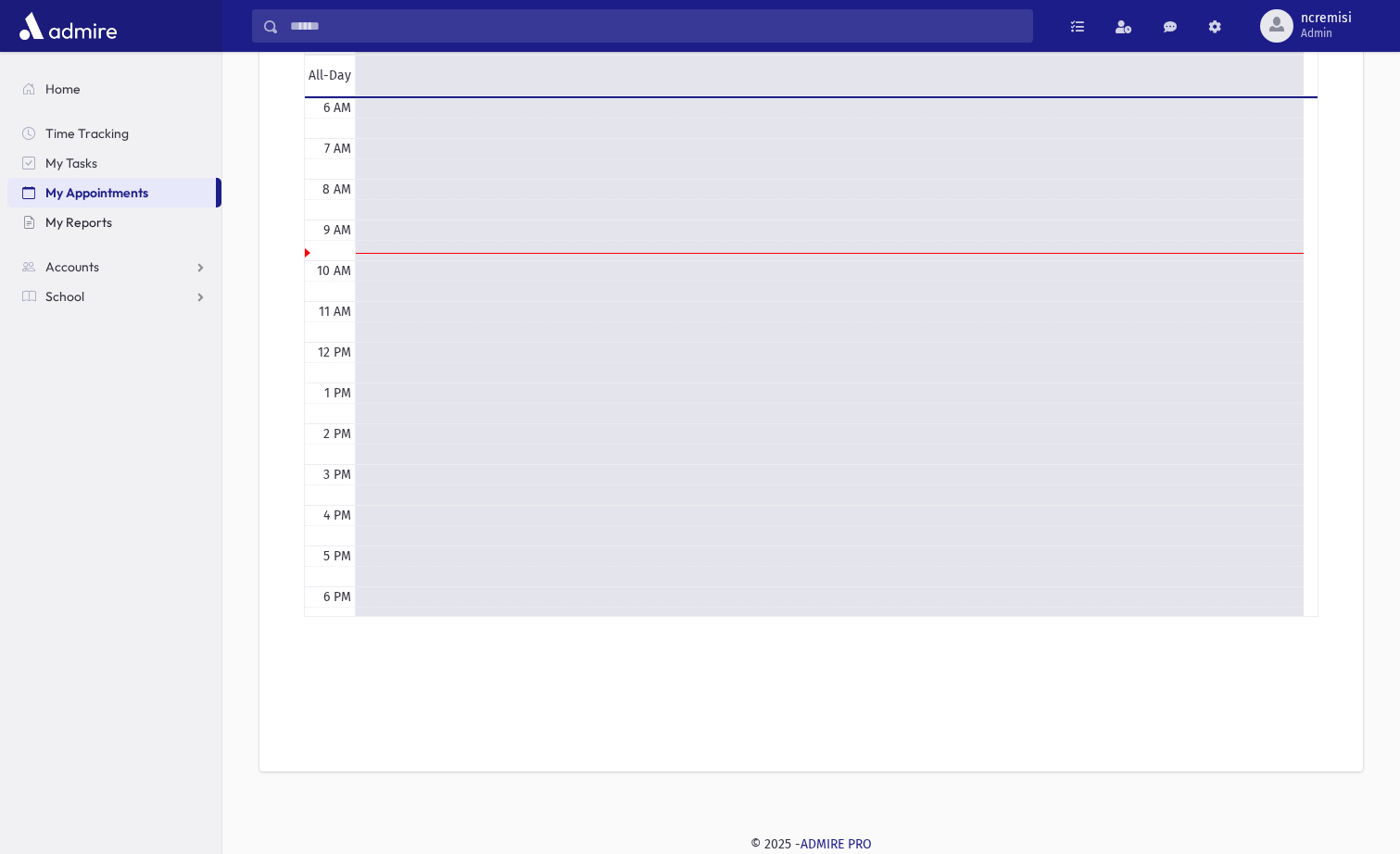 click on "My Reports" at bounding box center (79, 222) 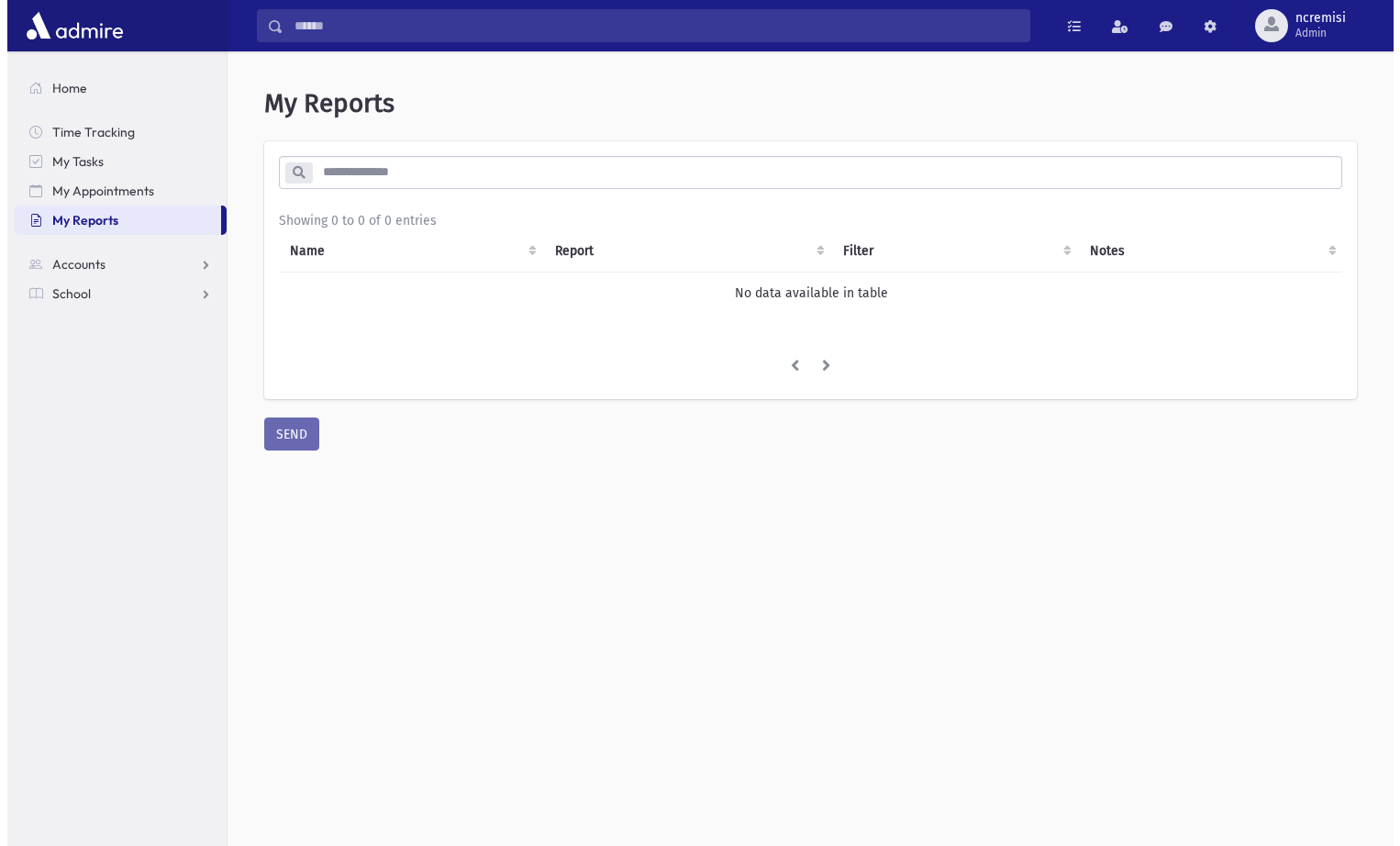 scroll, scrollTop: 0, scrollLeft: 0, axis: both 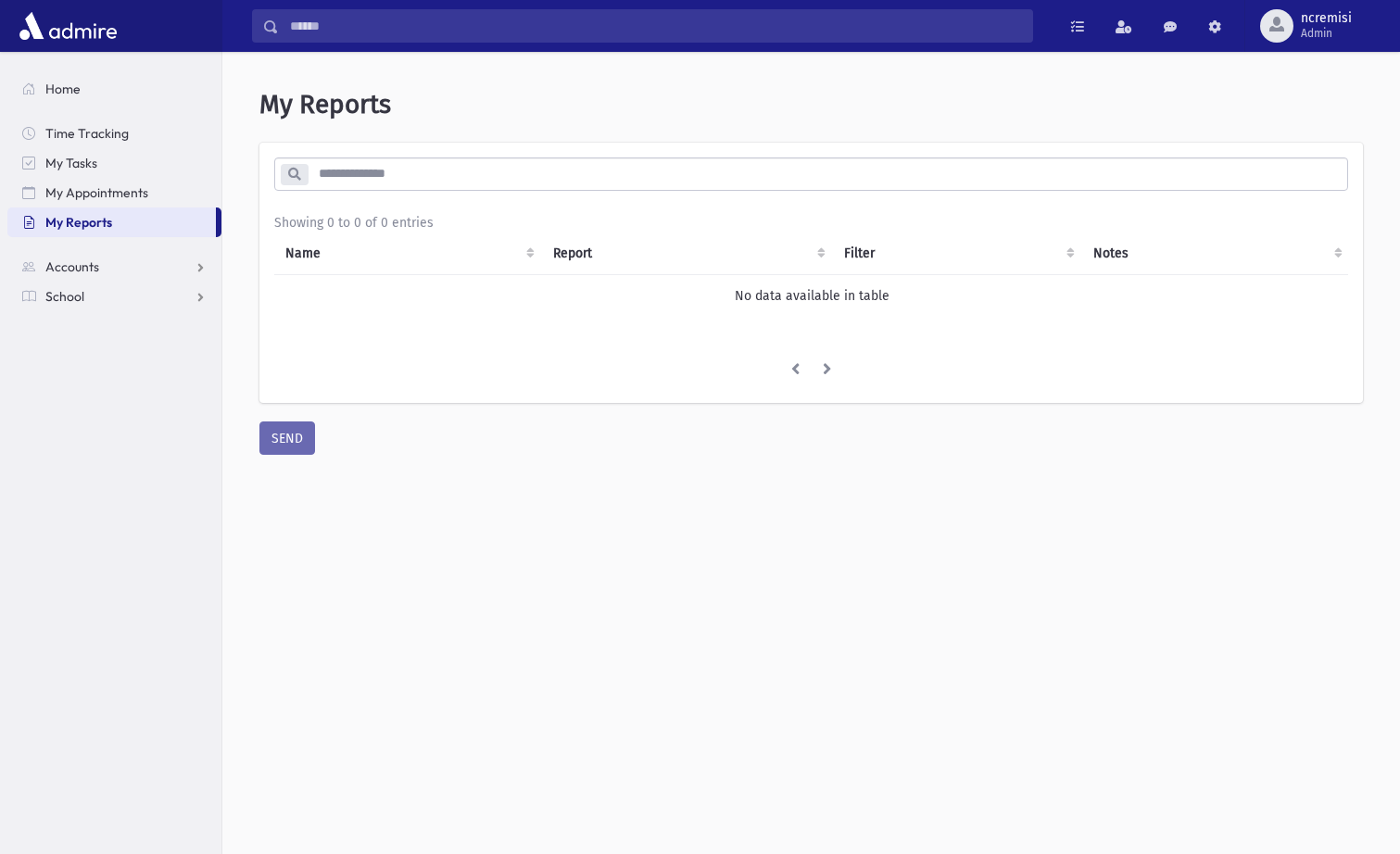 click on "To Do's
Show List
Recently Viewed Items
Setup" at bounding box center [1224, 26] 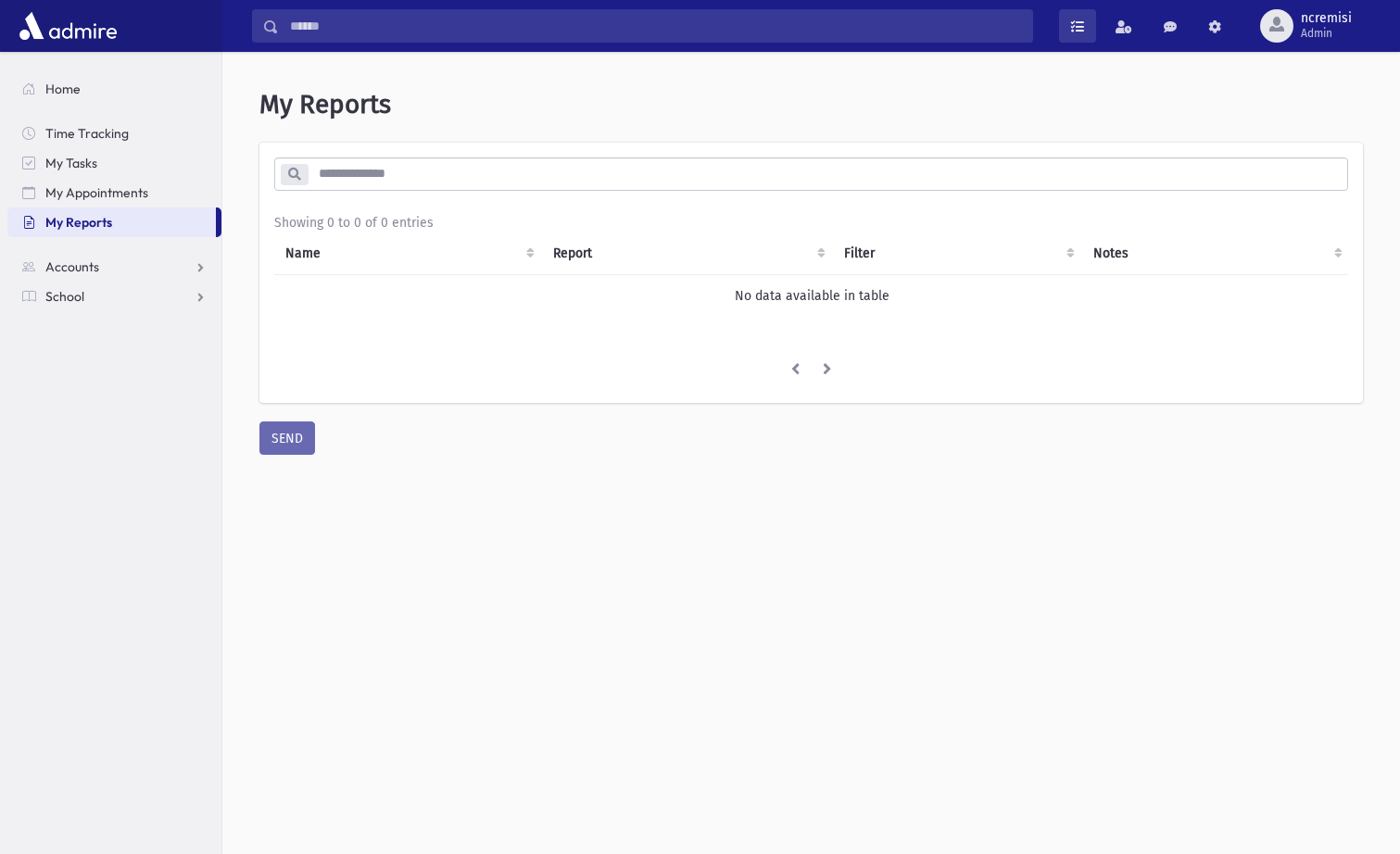 click at bounding box center (1078, 26) 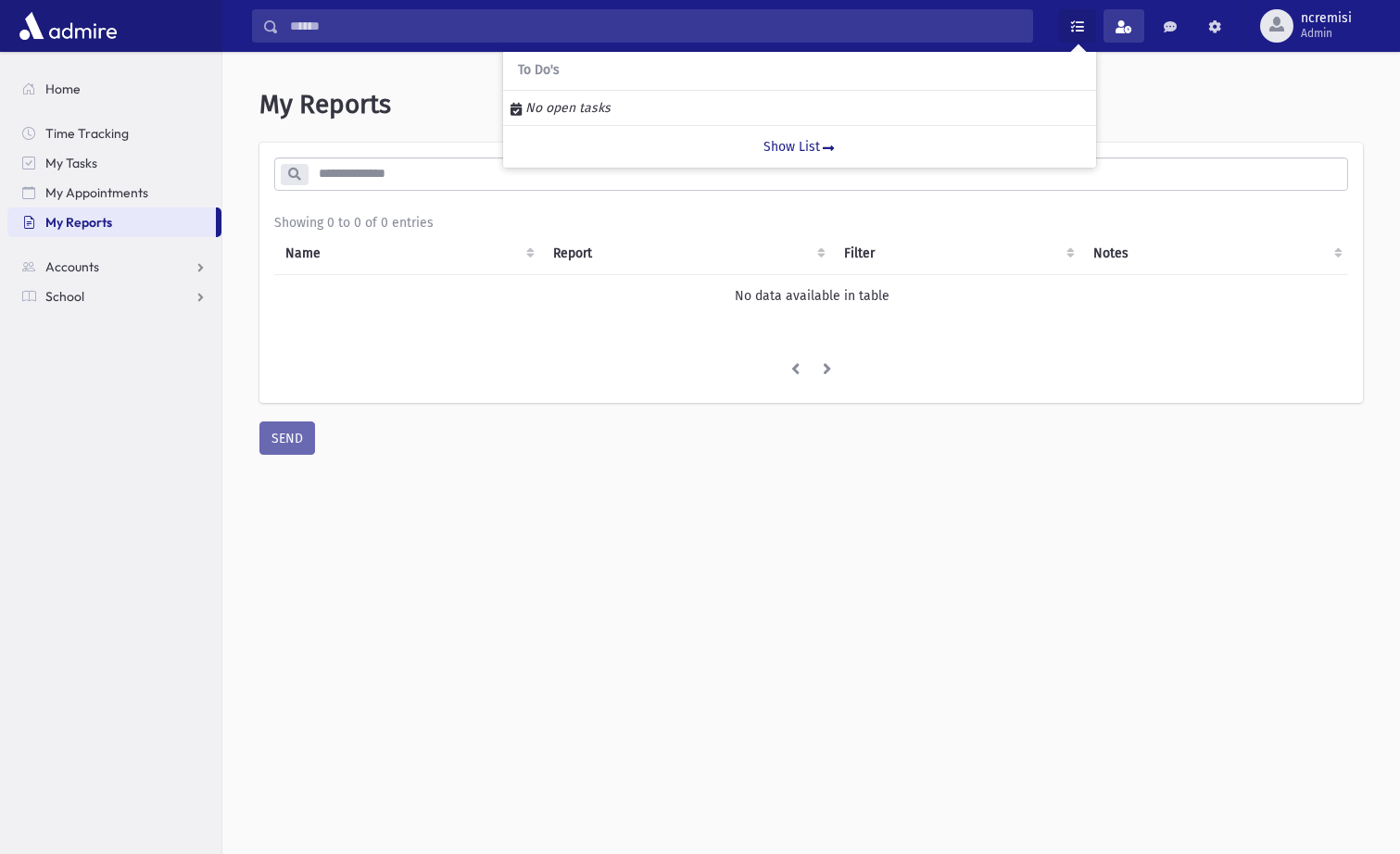 click at bounding box center [1124, 26] 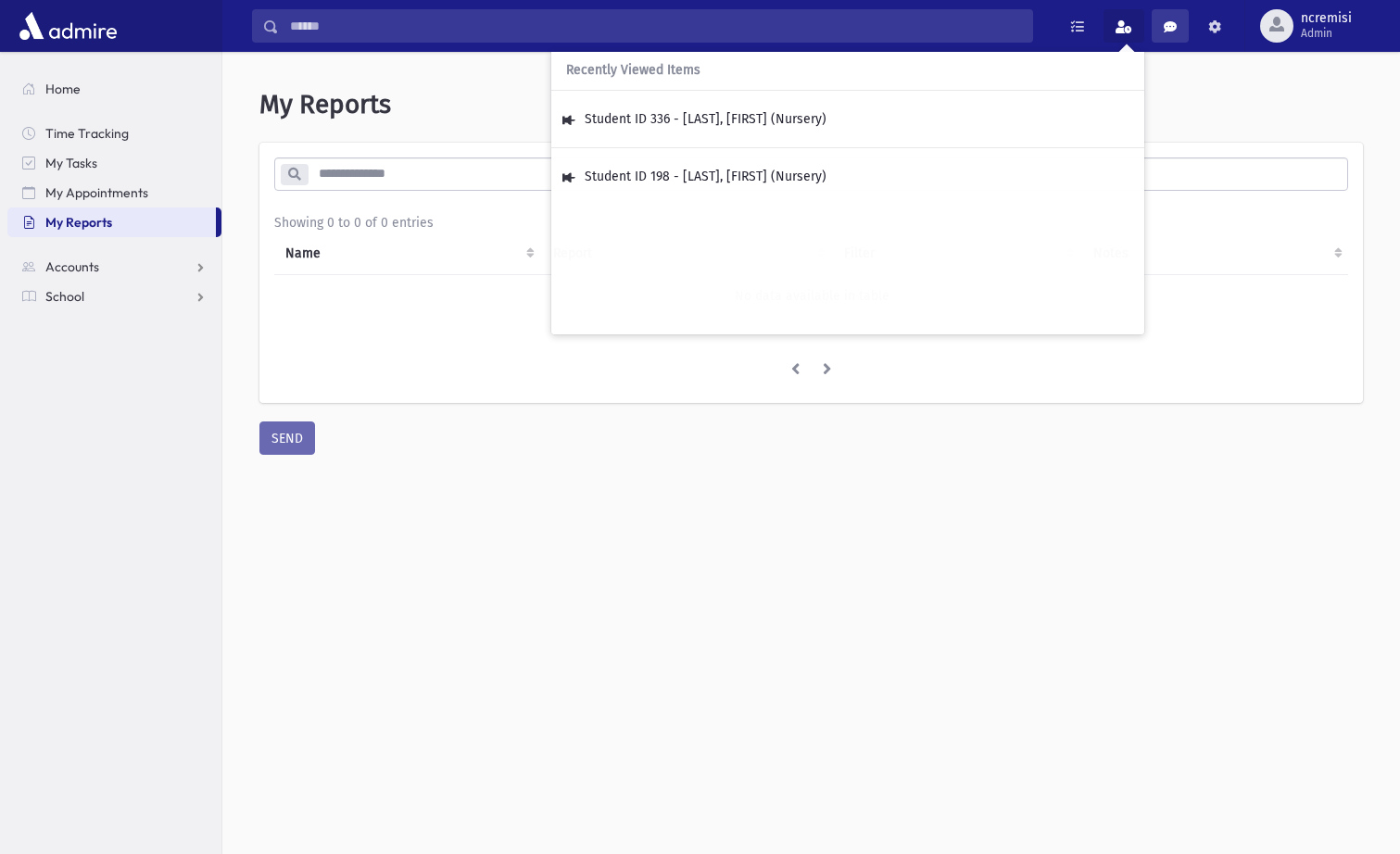 click at bounding box center (1170, 26) 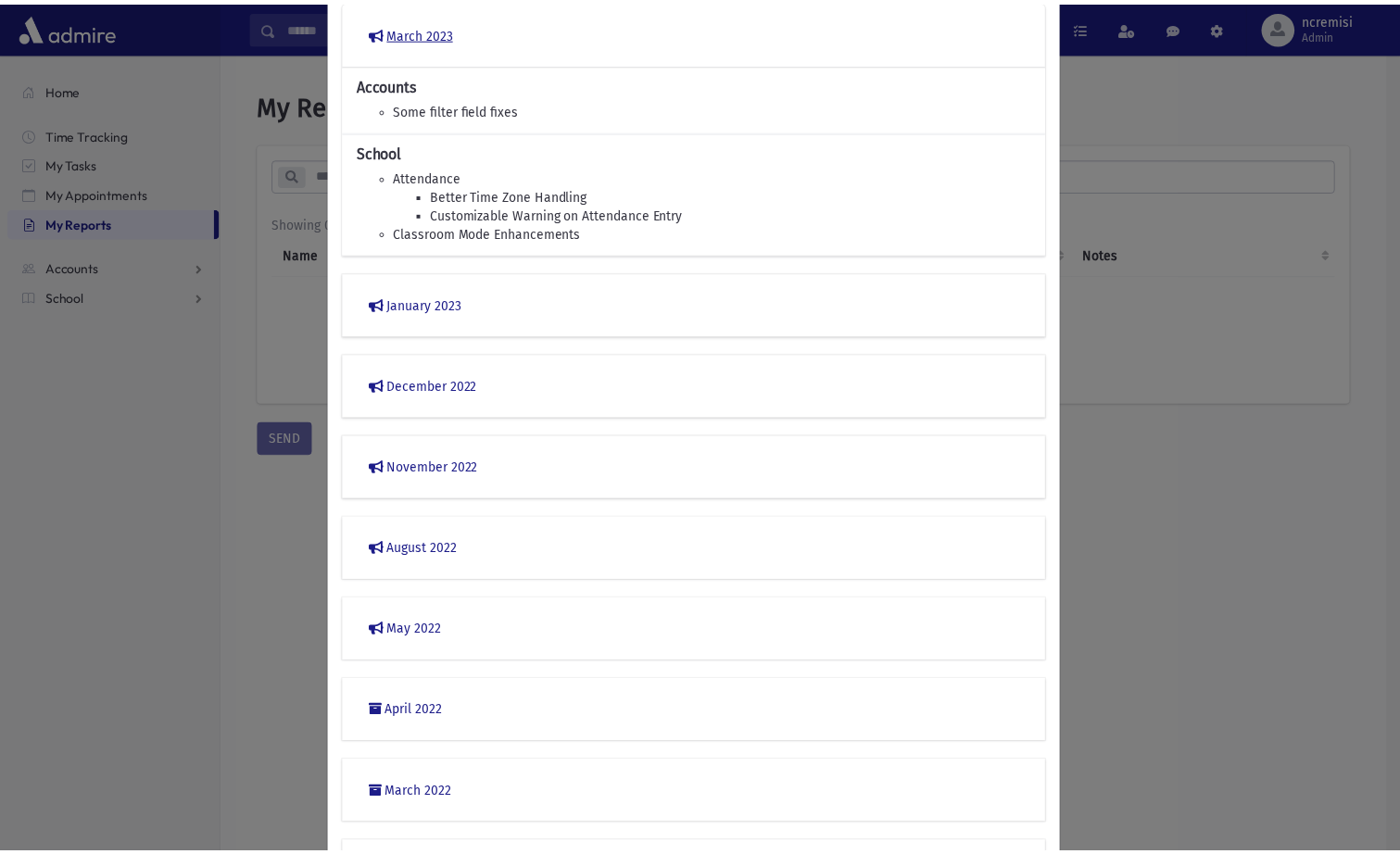 scroll, scrollTop: 0, scrollLeft: 0, axis: both 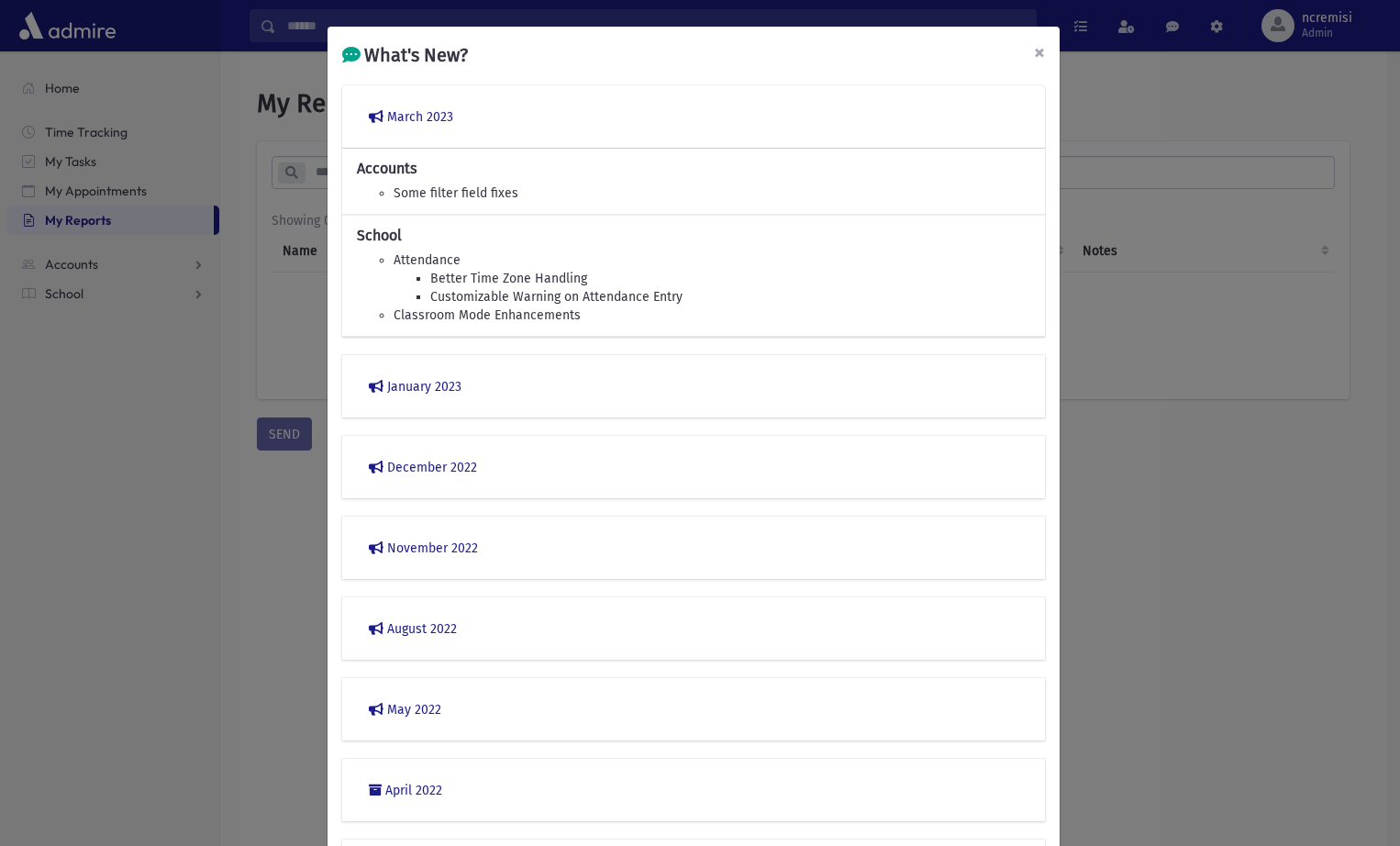 click on "×" at bounding box center [1039, 52] 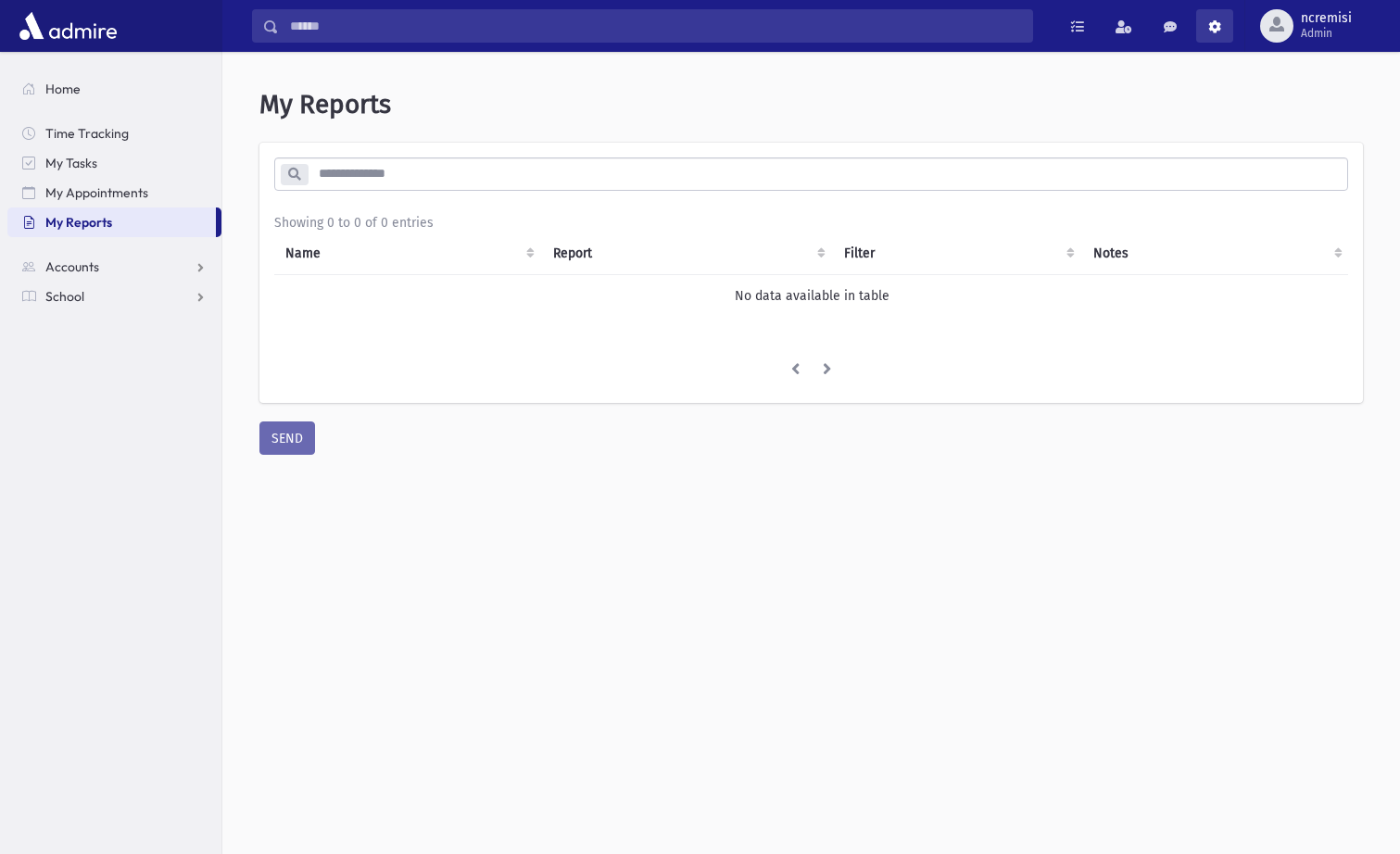 click at bounding box center (1215, 26) 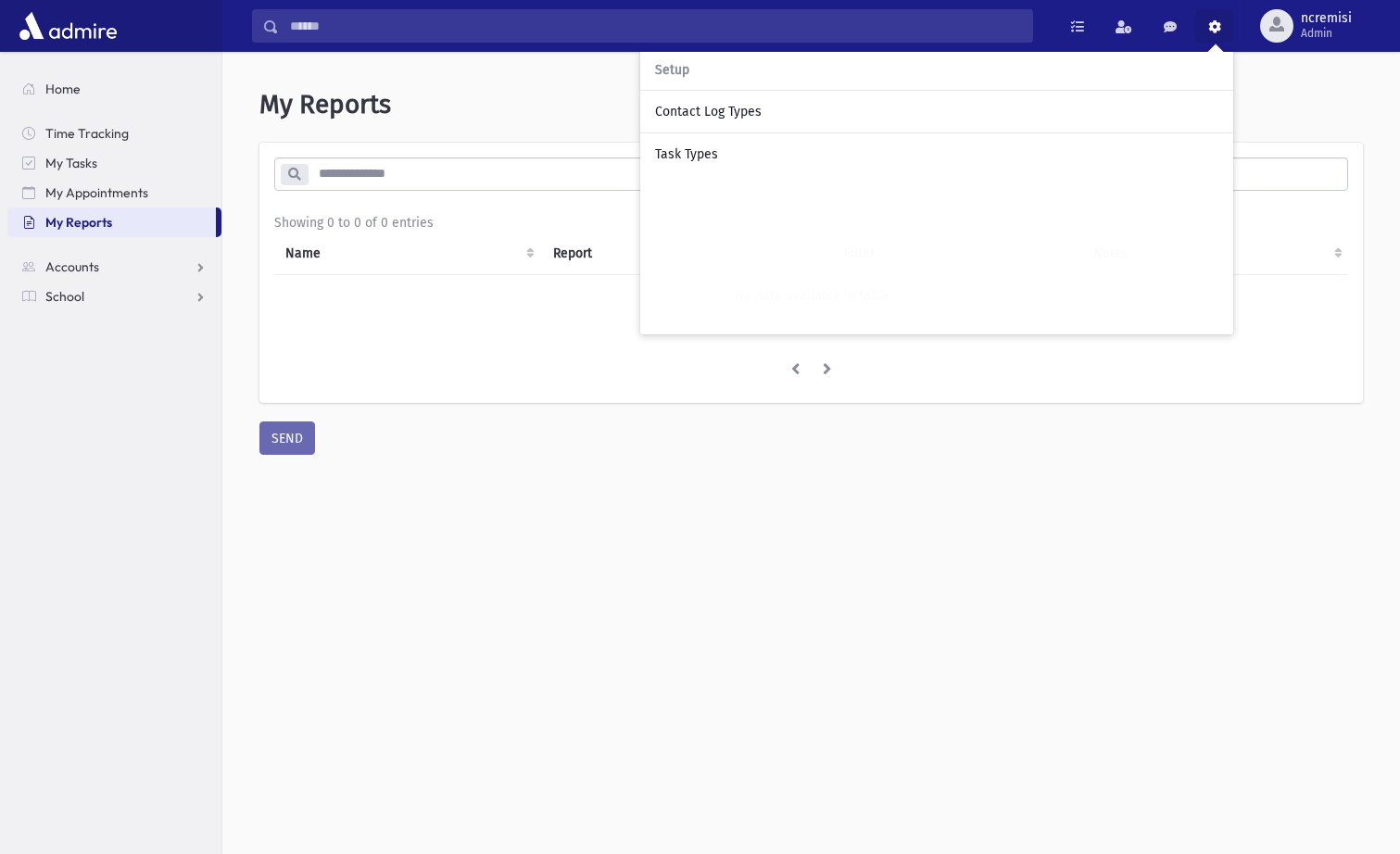drag, startPoint x: 1301, startPoint y: 119, endPoint x: 1302, endPoint y: 69, distance: 50.01 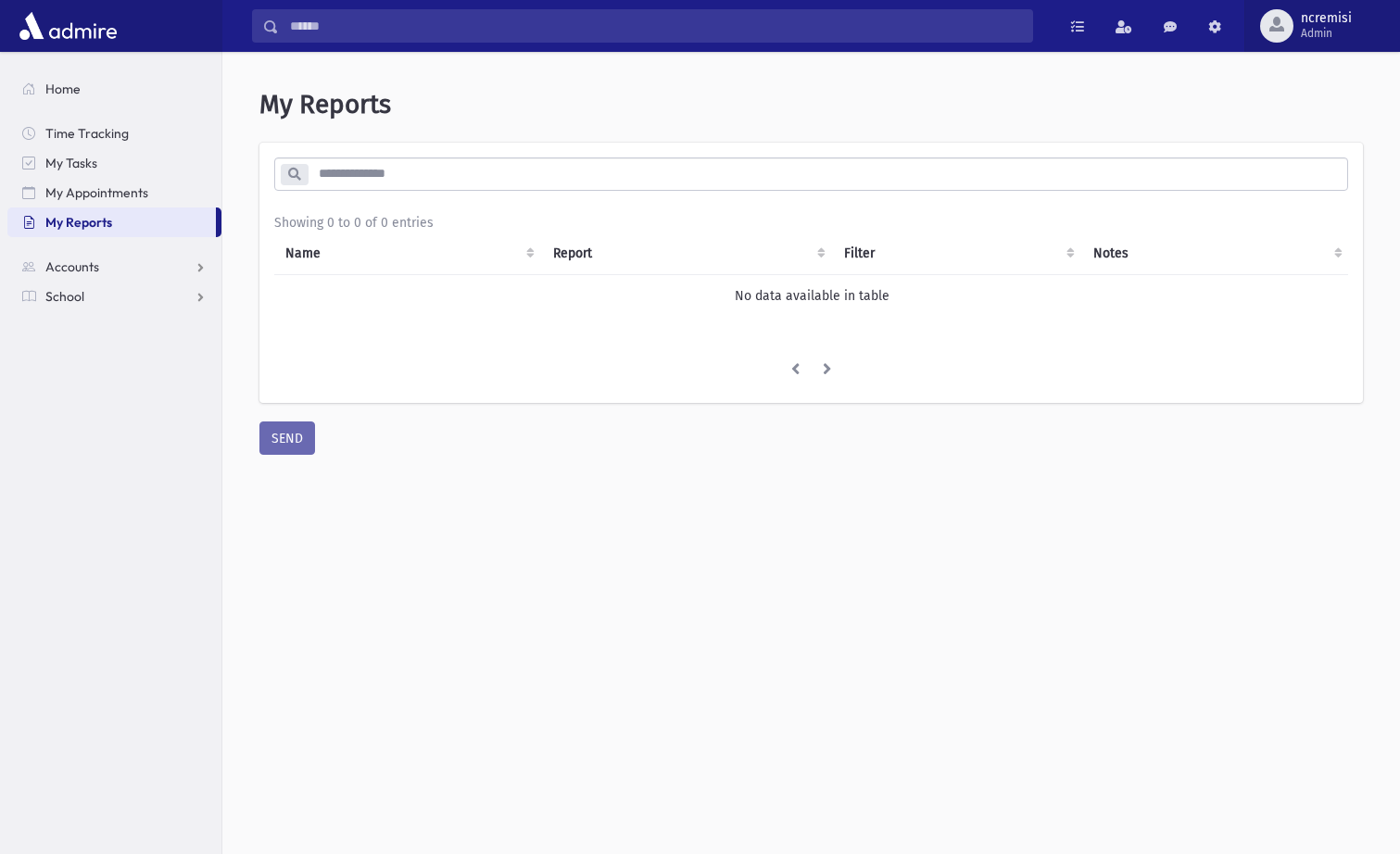 click on "Admin" at bounding box center (1326, 33) 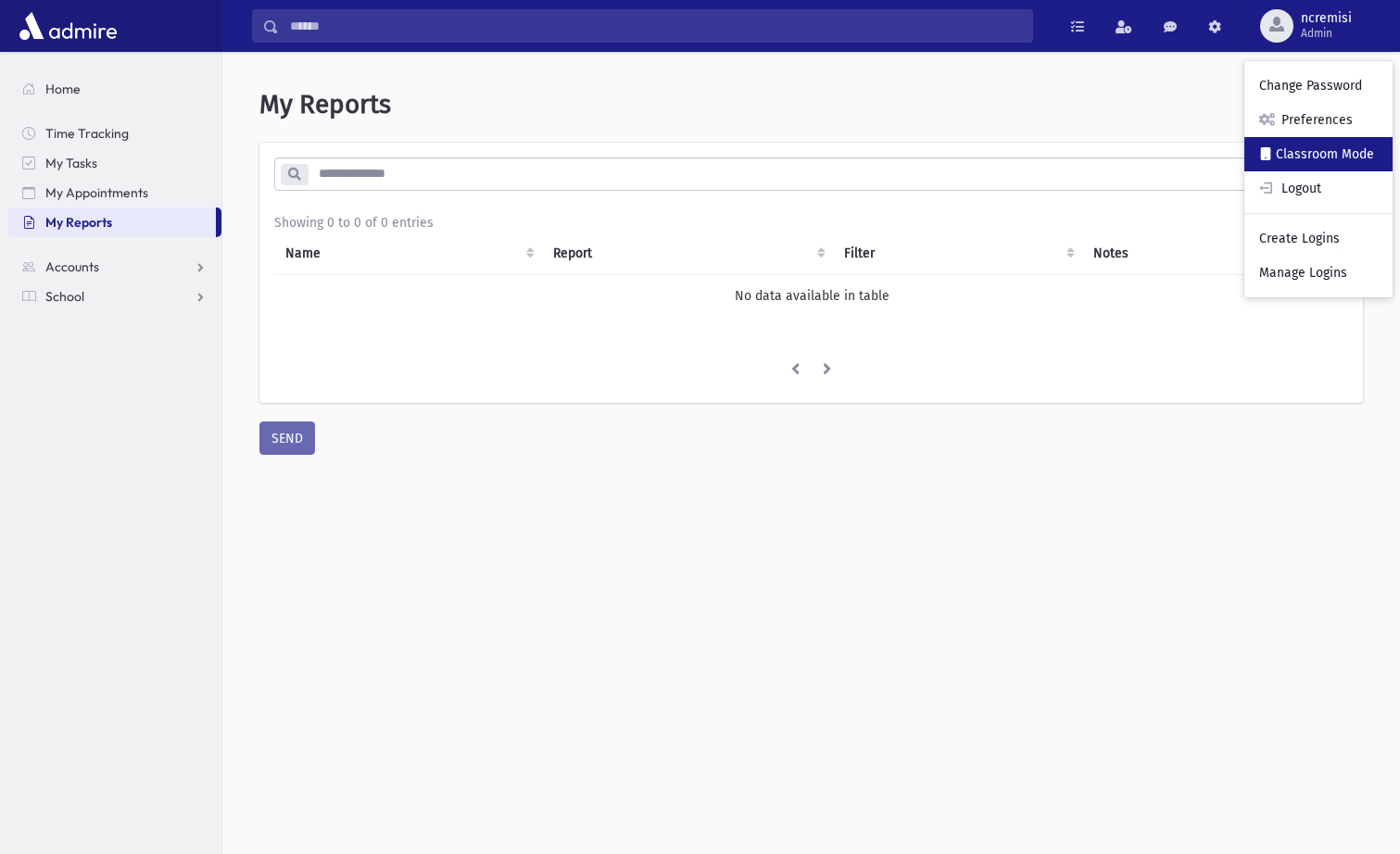 click on "Classroom Mode" at bounding box center (1318, 154) 